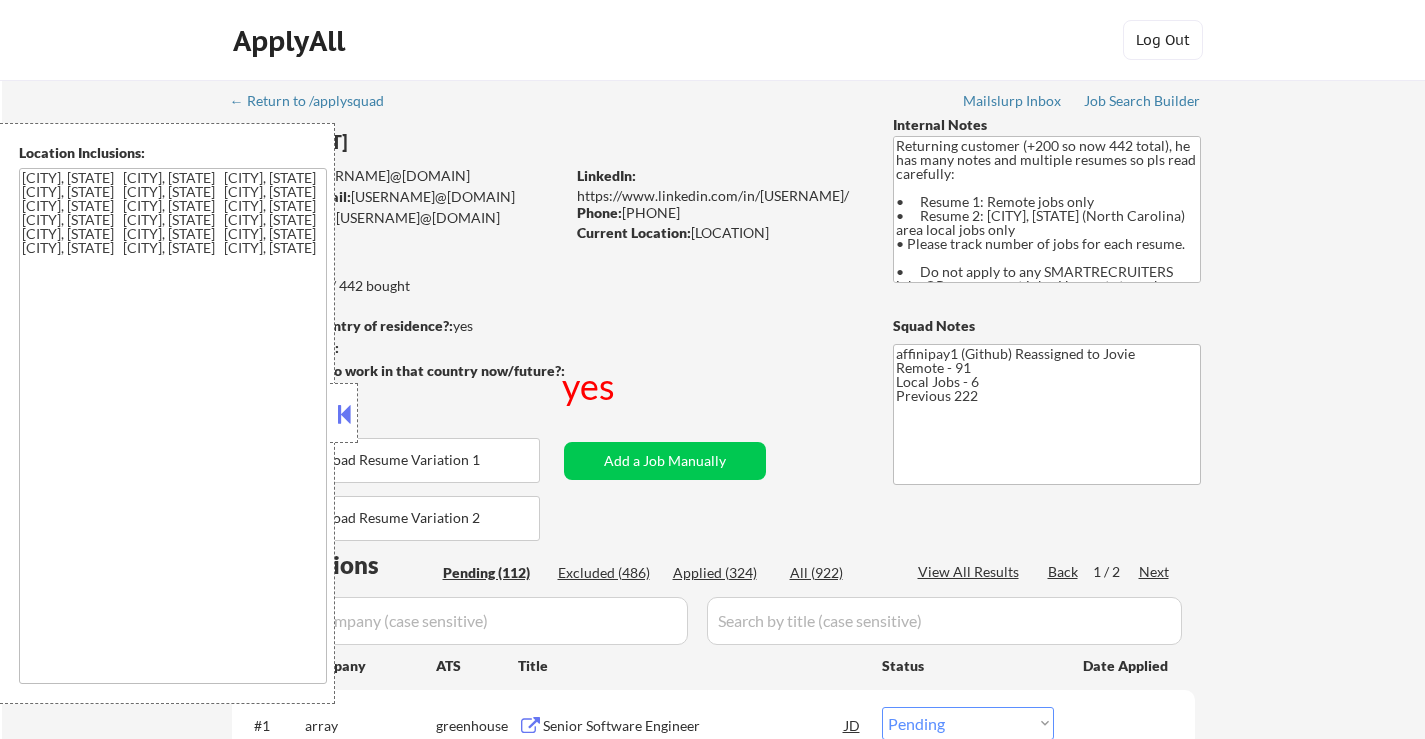 select on ""pending"" 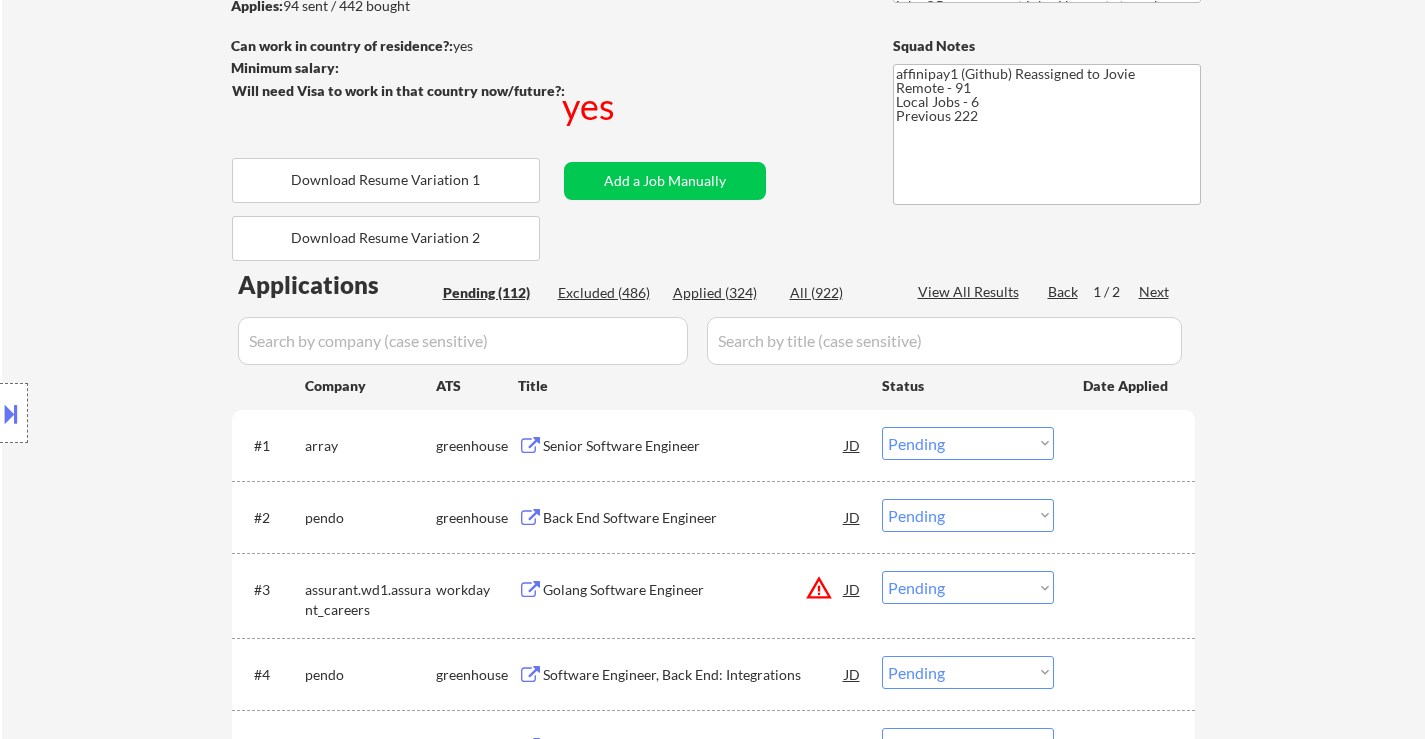 scroll, scrollTop: 300, scrollLeft: 0, axis: vertical 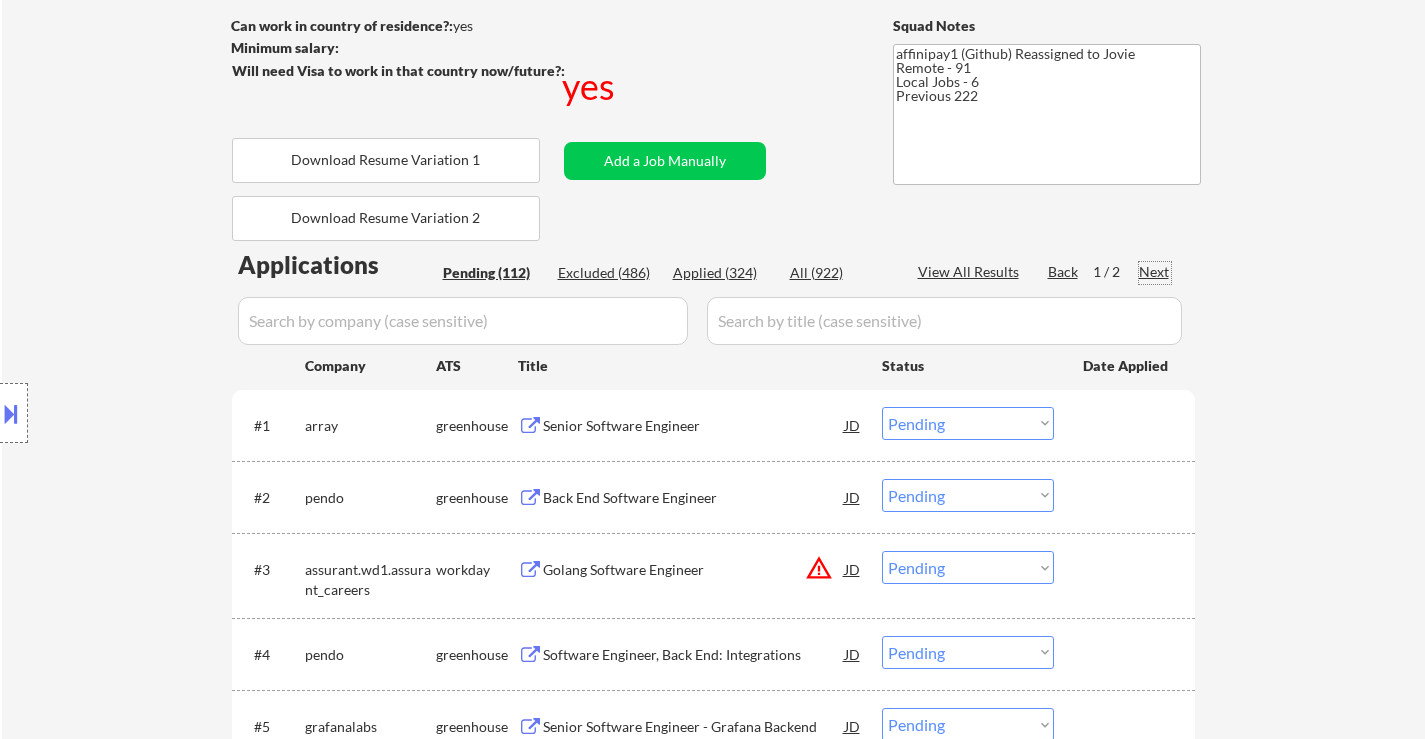 click on "Next" at bounding box center (1155, 272) 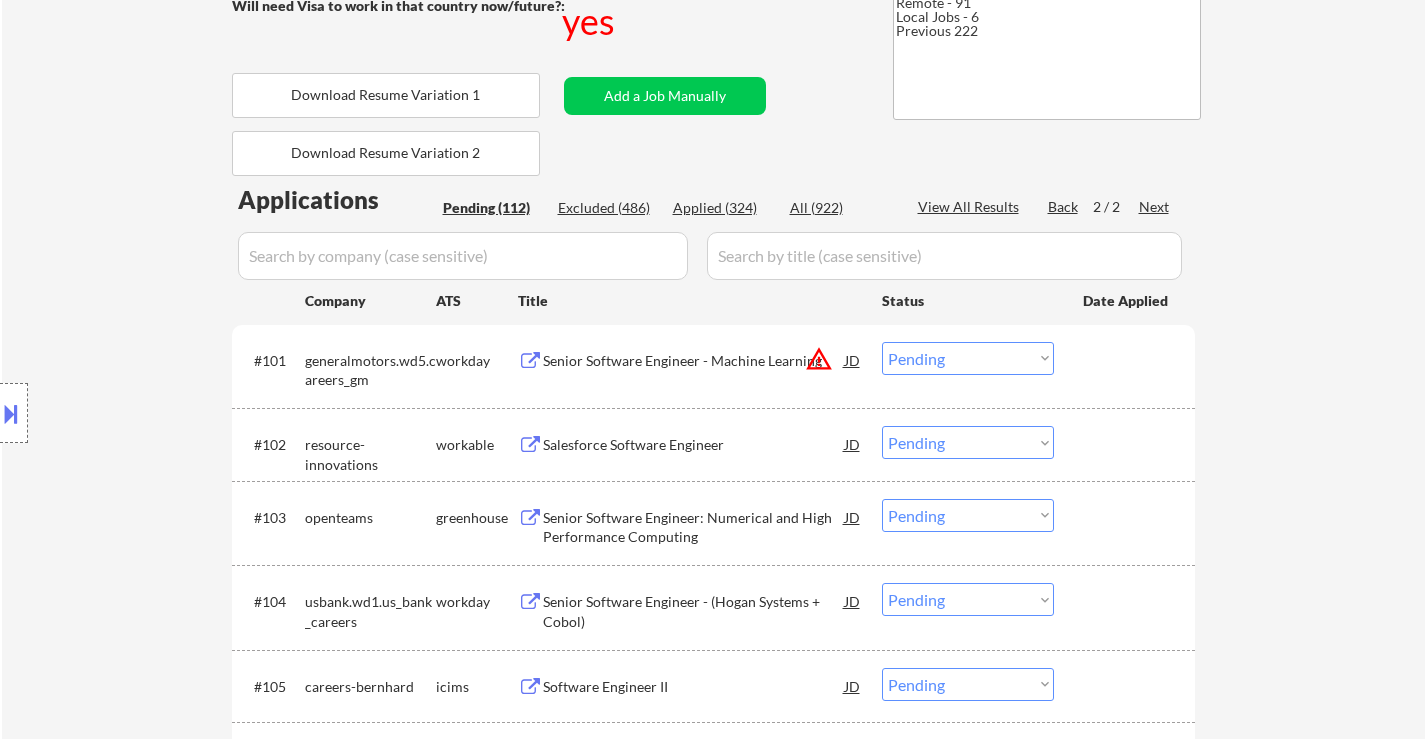 scroll, scrollTop: 400, scrollLeft: 0, axis: vertical 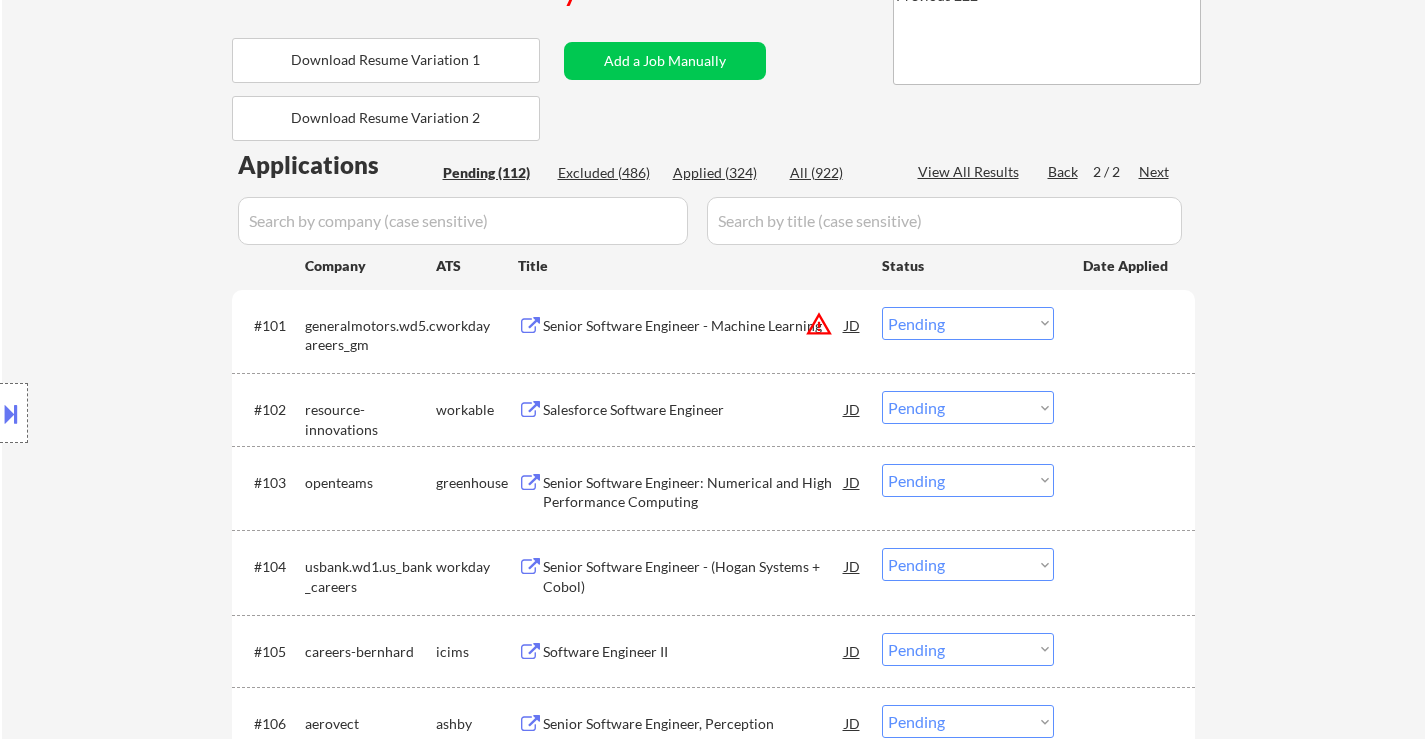 click on "Senior Software Engineer: Numerical and High Performance Computing" at bounding box center [694, 492] 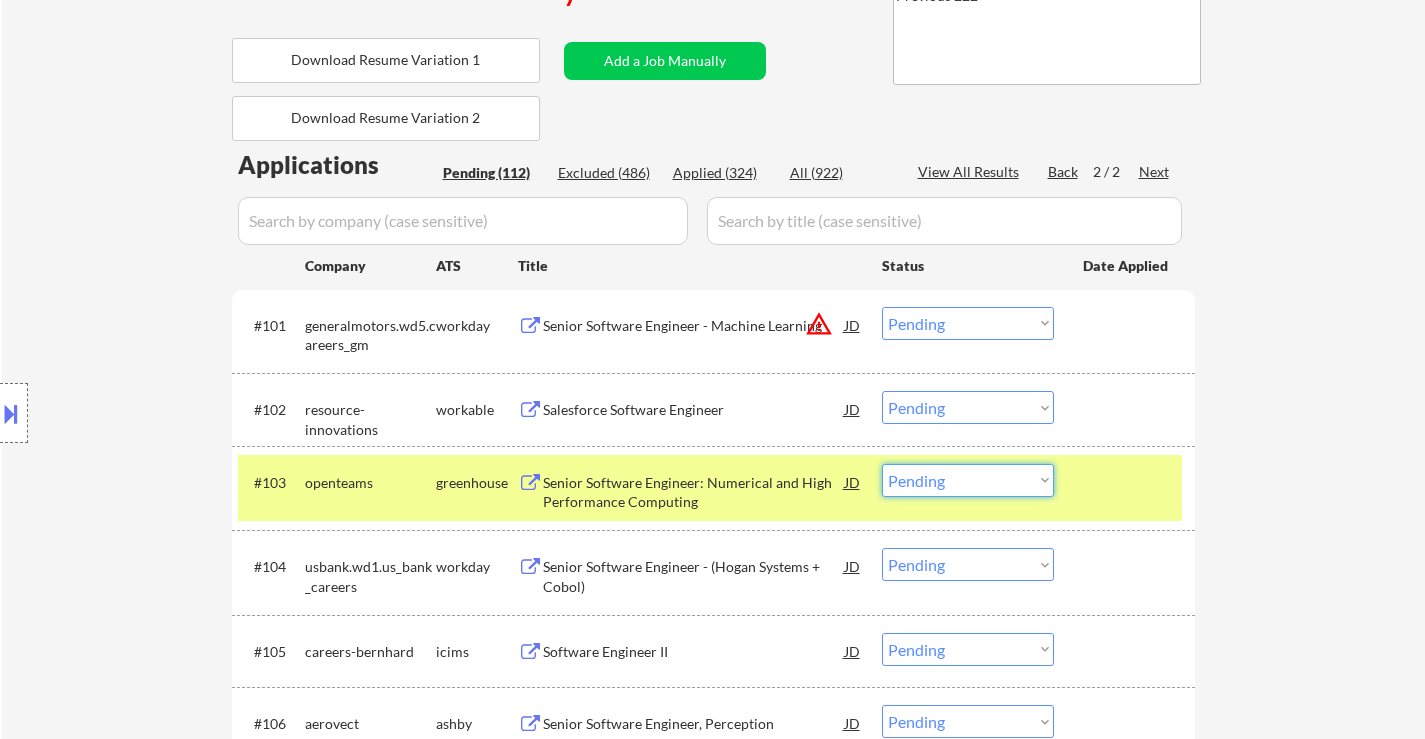click on "Choose an option... Pending Applied Excluded (Questions) Excluded (Expired) Excluded (Location) Excluded (Bad Match) Excluded (Blocklist) Excluded (Salary) Excluded (Other)" at bounding box center (968, 480) 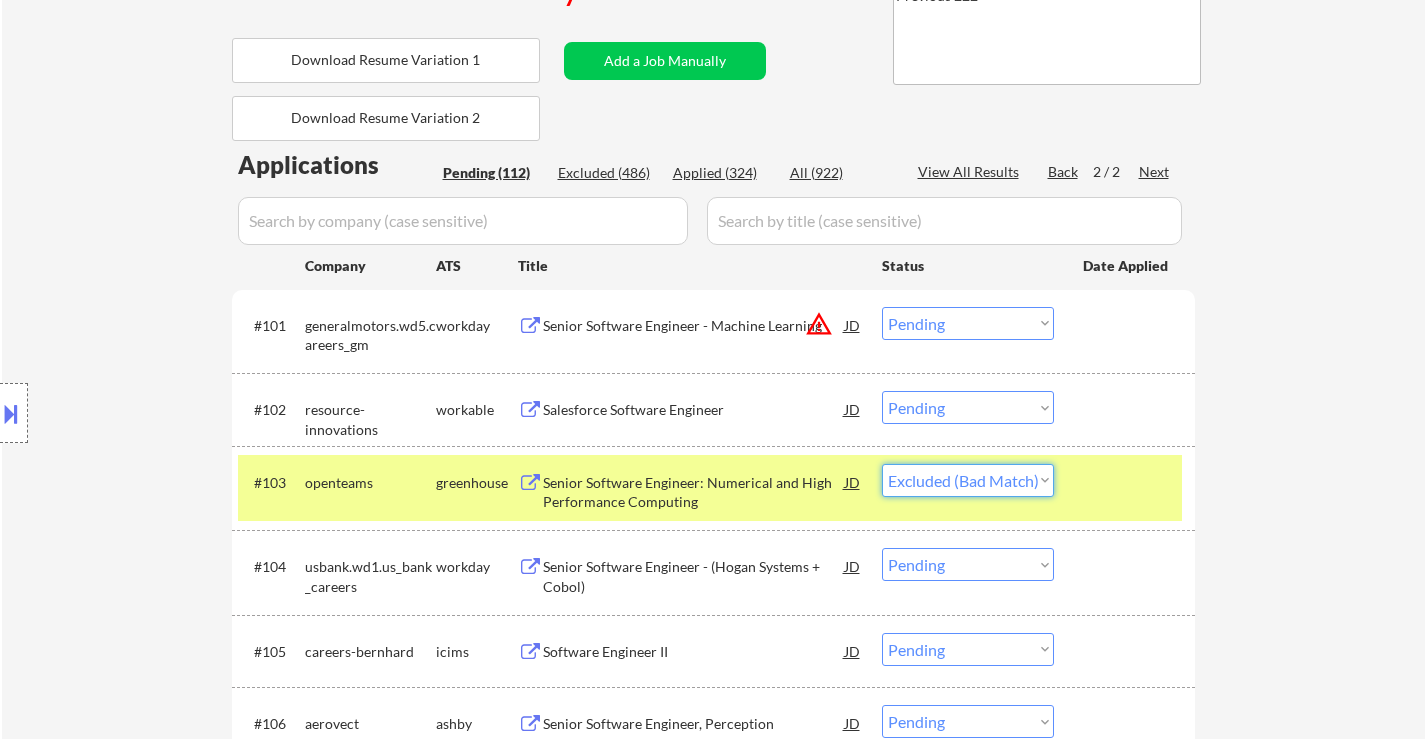 click on "Choose an option... Pending Applied Excluded (Questions) Excluded (Expired) Excluded (Location) Excluded (Bad Match) Excluded (Blocklist) Excluded (Salary) Excluded (Other)" at bounding box center (968, 480) 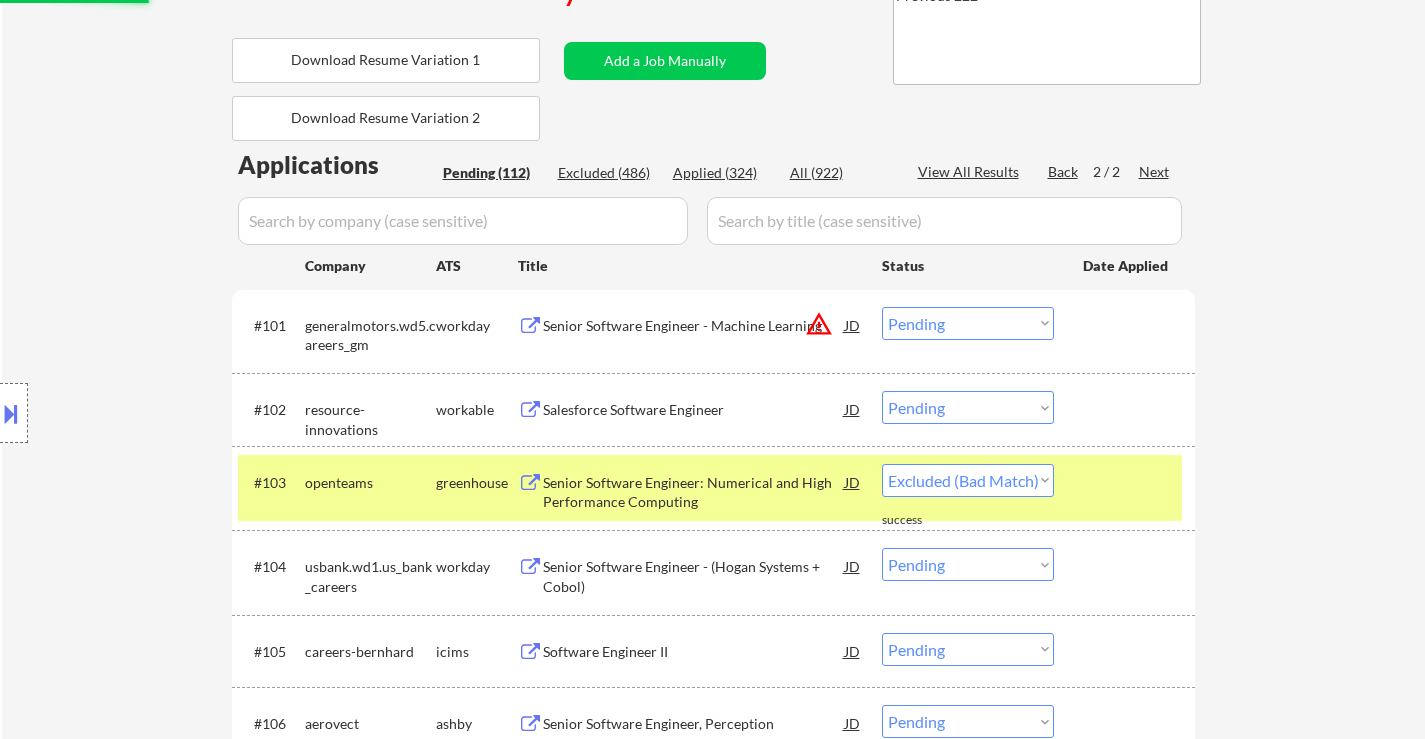 select on ""pending"" 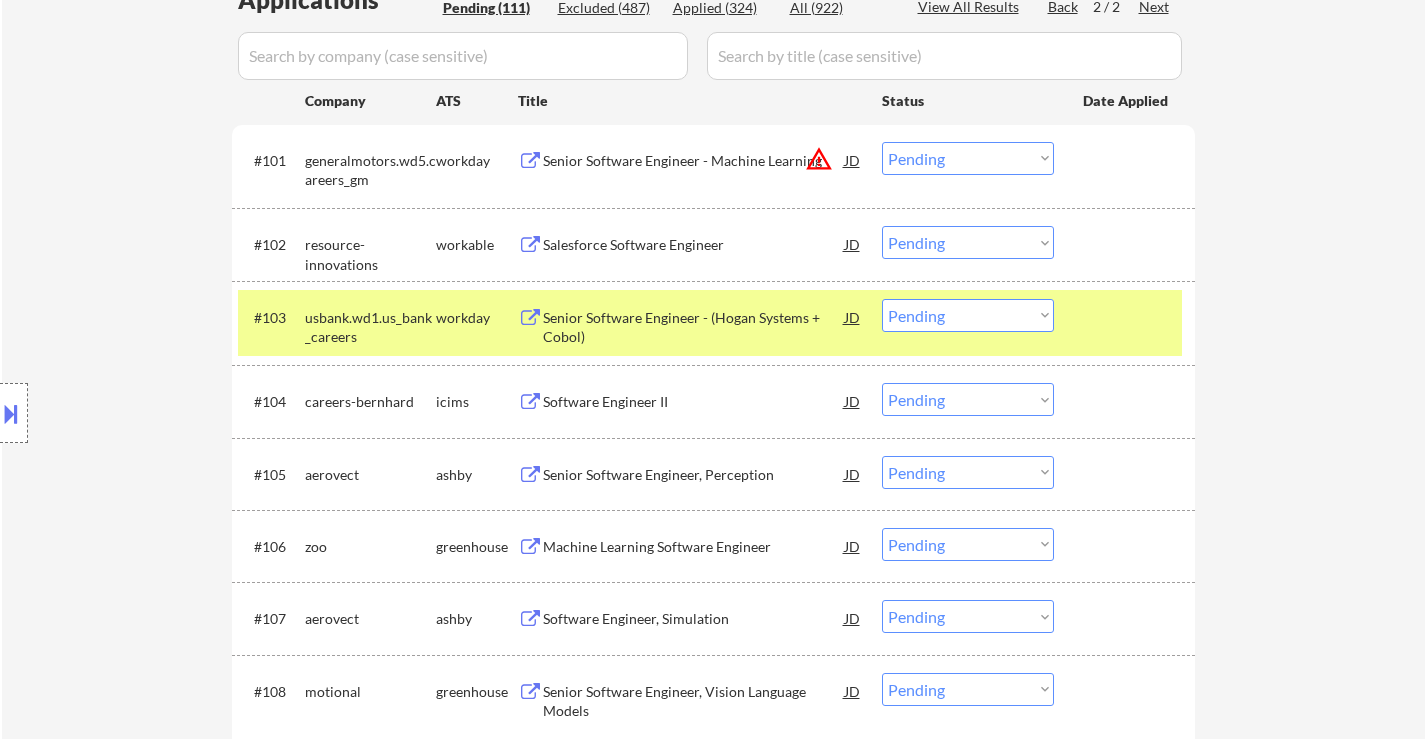 scroll, scrollTop: 600, scrollLeft: 0, axis: vertical 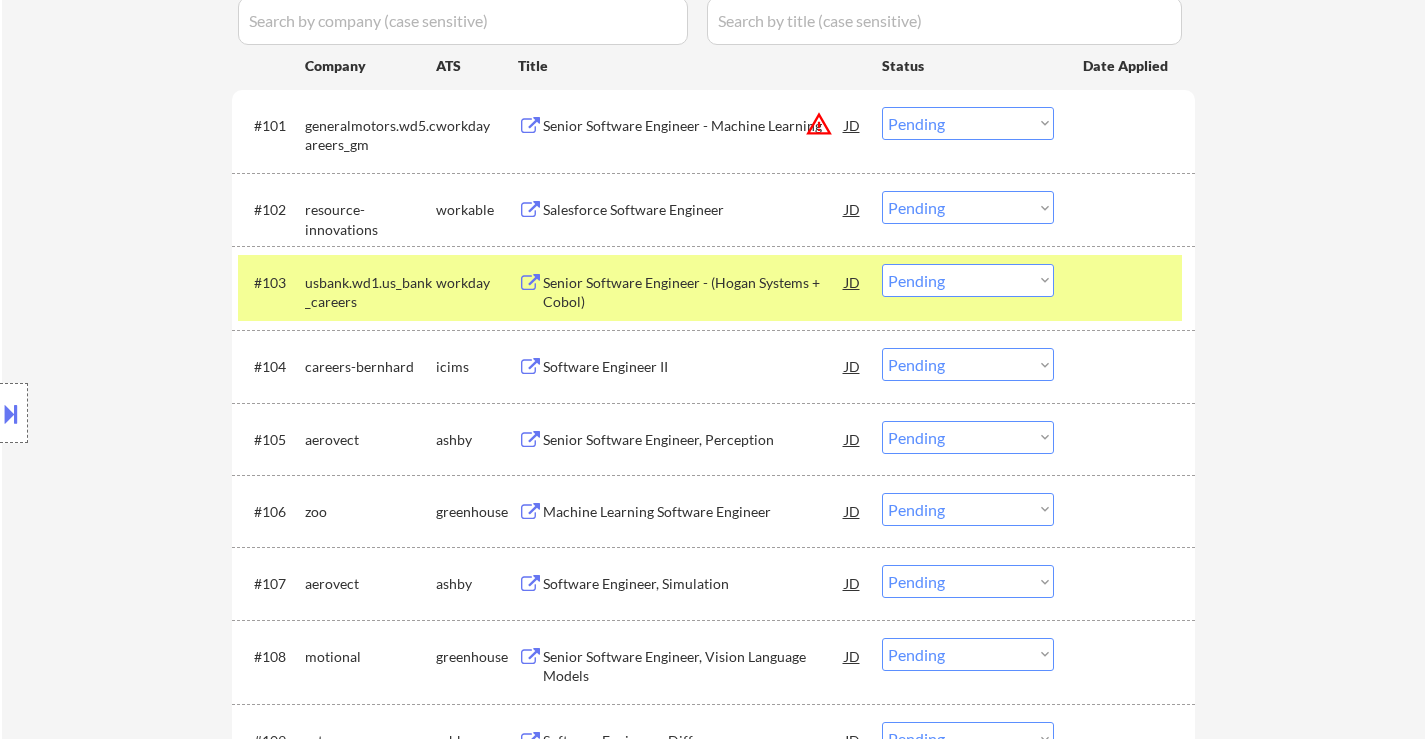 click on "Senior Software Engineer, Perception" at bounding box center (694, 439) 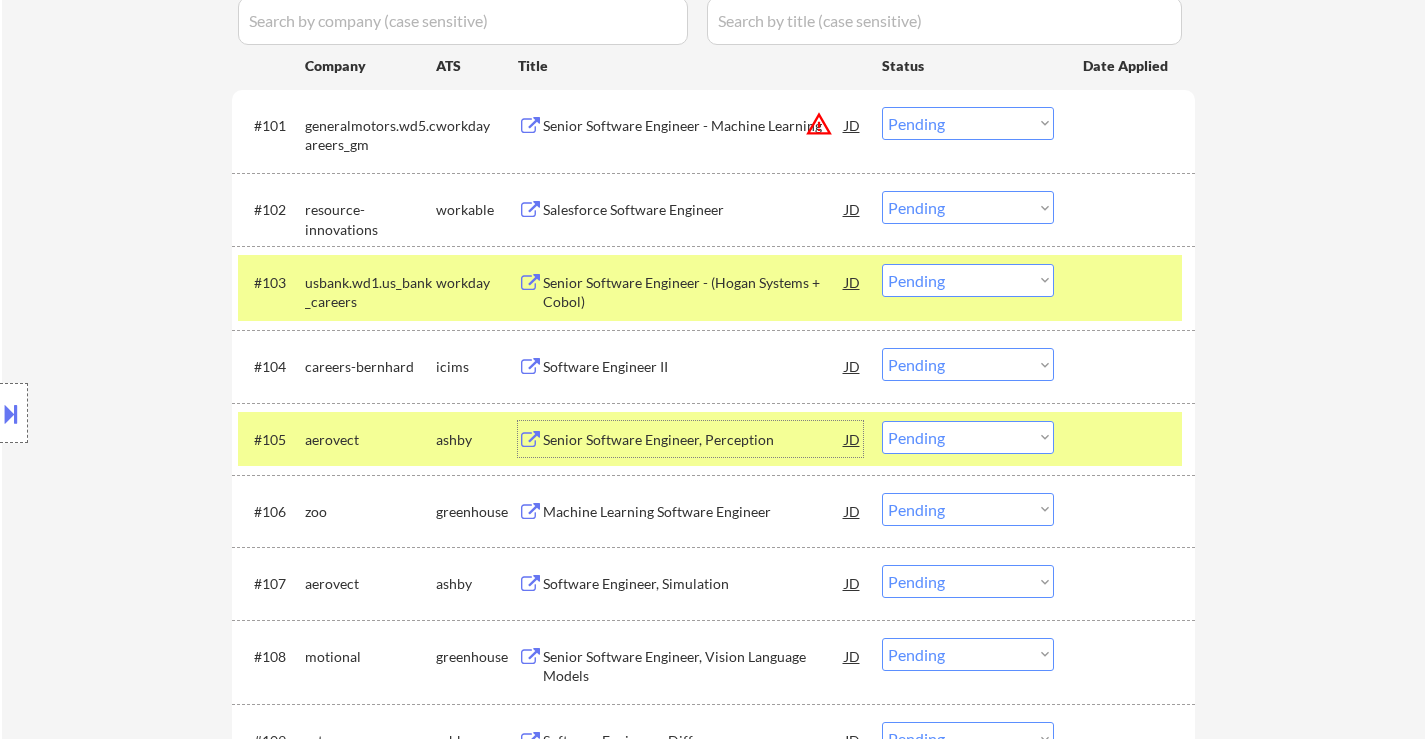 click on "#103 usbank.wd1.us_bank_careers workday Senior Software Engineer - (Hogan Systems + Cobol) JD warning_amber Choose an option... Pending Applied Excluded (Questions) Excluded (Expired) Excluded (Location) Excluded (Bad Match) Excluded (Blocklist) Excluded (Salary) Excluded (Other) success" at bounding box center (713, 288) 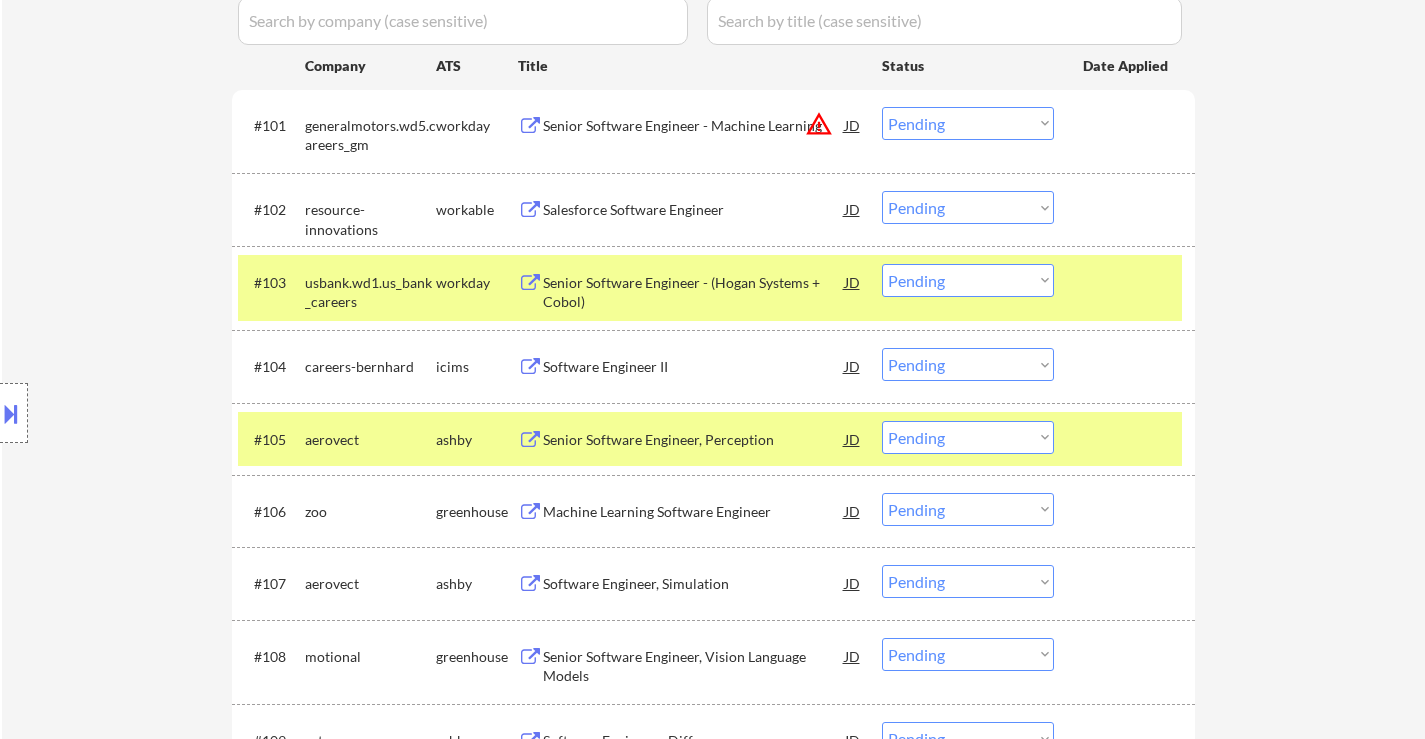 click at bounding box center [1127, 282] 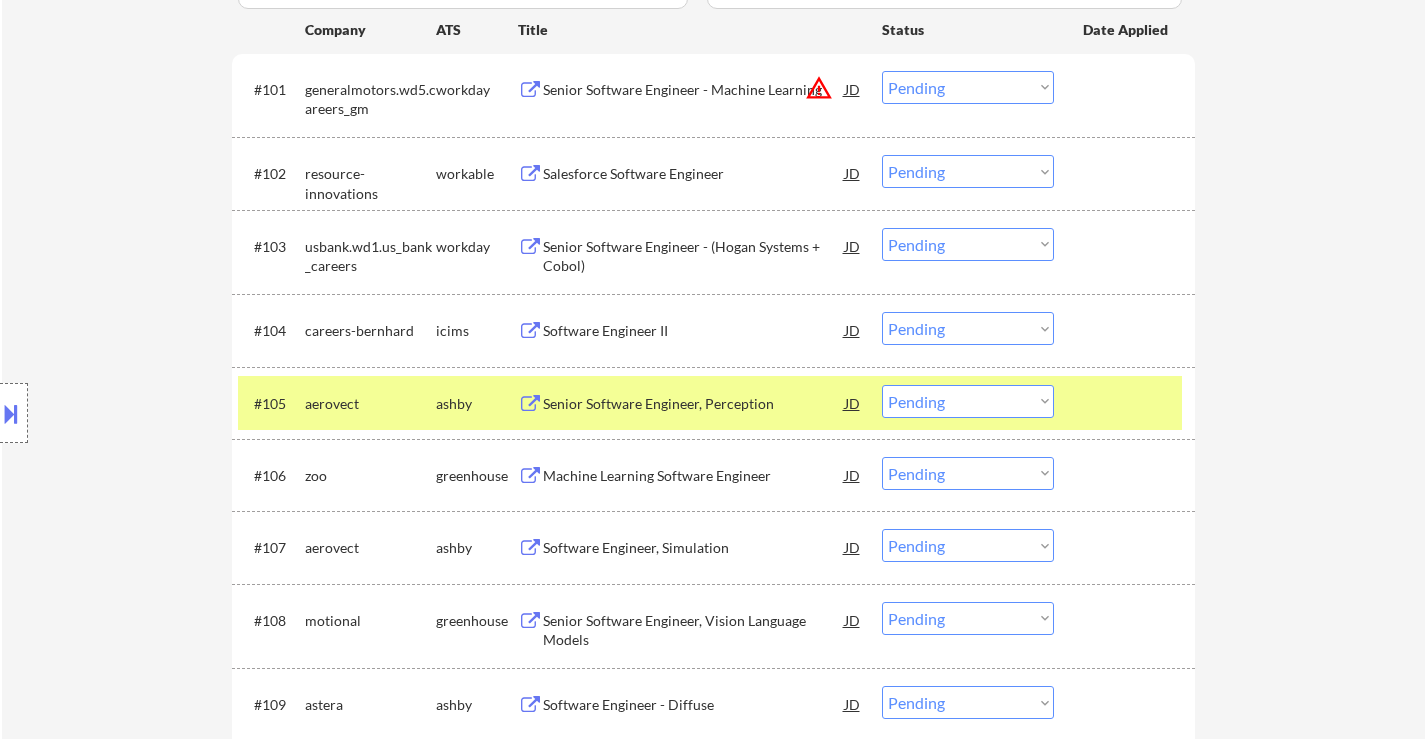 scroll, scrollTop: 700, scrollLeft: 0, axis: vertical 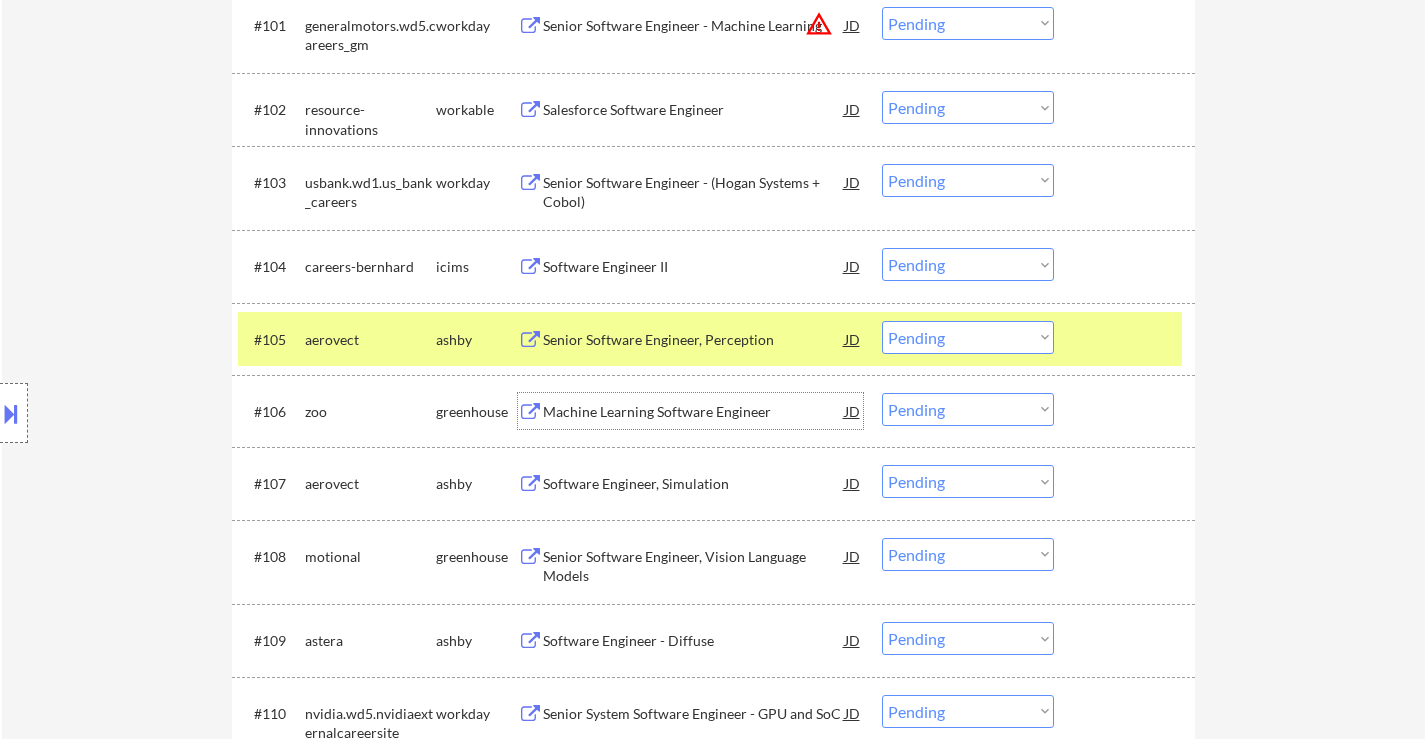click on "Machine Learning Software Engineer" at bounding box center [694, 412] 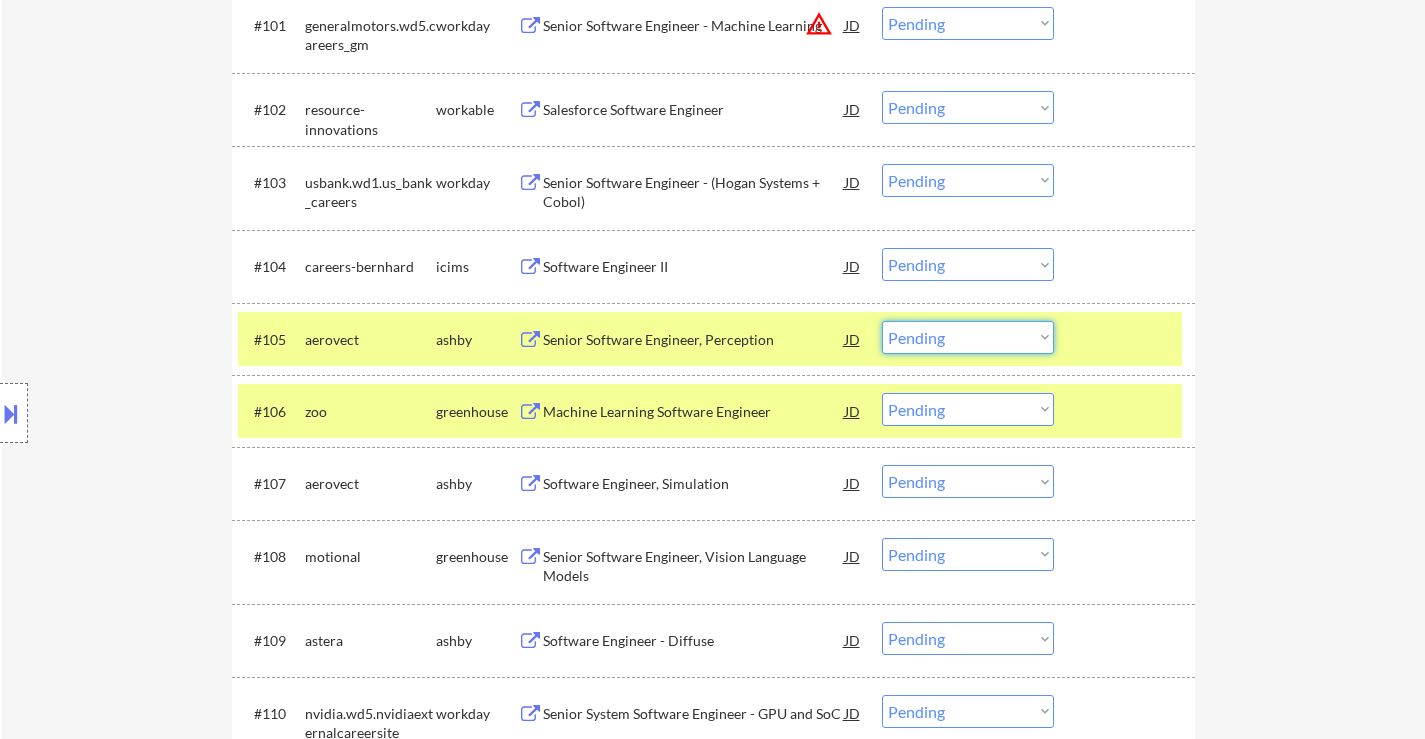 click on "Choose an option... Pending Applied Excluded (Questions) Excluded (Expired) Excluded (Location) Excluded (Bad Match) Excluded (Blocklist) Excluded (Salary) Excluded (Other)" at bounding box center [968, 337] 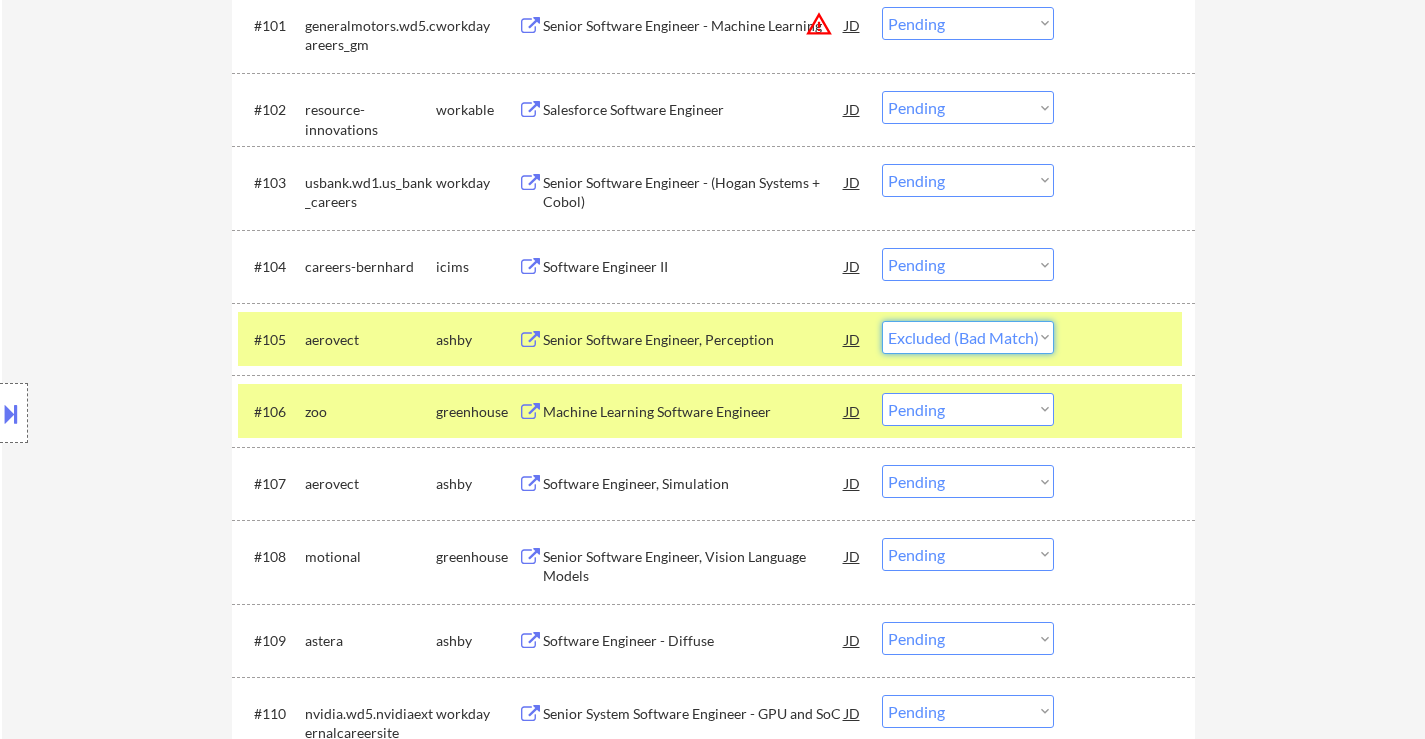 click on "Choose an option... Pending Applied Excluded (Questions) Excluded (Expired) Excluded (Location) Excluded (Bad Match) Excluded (Blocklist) Excluded (Salary) Excluded (Other)" at bounding box center (968, 337) 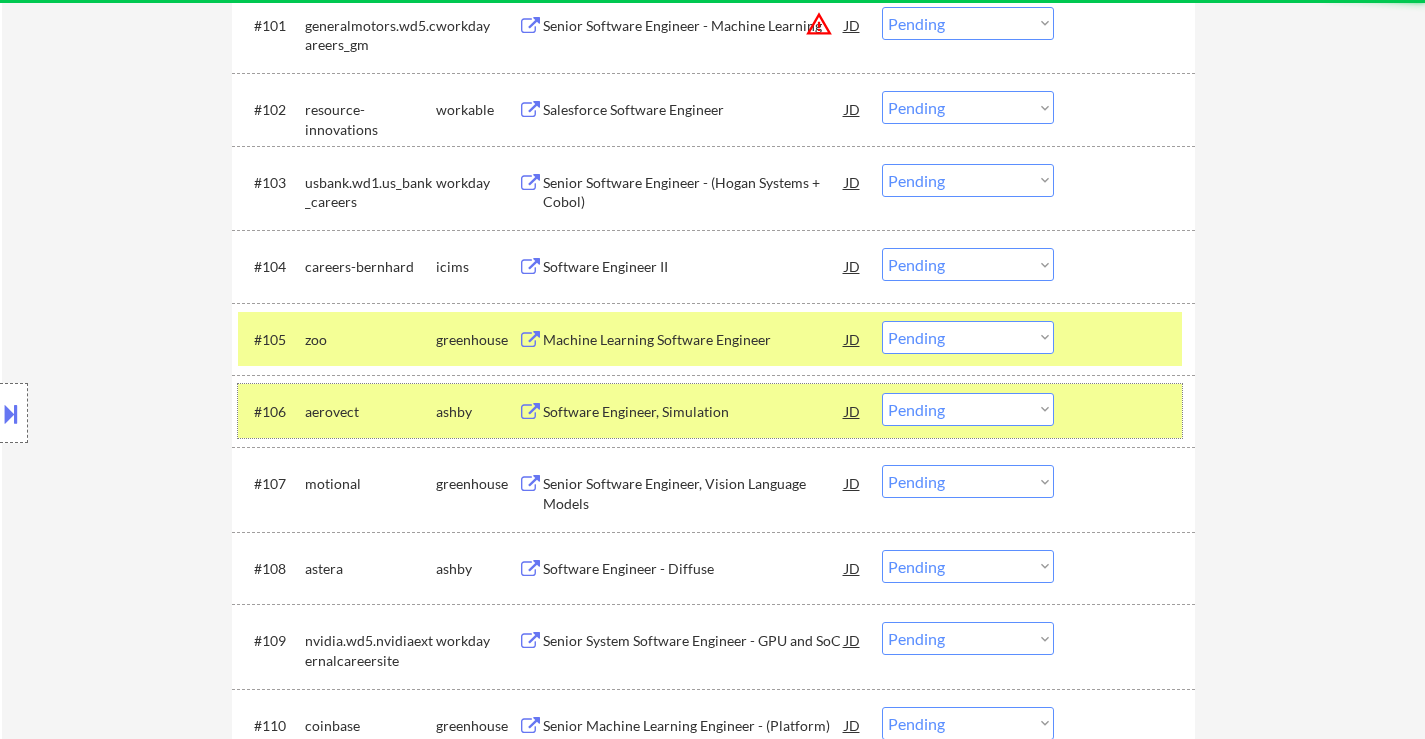 click at bounding box center (1127, 411) 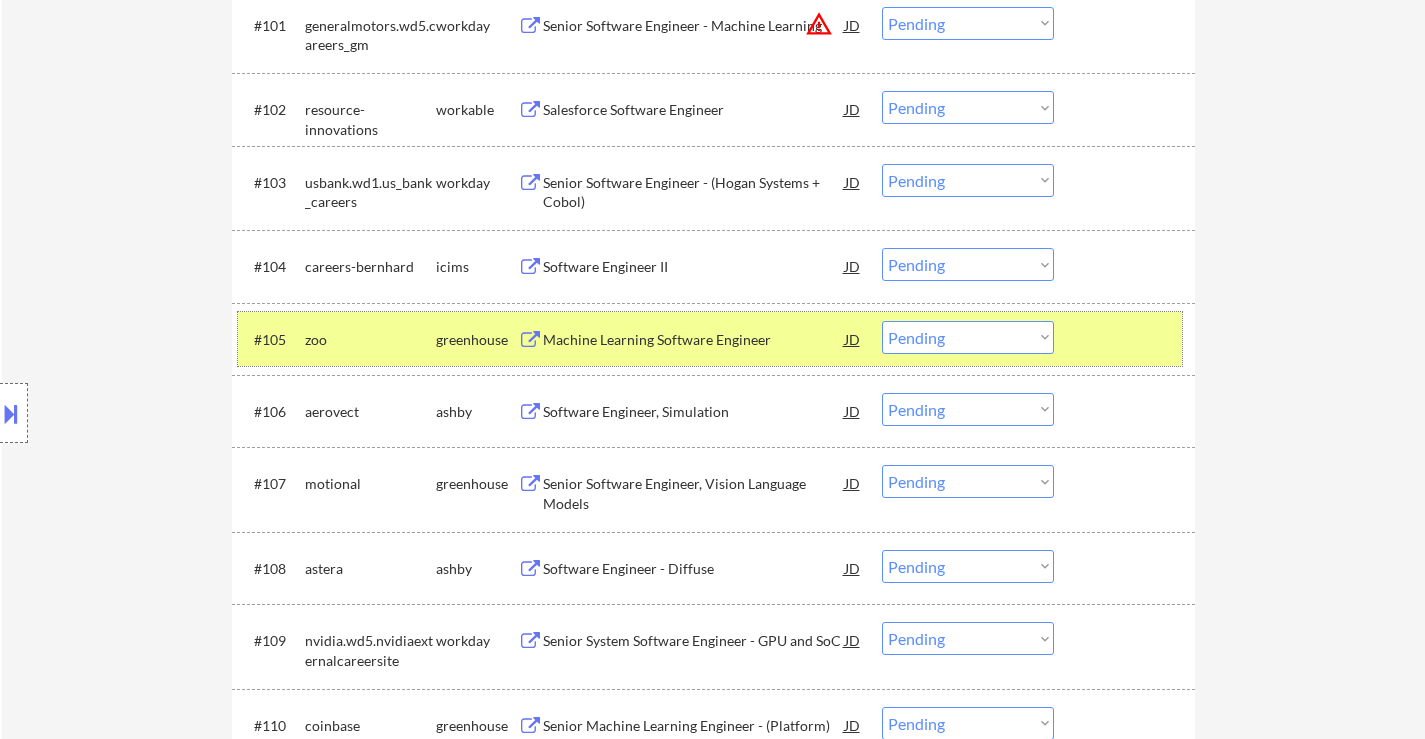 click at bounding box center [1127, 339] 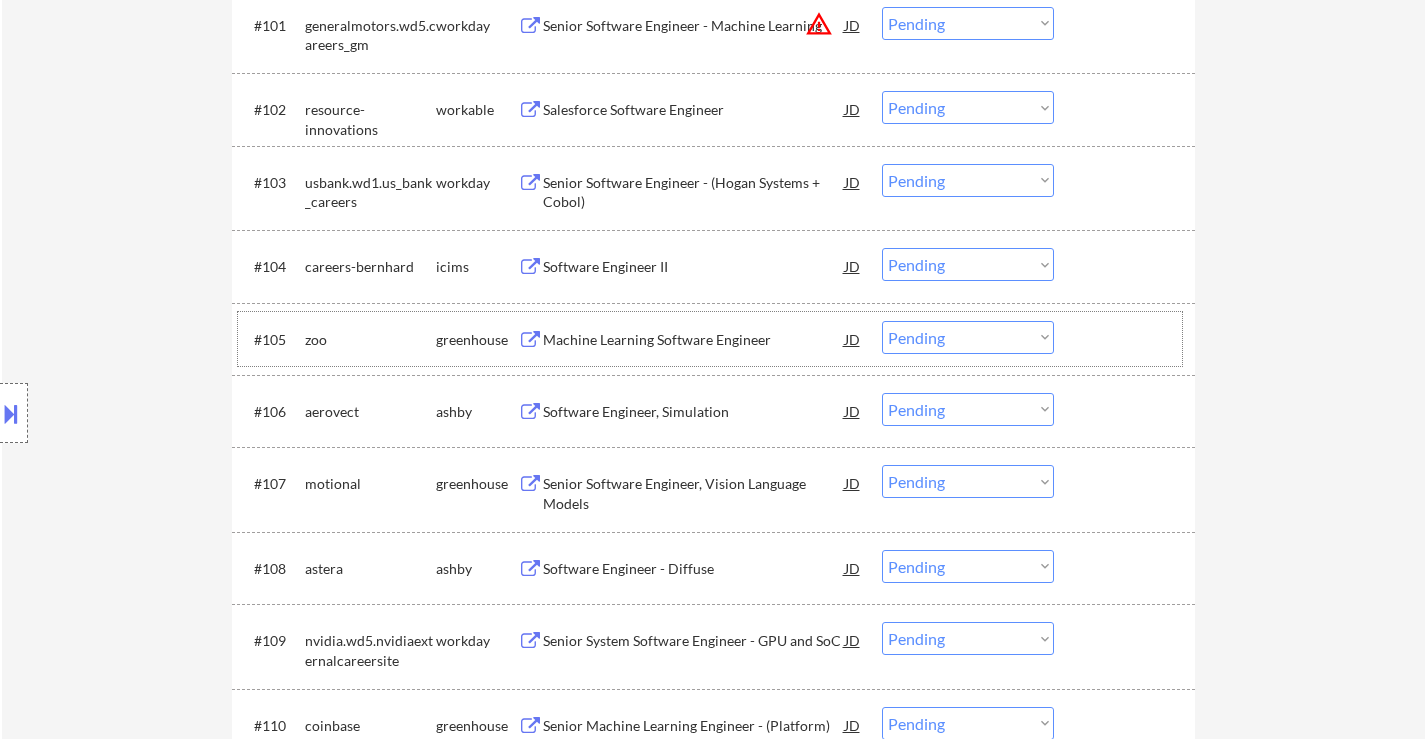 click on "Choose an option... Pending Applied Excluded (Questions) Excluded (Expired) Excluded (Location) Excluded (Bad Match) Excluded (Blocklist) Excluded (Salary) Excluded (Other)" at bounding box center [968, 337] 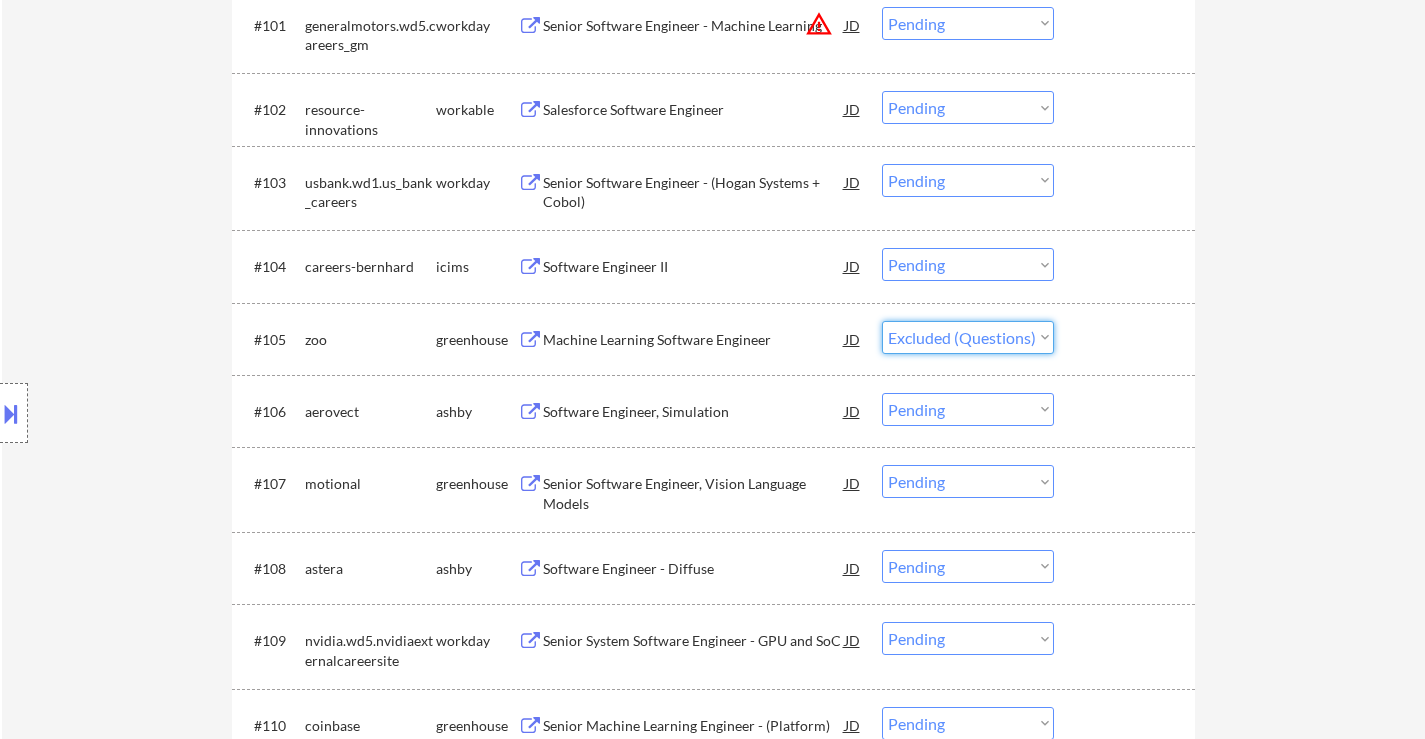 click on "Choose an option... Pending Applied Excluded (Questions) Excluded (Expired) Excluded (Location) Excluded (Bad Match) Excluded (Blocklist) Excluded (Salary) Excluded (Other)" at bounding box center (968, 337) 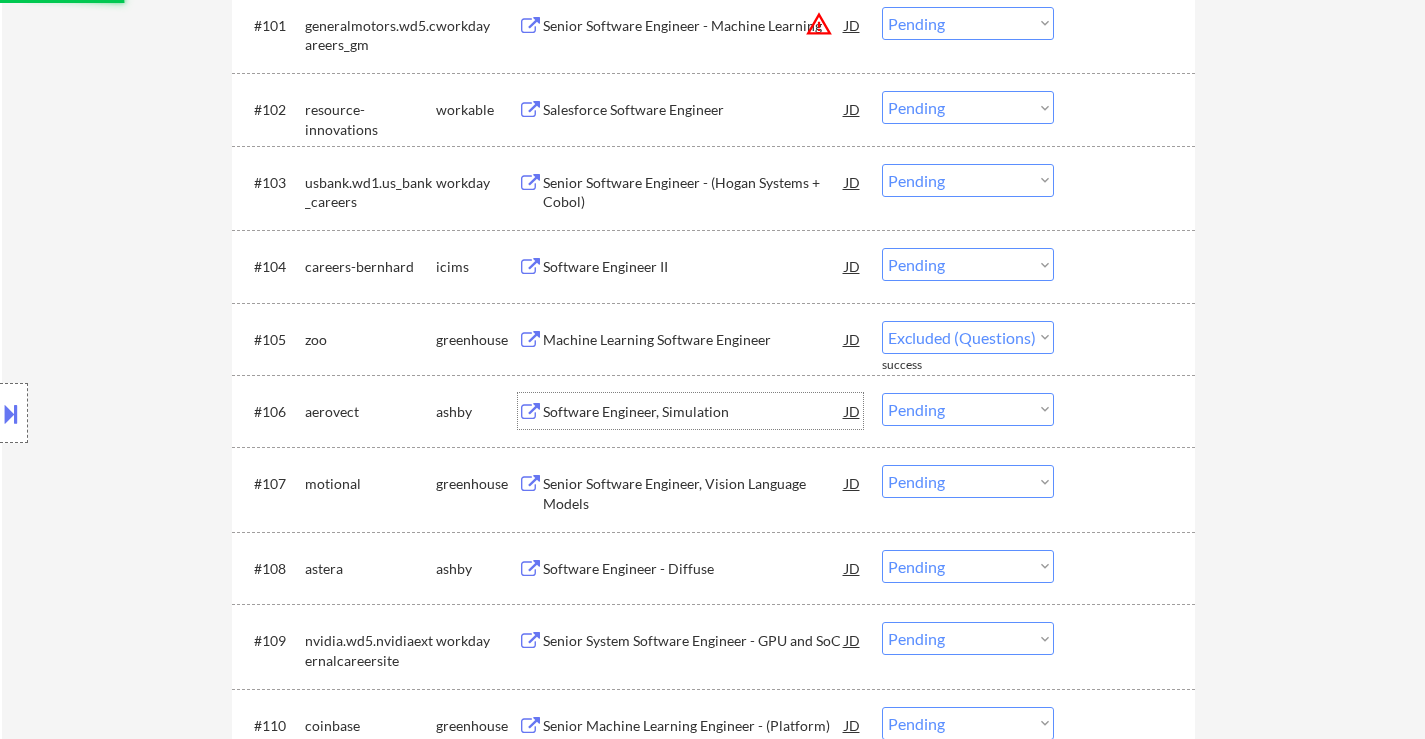 click on "Software Engineer, Simulation" at bounding box center (694, 412) 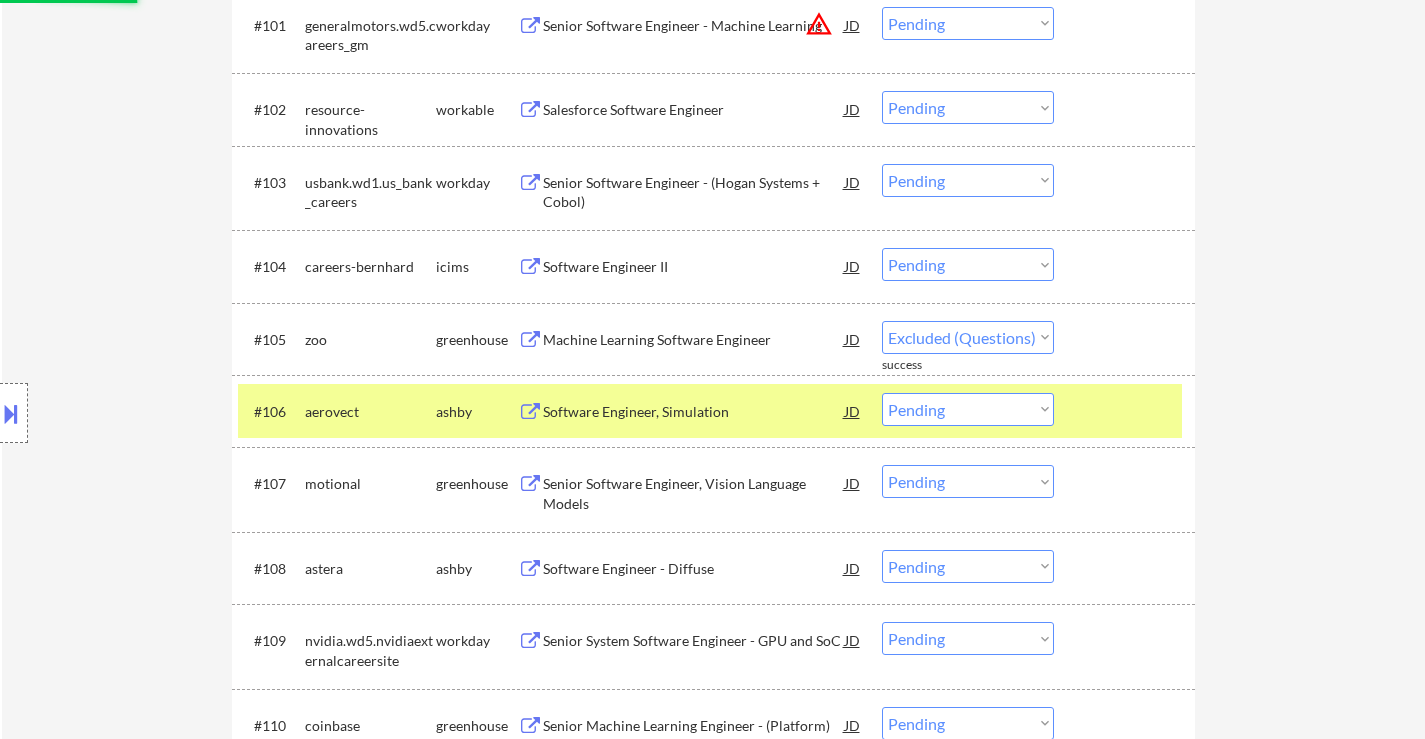 select on ""pending"" 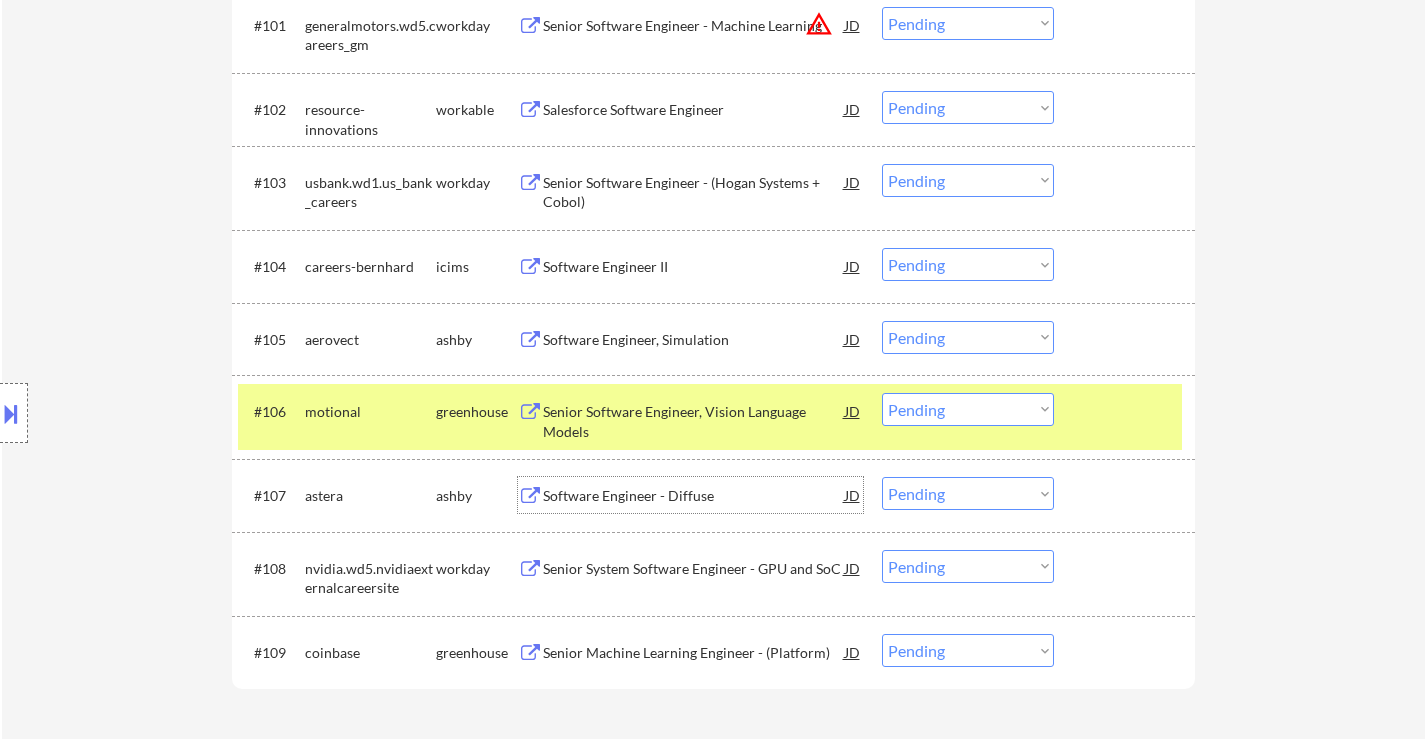 click on "Software Engineer - Diffuse" at bounding box center [694, 496] 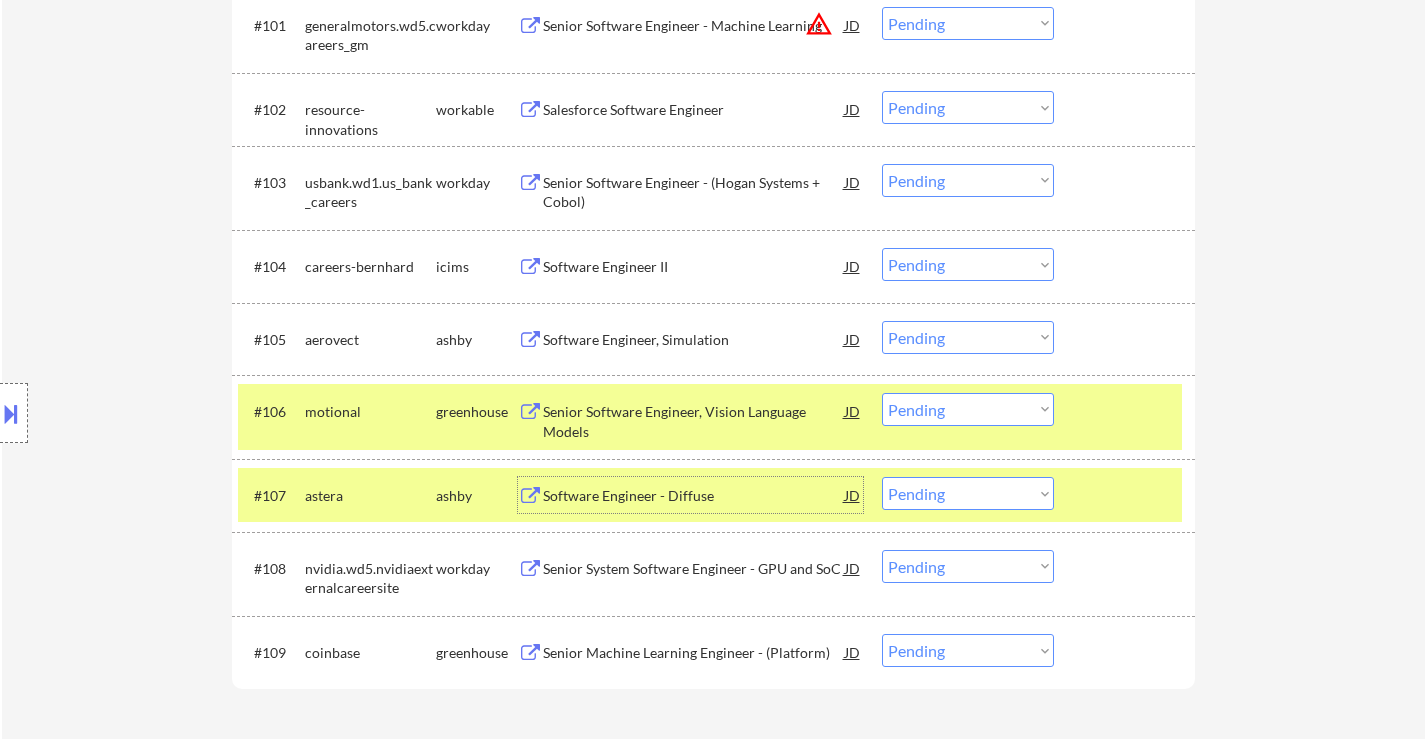 click on "#107 astera ashby Software Engineer - Diffuse JD Choose an option... Pending Applied Excluded (Questions) Excluded (Expired) Excluded (Location) Excluded (Bad Match) Excluded (Blocklist) Excluded (Salary) Excluded (Other)" at bounding box center (713, 495) 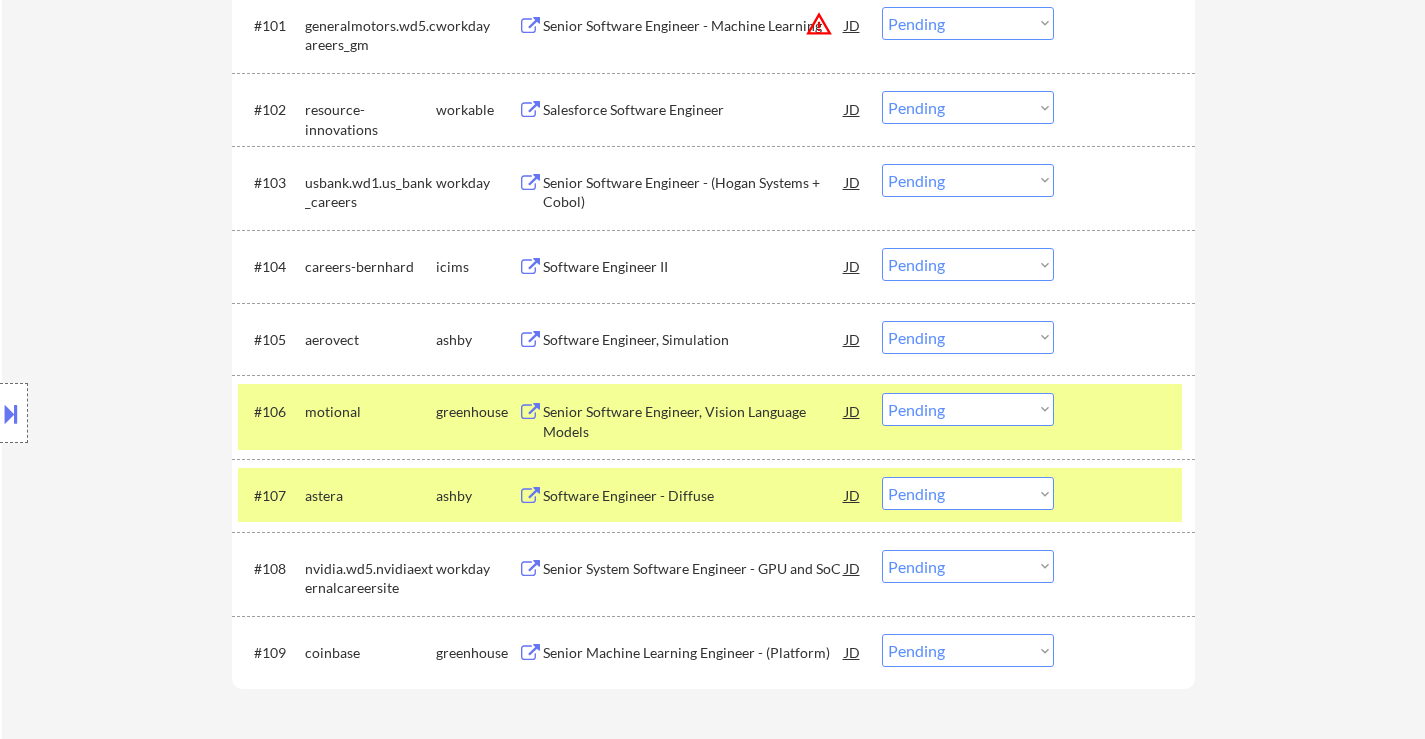 click on "← Return to /applysquad Mailslurp Inbox Job Search Builder [FIRST] [LAST] User Email:  [USERNAME]@[DOMAIN] Application Email:  [USERNAME]@[DOMAIN] Mailslurp Email:  [USERNAME]@[DOMAIN] LinkedIn:   https://www.linkedin.com/in/[USERNAME]/
Phone:  [PHONE] Current Location:  [LOCATION] Applies:  94 sent / 442 bought Internal Notes Returning customer (+200 so now 442 total), he has many notes and multiple resumes so pls read carefully:
•	Resume 1: Remote jobs only
•	Resume 2: [CITY], [STATE] (North Carolina) area local jobs only
• Please track number of jobs for each resume.
•	Do not apply to any SMARTRECRUITERS jobs OR government jobs. He wants to make sure we don't apply to any job that looks "scammy"
• 3. VISA STUFF: He is here on an H1B visa and will need to find an employer who is willing to transfer his existing visa (NOT sponsor a new visa). Can work in country of residence?:  yes Squad Notes Minimum salary:   Will need Visa to work in that country now/future?:   yes Back" at bounding box center (713, 78) 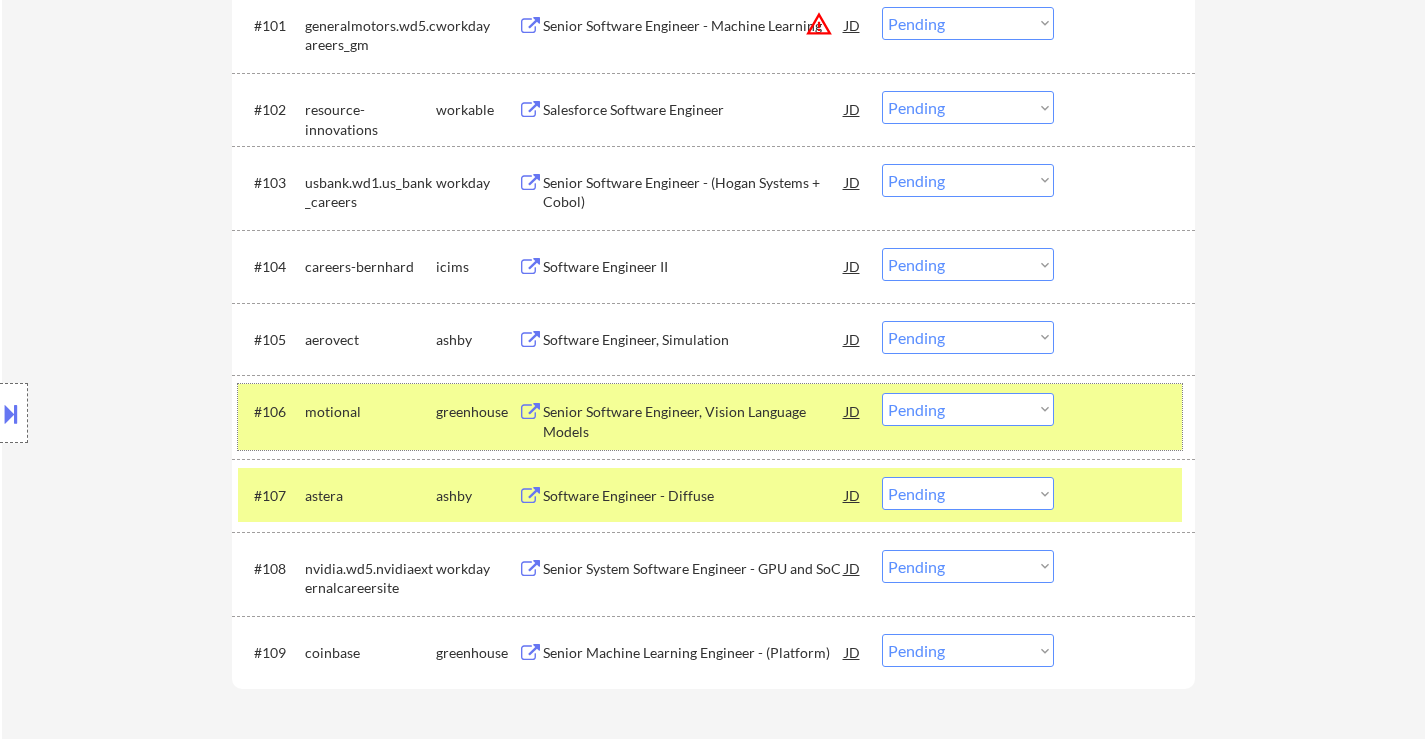click on "#106 motional greenhouse Senior Software Engineer, Vision Language Models JD Choose an option... Pending Applied Excluded (Questions) Excluded (Expired) Excluded (Location) Excluded (Bad Match) Excluded (Blocklist) Excluded (Salary) Excluded (Other)" at bounding box center (710, 417) 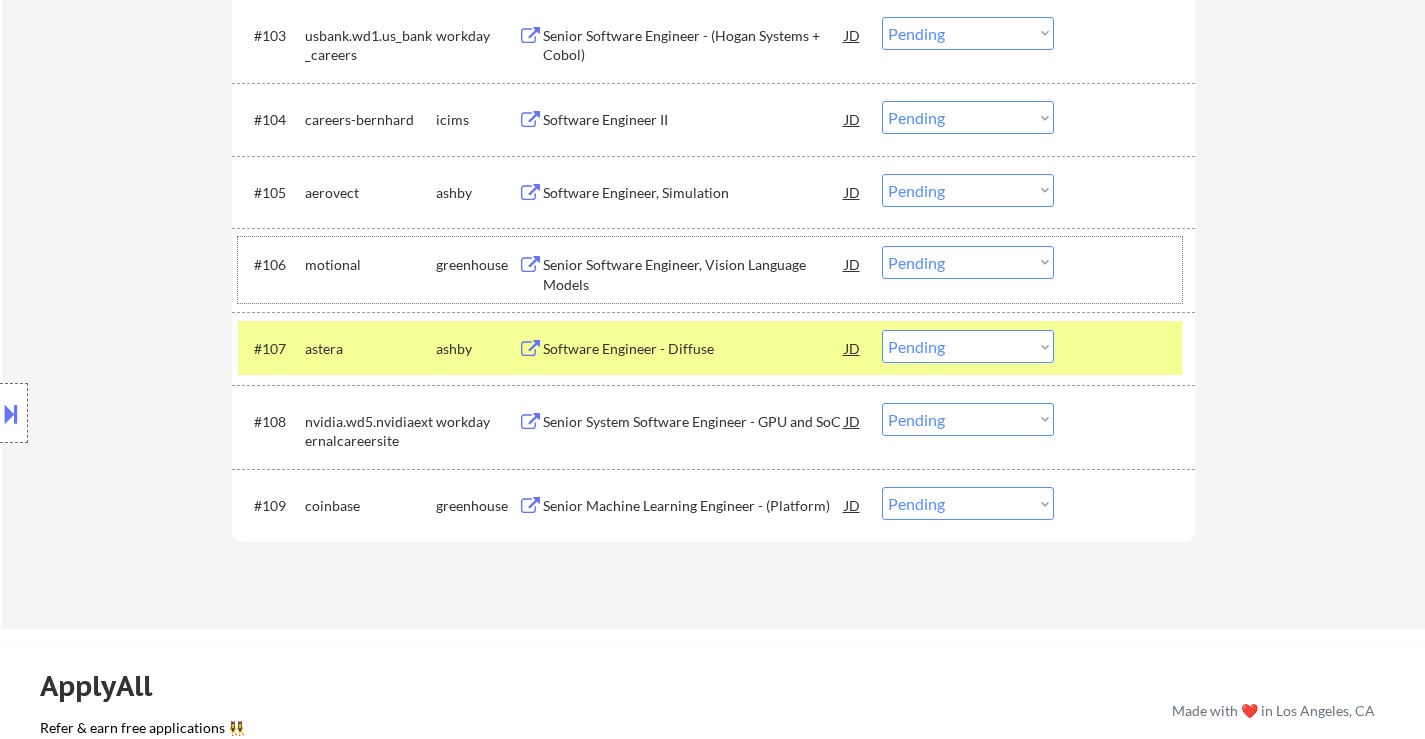scroll, scrollTop: 900, scrollLeft: 0, axis: vertical 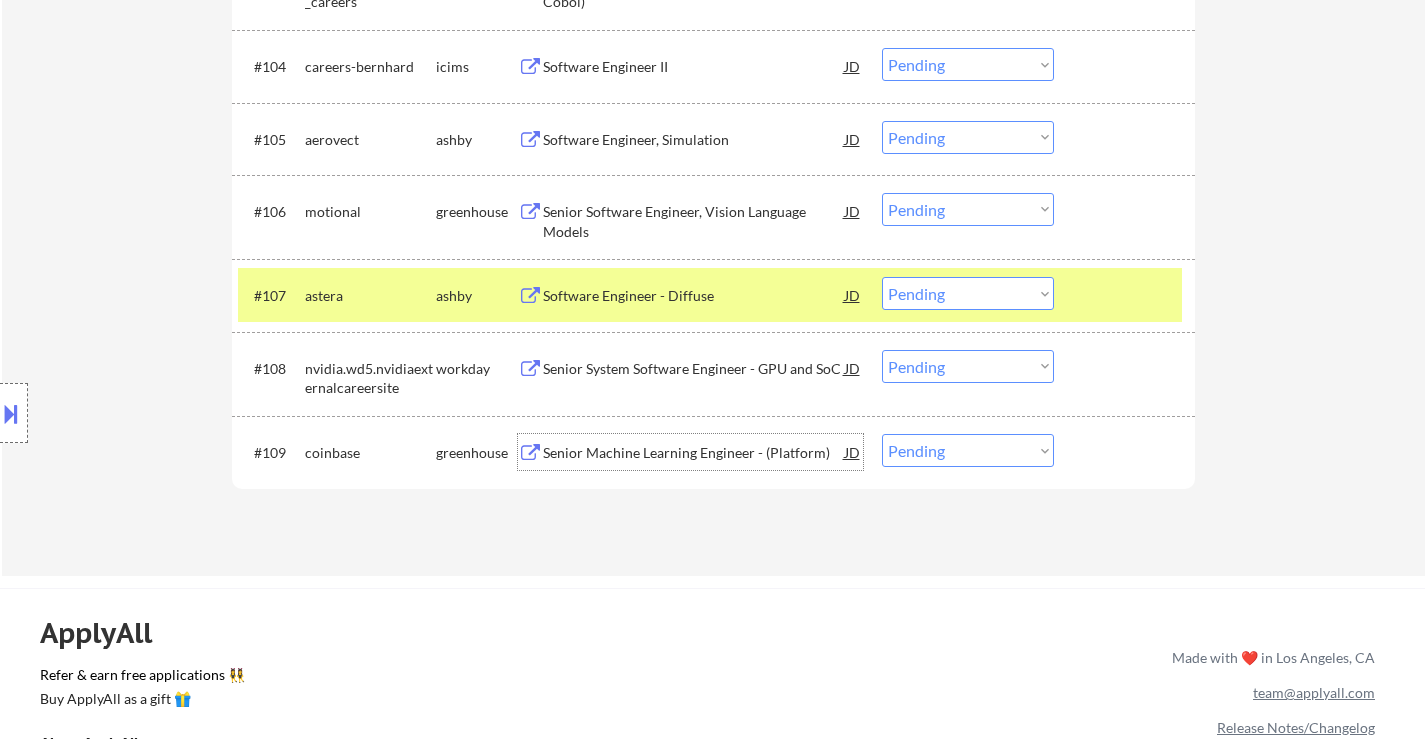 click on "Senior Machine Learning Engineer - (Platform)" at bounding box center [694, 453] 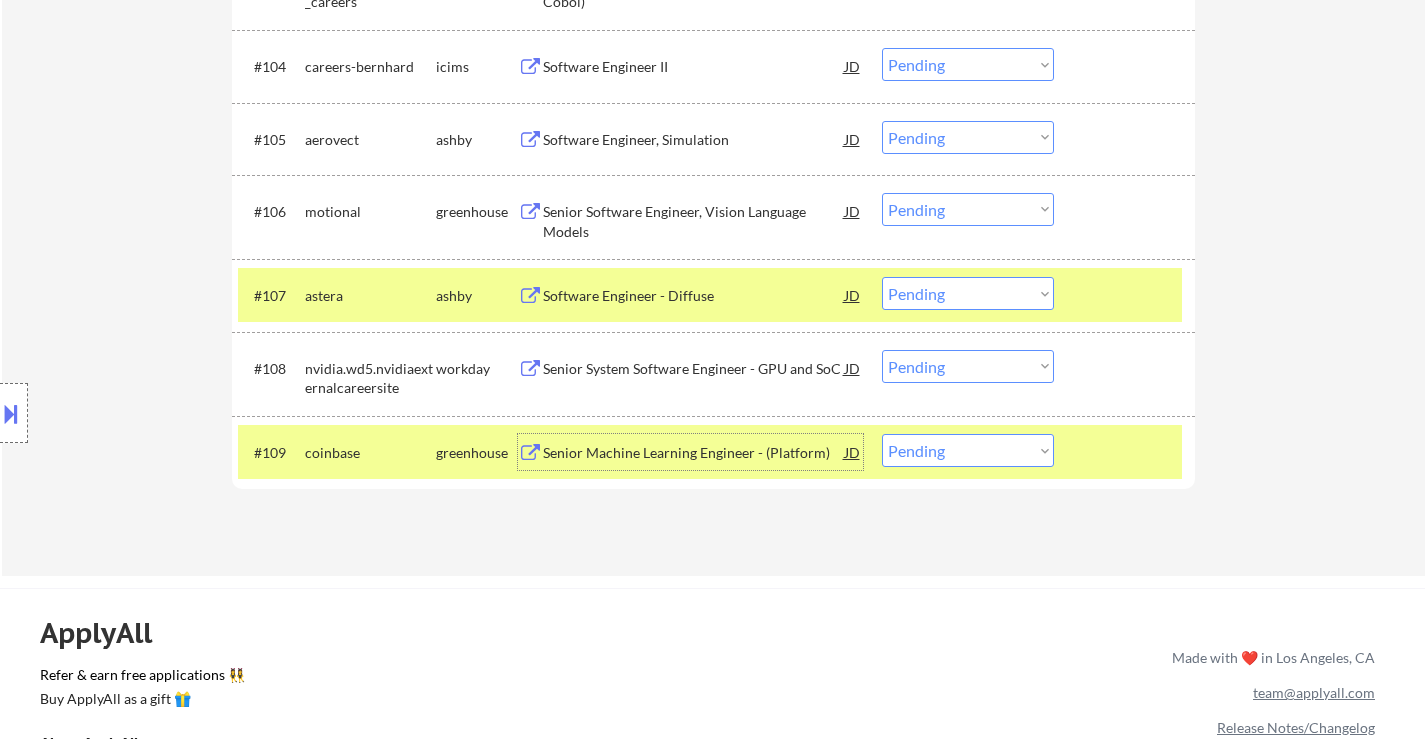 click on "Choose an option... Pending Applied Excluded (Questions) Excluded (Expired) Excluded (Location) Excluded (Bad Match) Excluded (Blocklist) Excluded (Salary) Excluded (Other)" at bounding box center (968, 293) 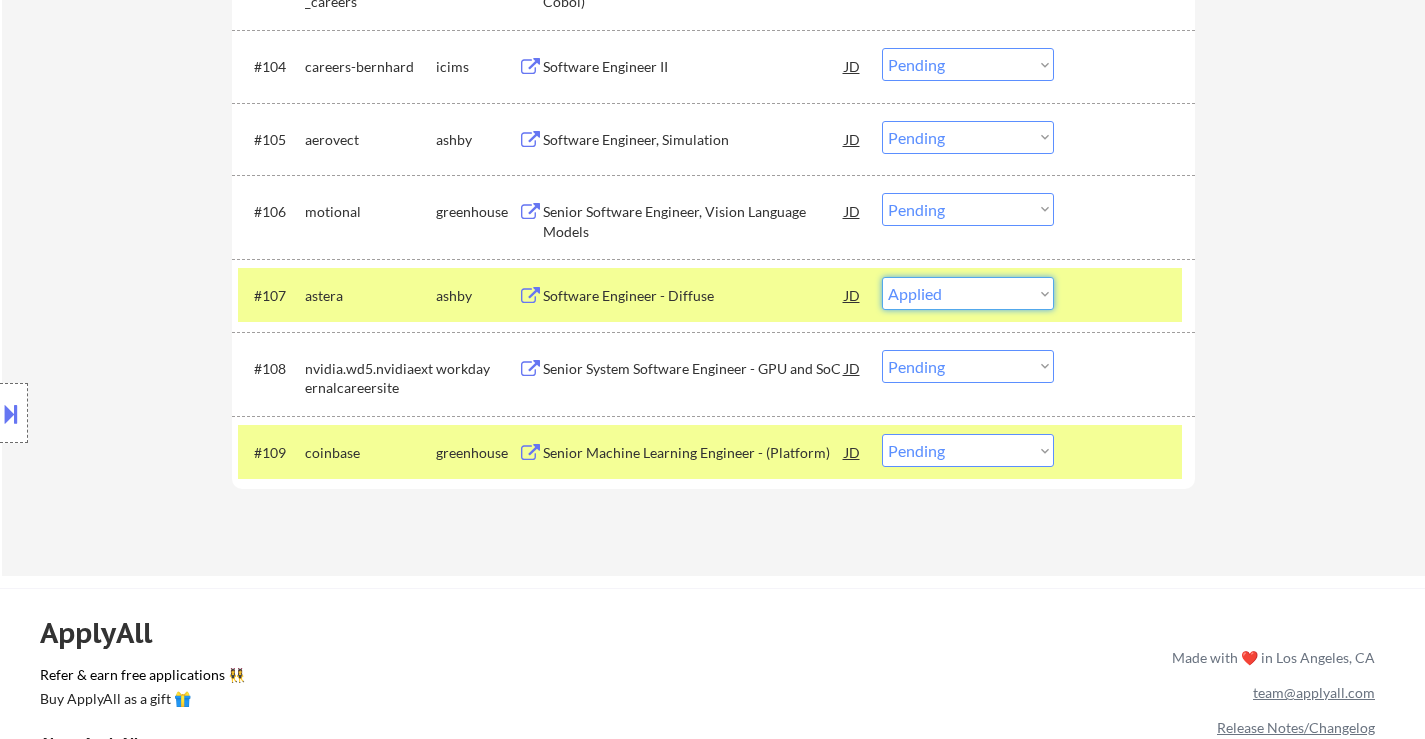 click on "Choose an option... Pending Applied Excluded (Questions) Excluded (Expired) Excluded (Location) Excluded (Bad Match) Excluded (Blocklist) Excluded (Salary) Excluded (Other)" at bounding box center [968, 293] 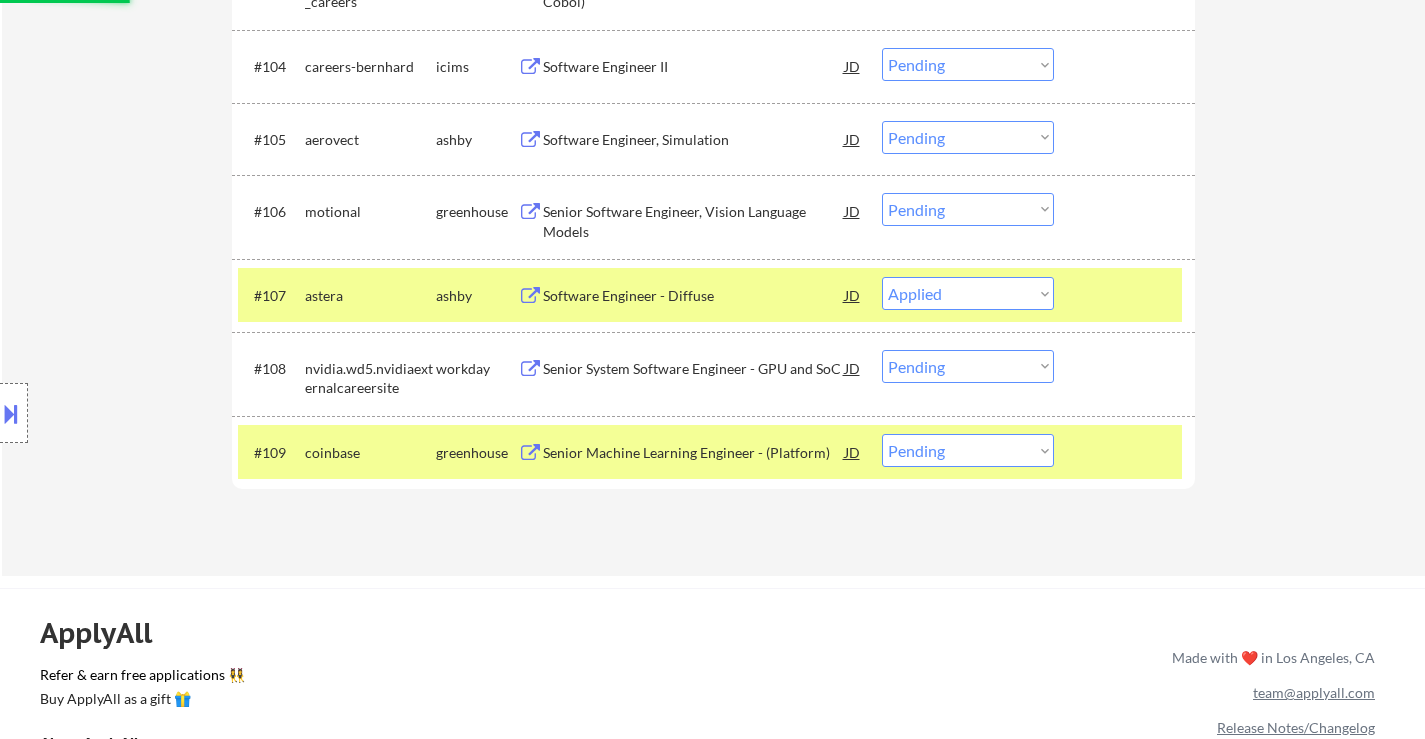 select on ""pending"" 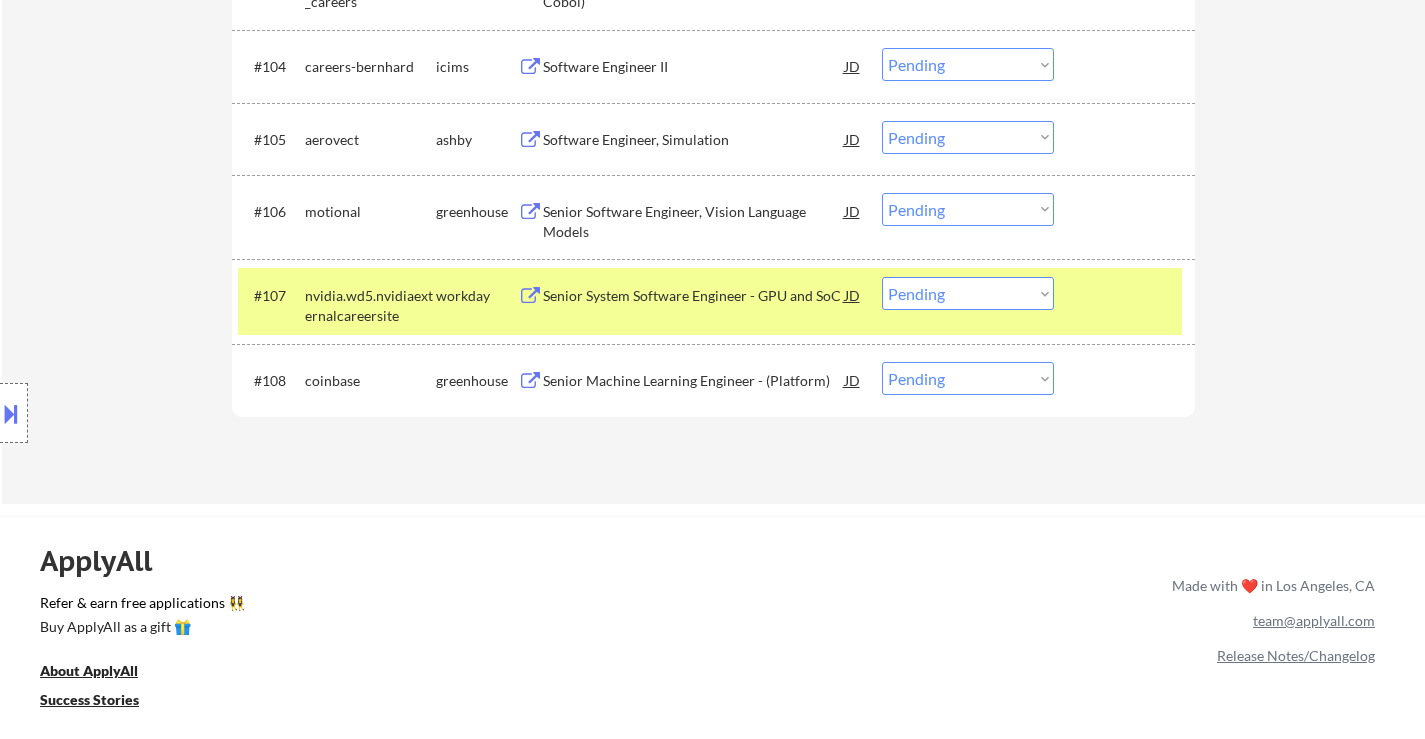 click on "Choose an option... Pending Applied Excluded (Questions) Excluded (Expired) Excluded (Location) Excluded (Bad Match) Excluded (Blocklist) Excluded (Salary) Excluded (Other)" at bounding box center (968, 378) 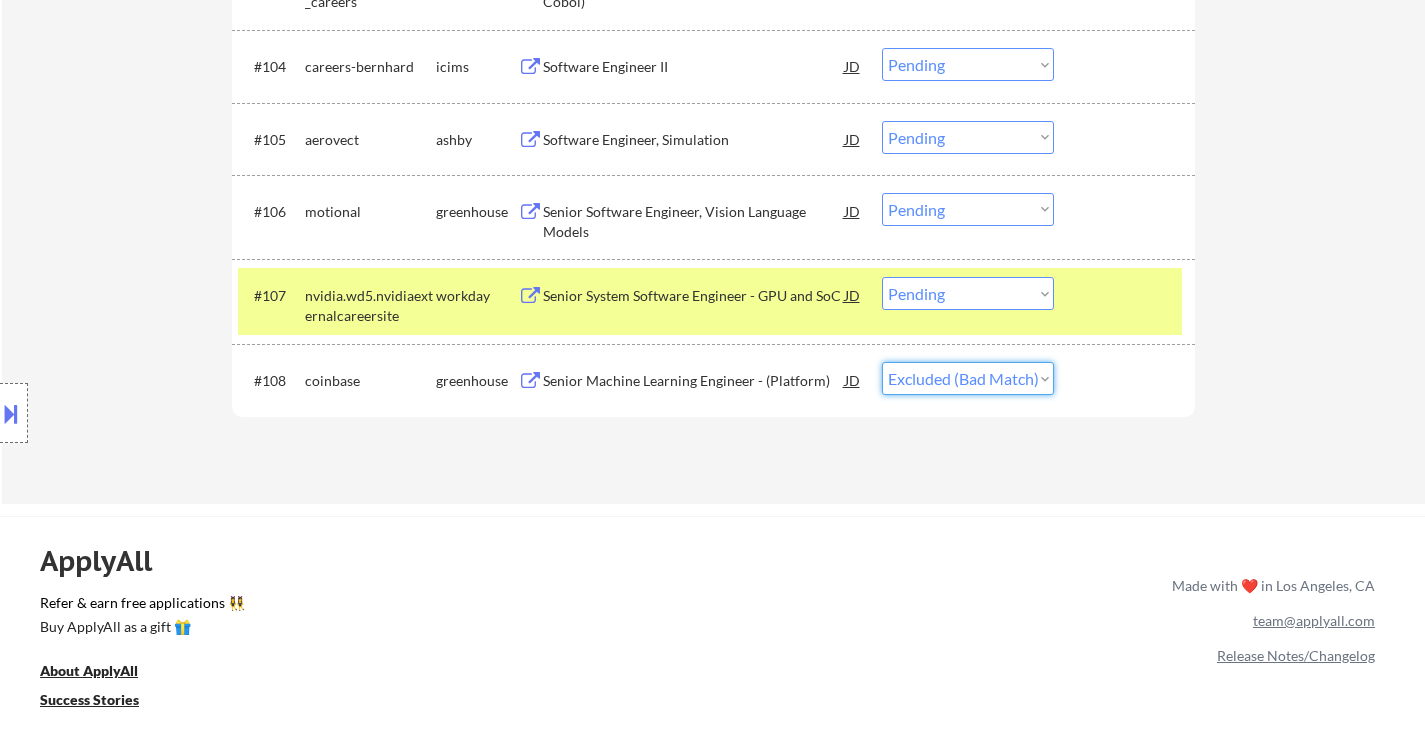 click on "Choose an option... Pending Applied Excluded (Questions) Excluded (Expired) Excluded (Location) Excluded (Bad Match) Excluded (Blocklist) Excluded (Salary) Excluded (Other)" at bounding box center (968, 378) 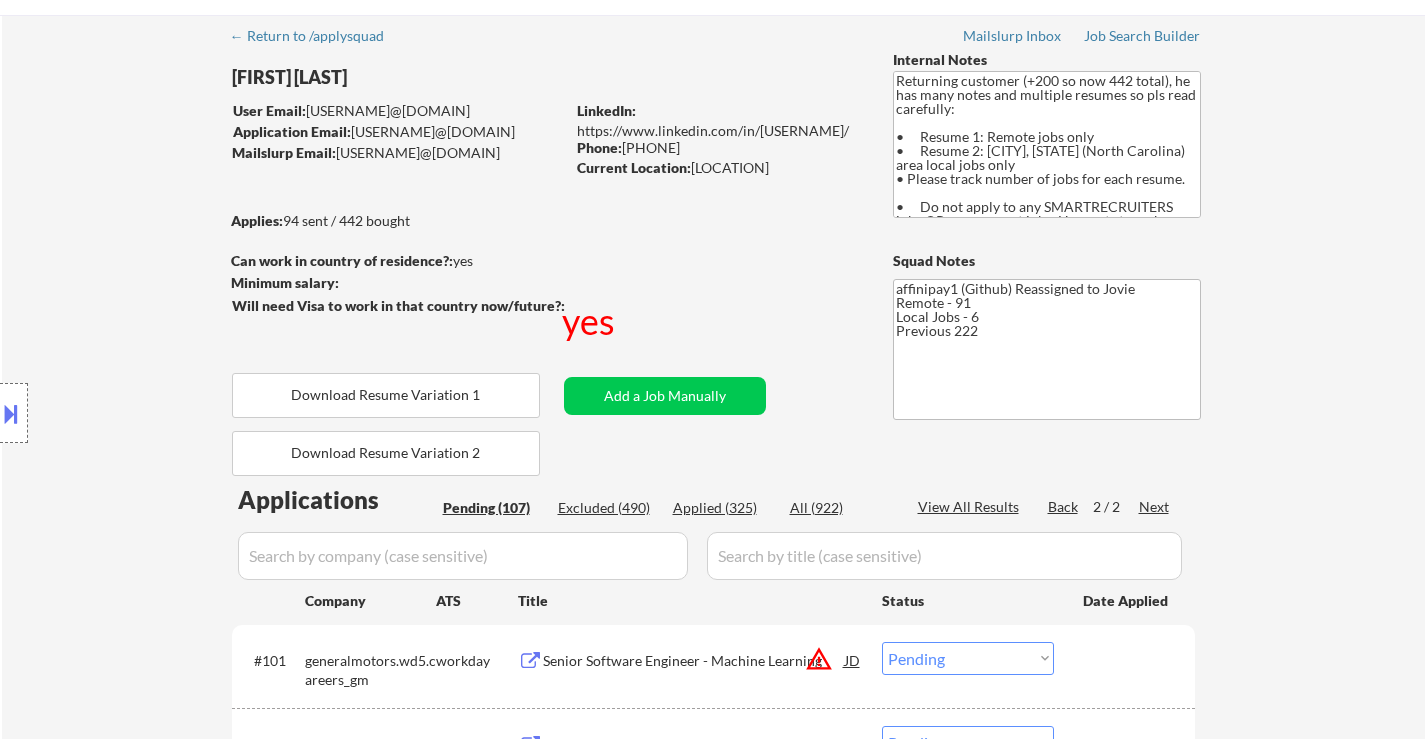 scroll, scrollTop: 100, scrollLeft: 0, axis: vertical 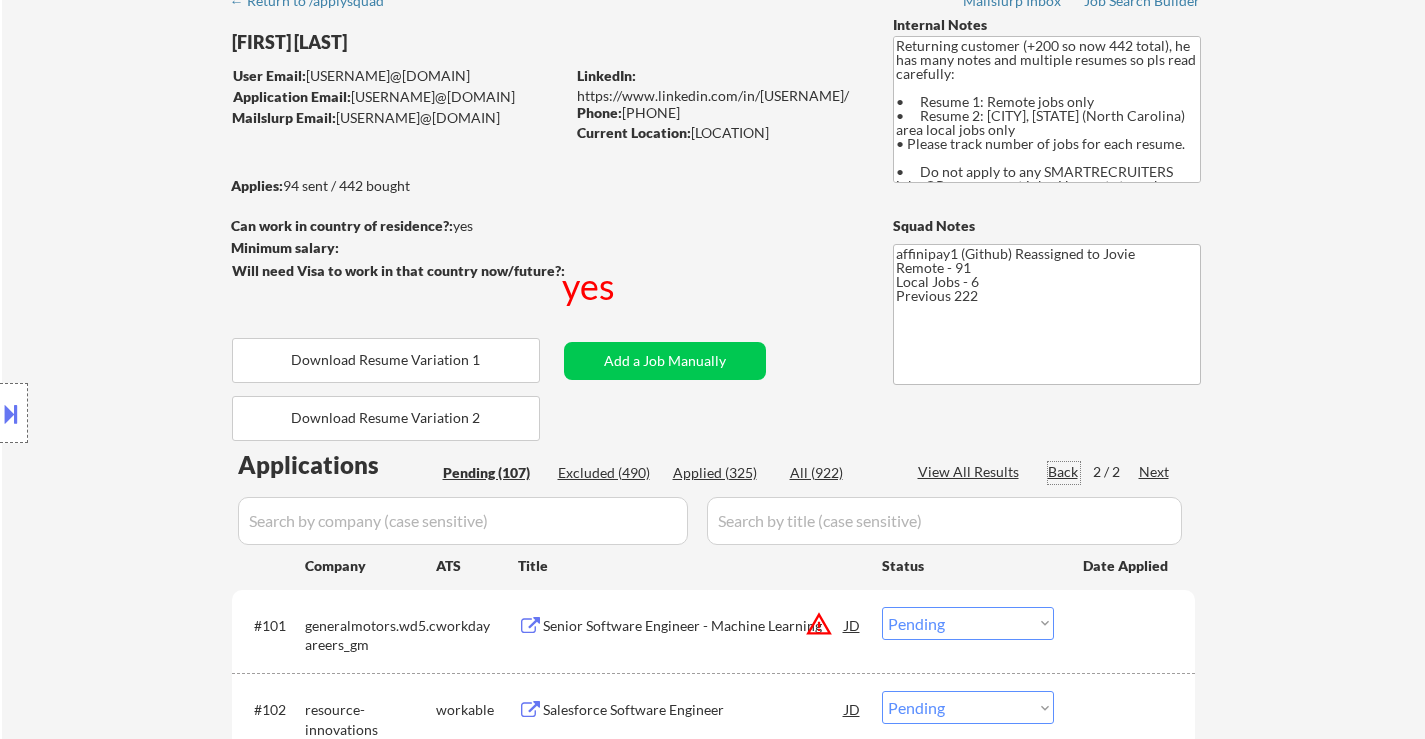 click on "Back" at bounding box center (1064, 472) 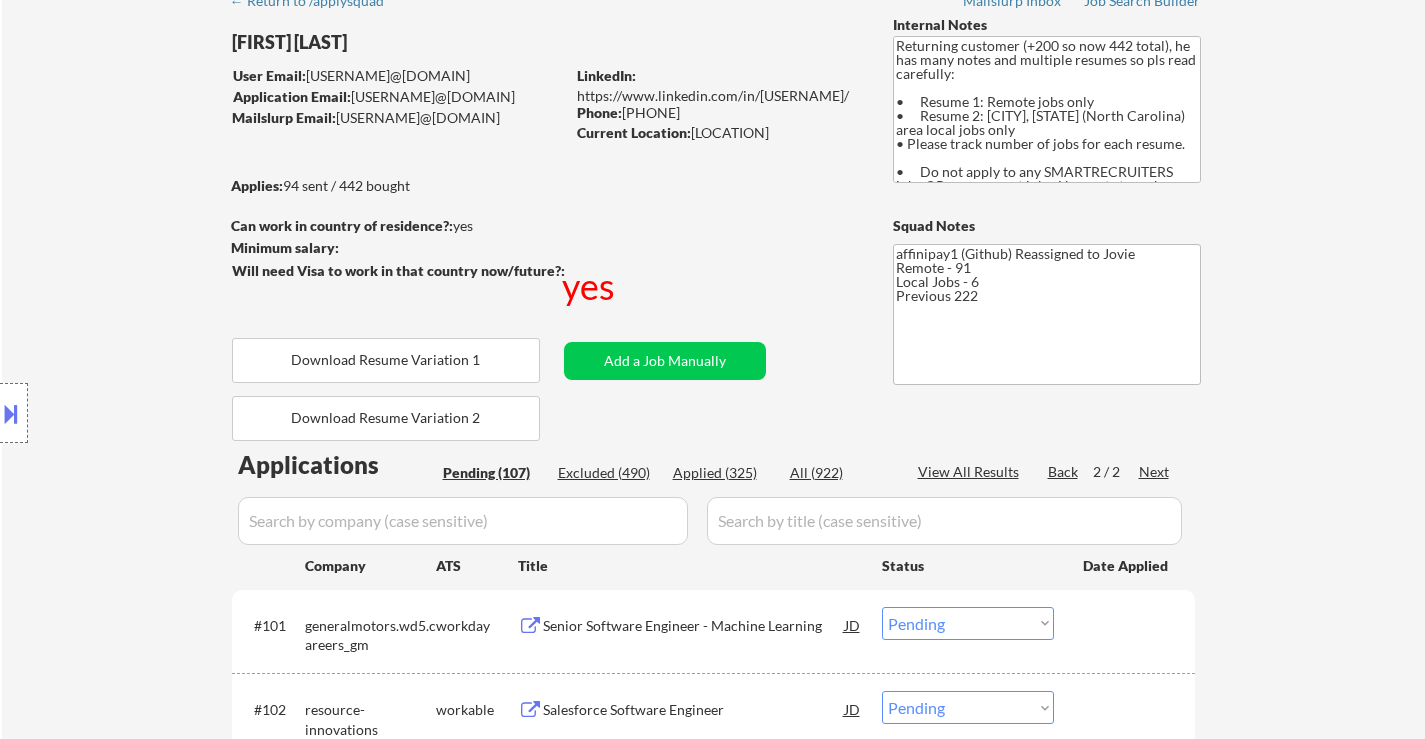 select on ""pending"" 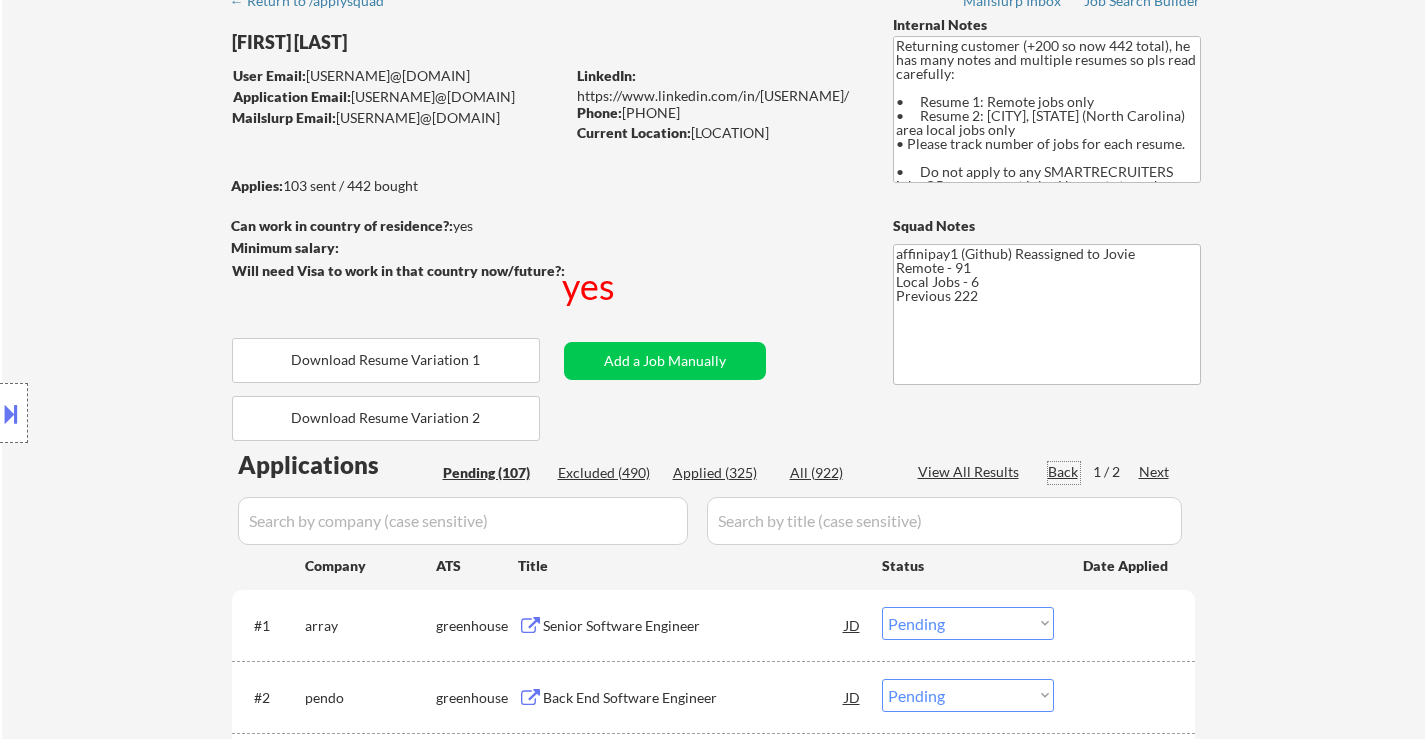 scroll, scrollTop: 200, scrollLeft: 0, axis: vertical 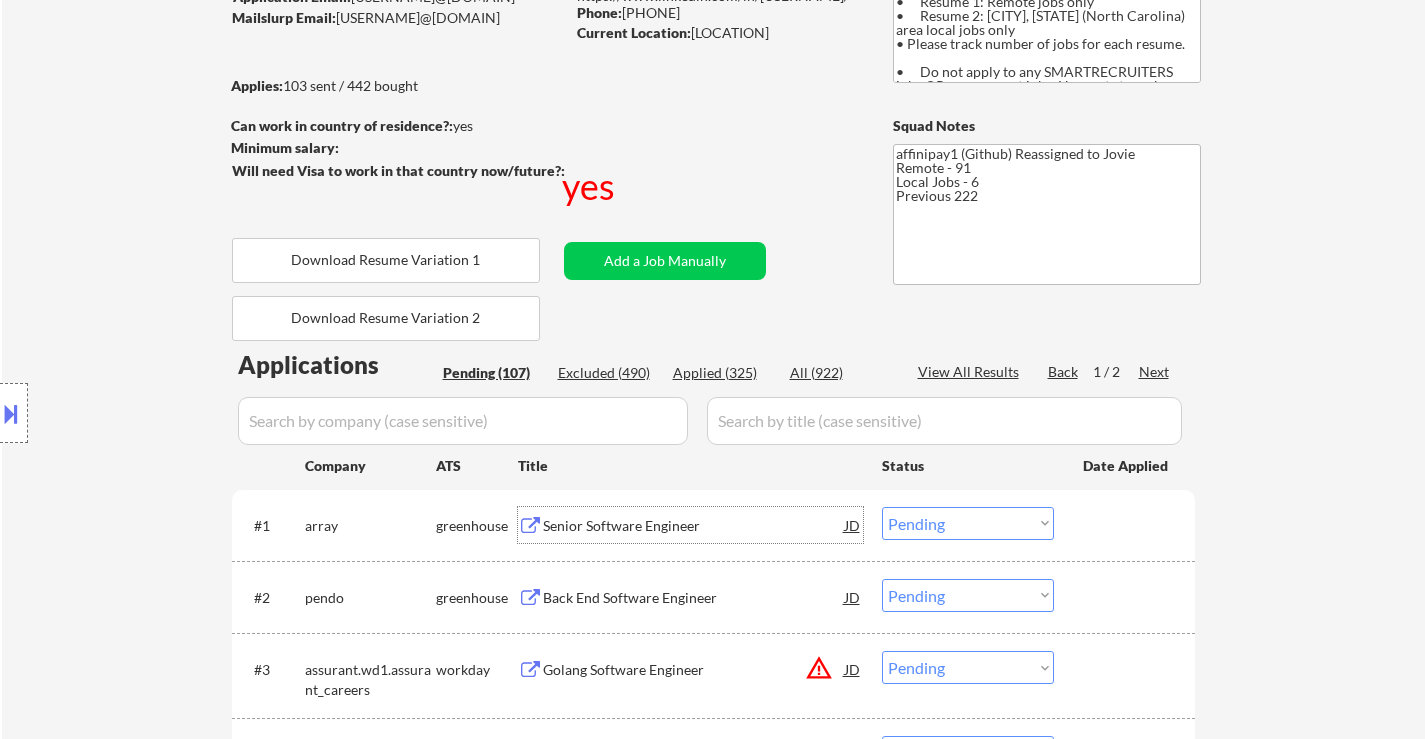 click on "Senior Software Engineer" at bounding box center [694, 526] 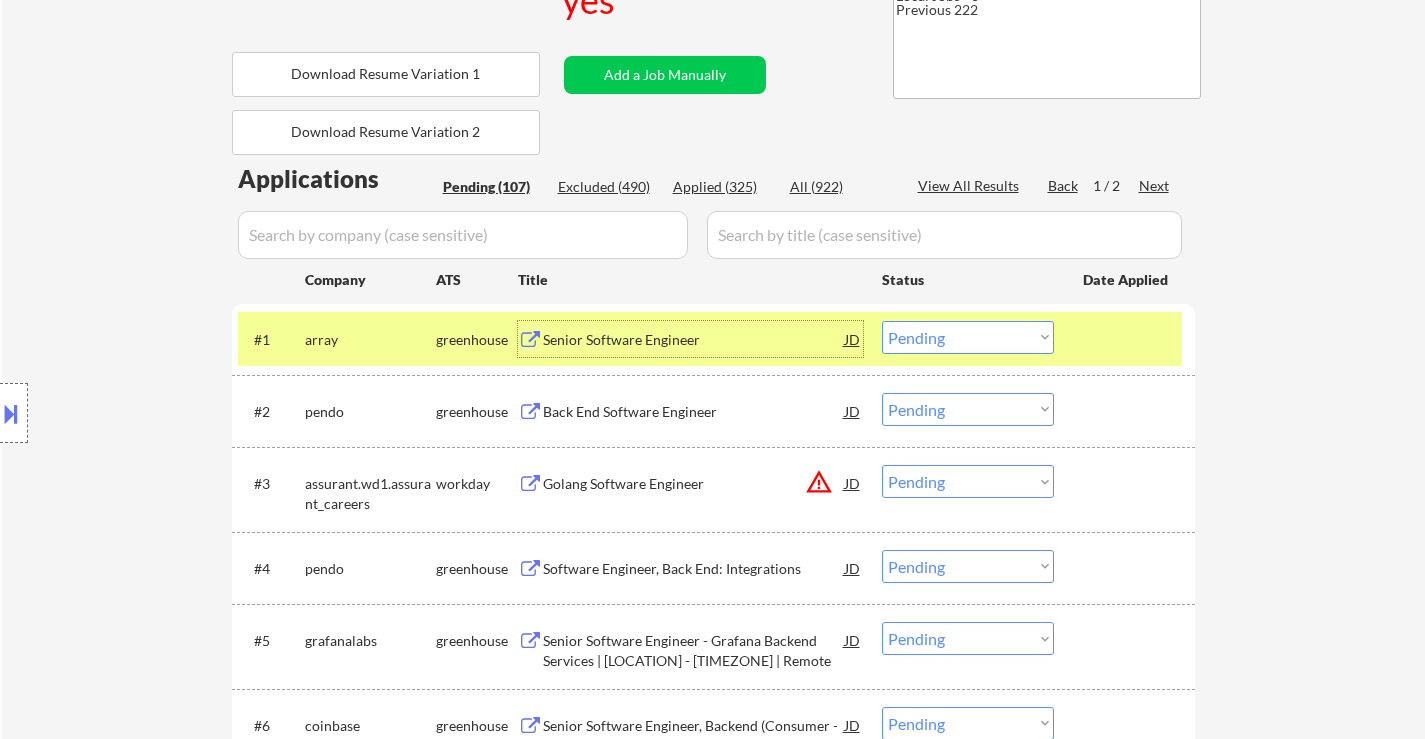 scroll, scrollTop: 400, scrollLeft: 0, axis: vertical 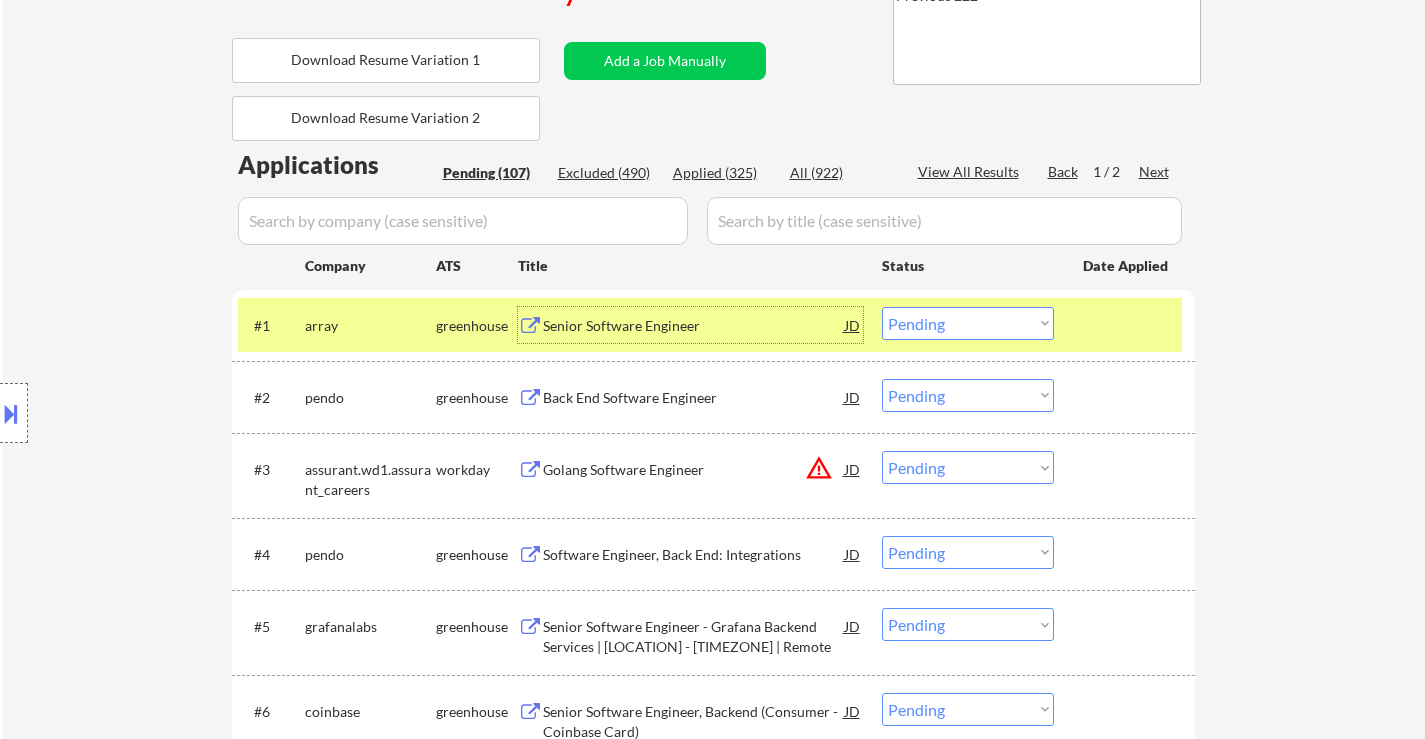 click on "Back End Software Engineer" at bounding box center [694, 397] 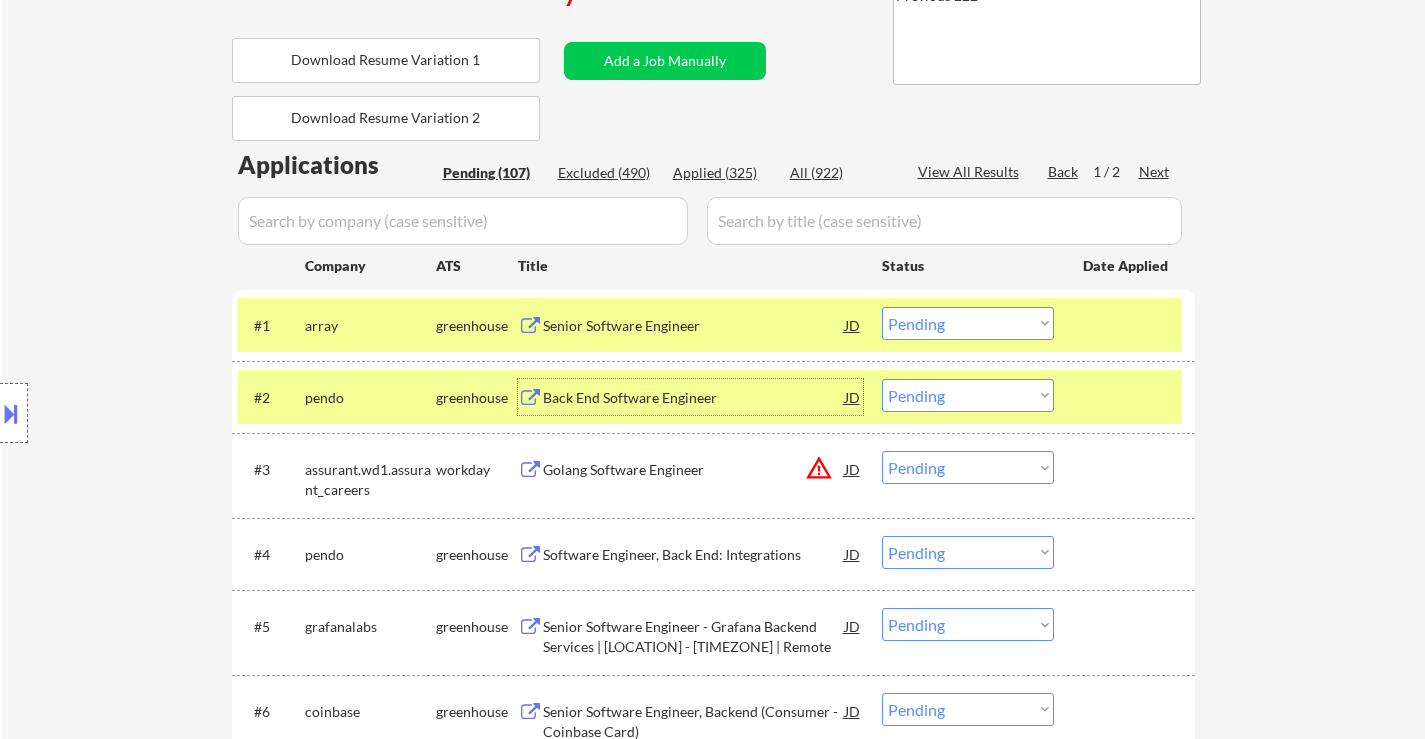 click on "Choose an option... Pending Applied Excluded (Questions) Excluded (Expired) Excluded (Location) Excluded (Bad Match) Excluded (Blocklist) Excluded (Salary) Excluded (Other)" at bounding box center (968, 323) 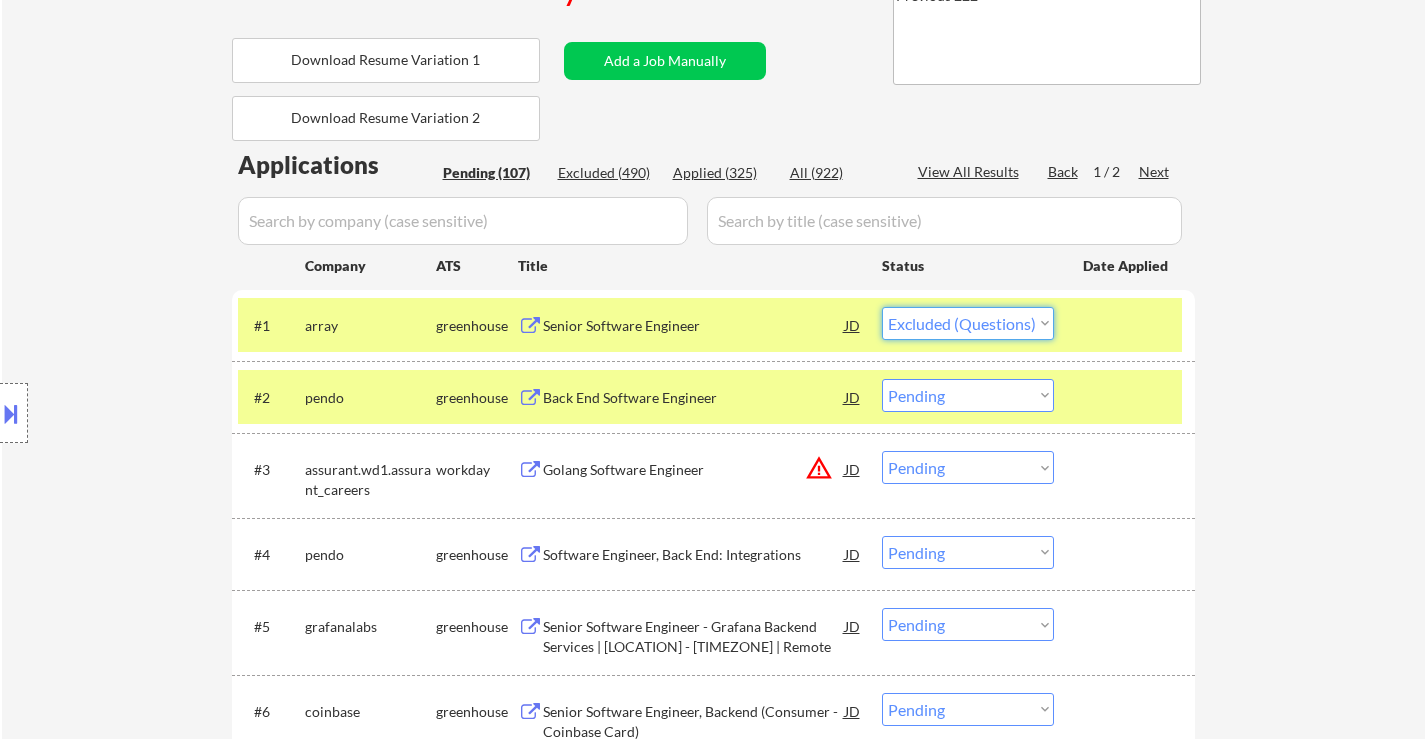 click on "Choose an option... Pending Applied Excluded (Questions) Excluded (Expired) Excluded (Location) Excluded (Bad Match) Excluded (Blocklist) Excluded (Salary) Excluded (Other)" at bounding box center [968, 323] 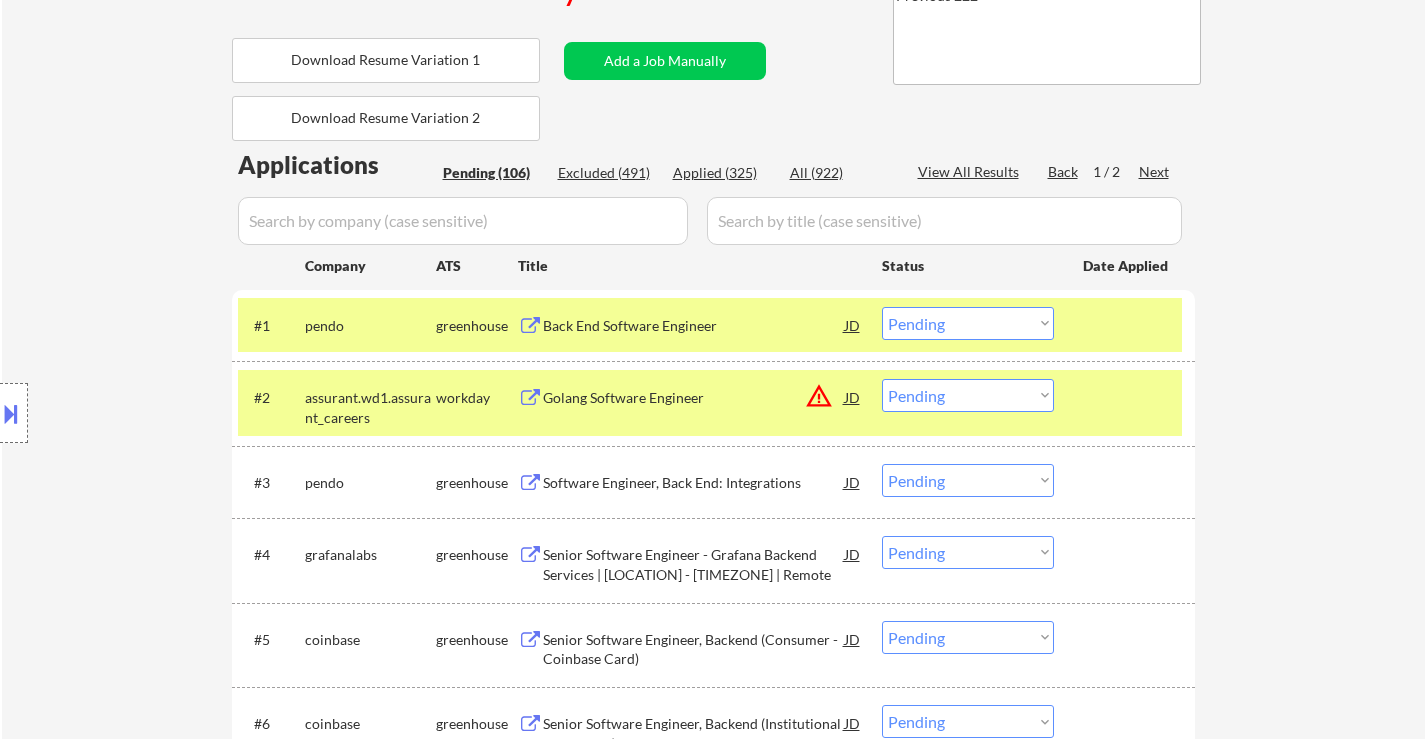 click on "Choose an option... Pending Applied Excluded (Questions) Excluded (Expired) Excluded (Location) Excluded (Bad Match) Excluded (Blocklist) Excluded (Salary) Excluded (Other)" at bounding box center [968, 323] 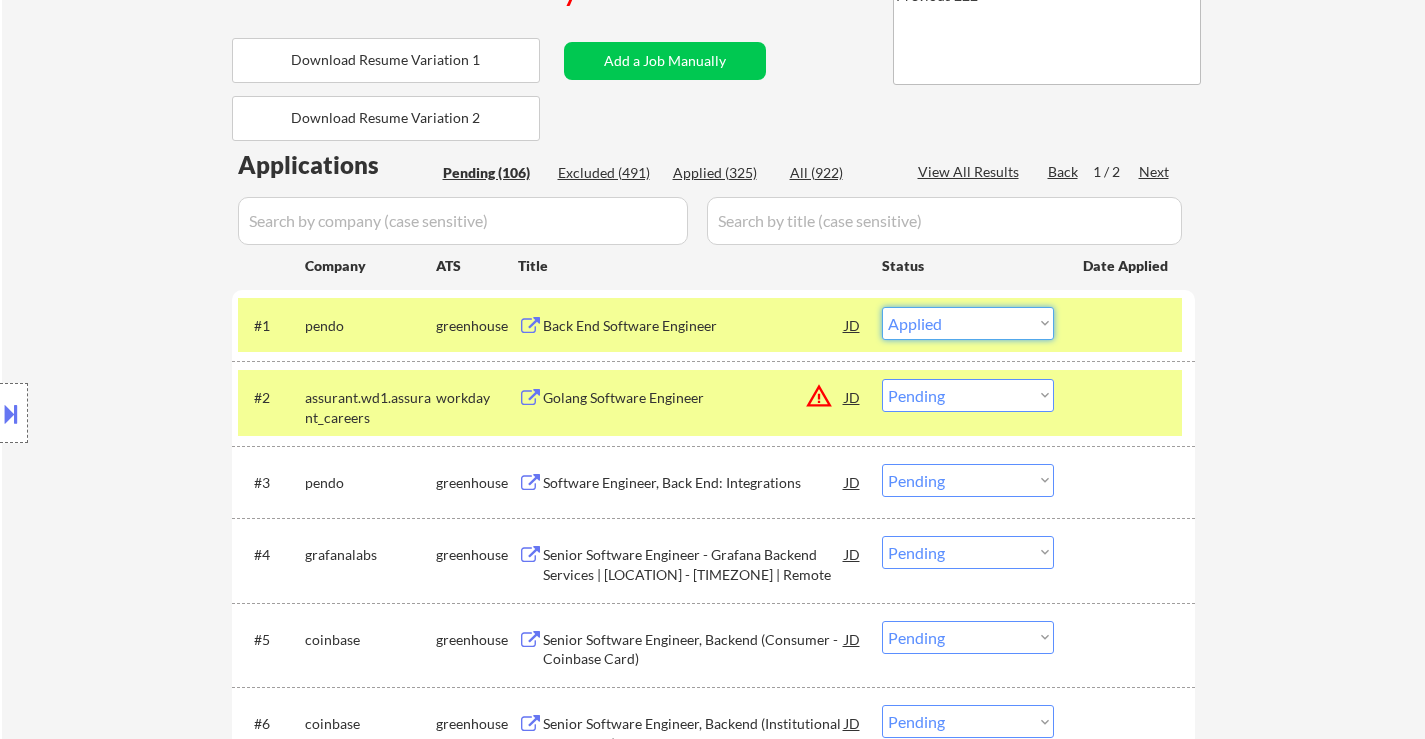 click on "Choose an option... Pending Applied Excluded (Questions) Excluded (Expired) Excluded (Location) Excluded (Bad Match) Excluded (Blocklist) Excluded (Salary) Excluded (Other)" at bounding box center (968, 323) 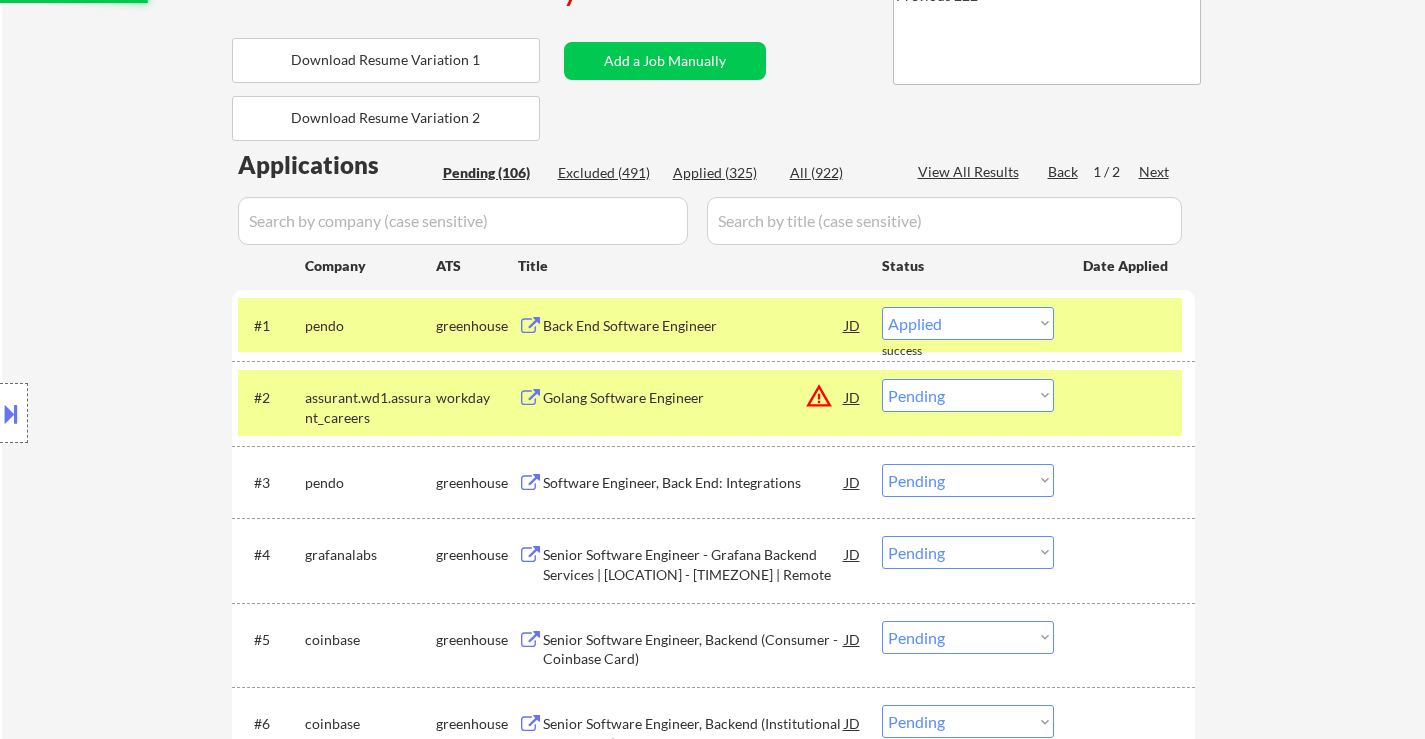 select on ""pending"" 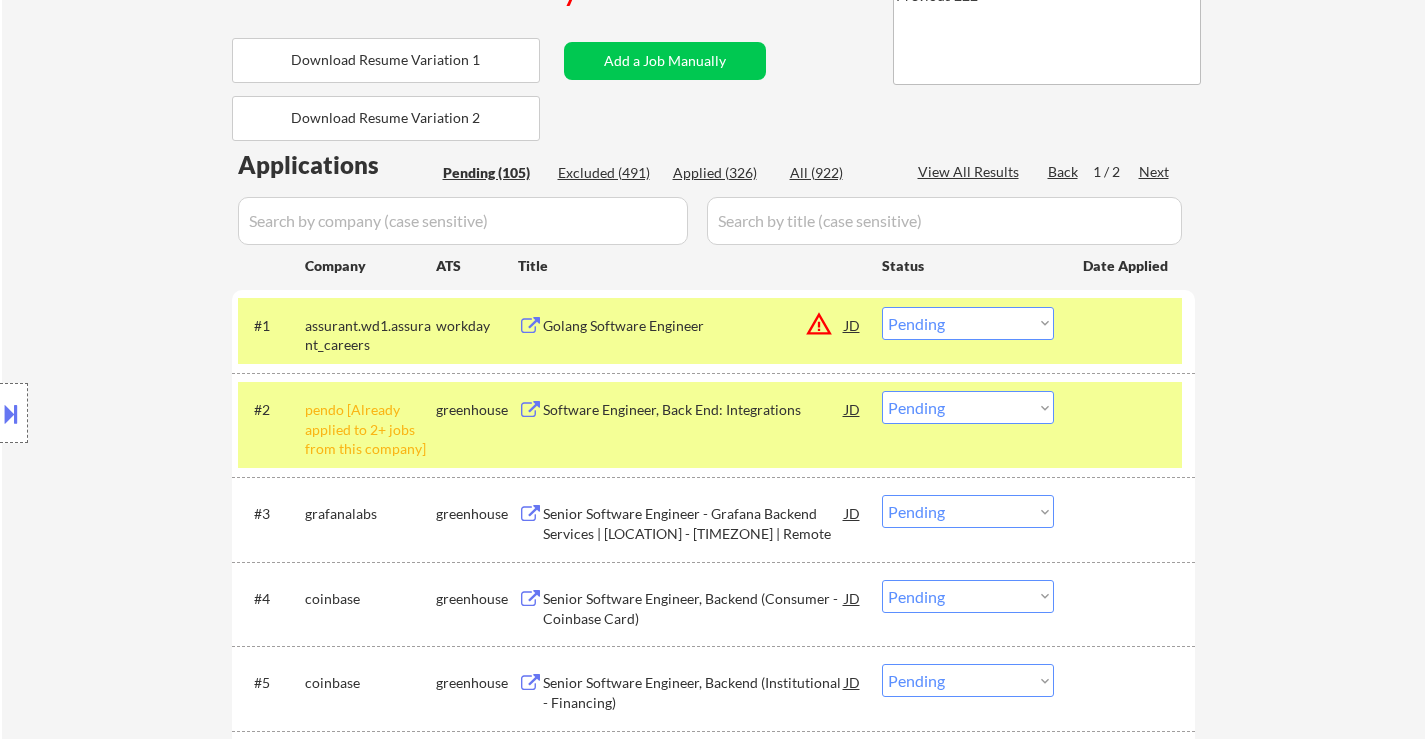 click on "Choose an option... Pending Applied Excluded (Questions) Excluded (Expired) Excluded (Location) Excluded (Bad Match) Excluded (Blocklist) Excluded (Salary) Excluded (Other)" at bounding box center [968, 407] 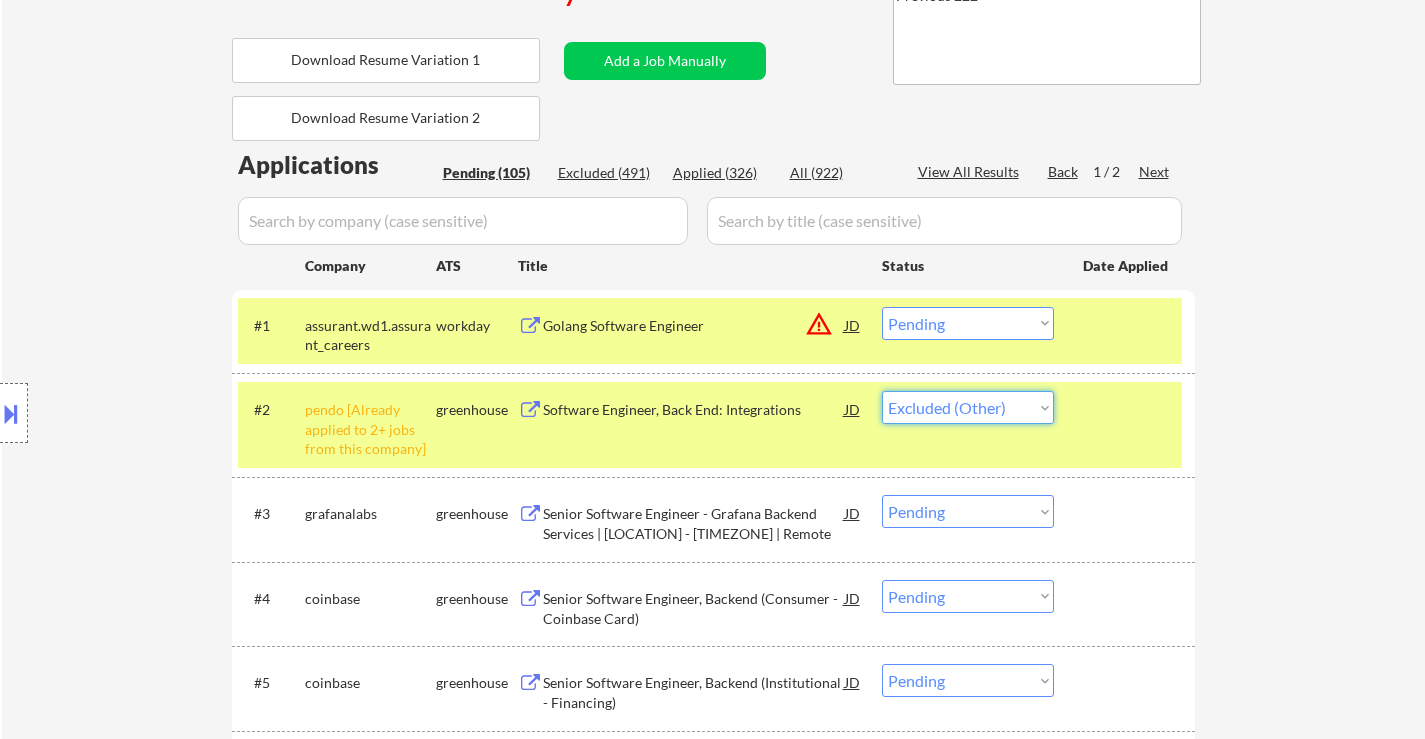 click on "Choose an option... Pending Applied Excluded (Questions) Excluded (Expired) Excluded (Location) Excluded (Bad Match) Excluded (Blocklist) Excluded (Salary) Excluded (Other)" at bounding box center [968, 407] 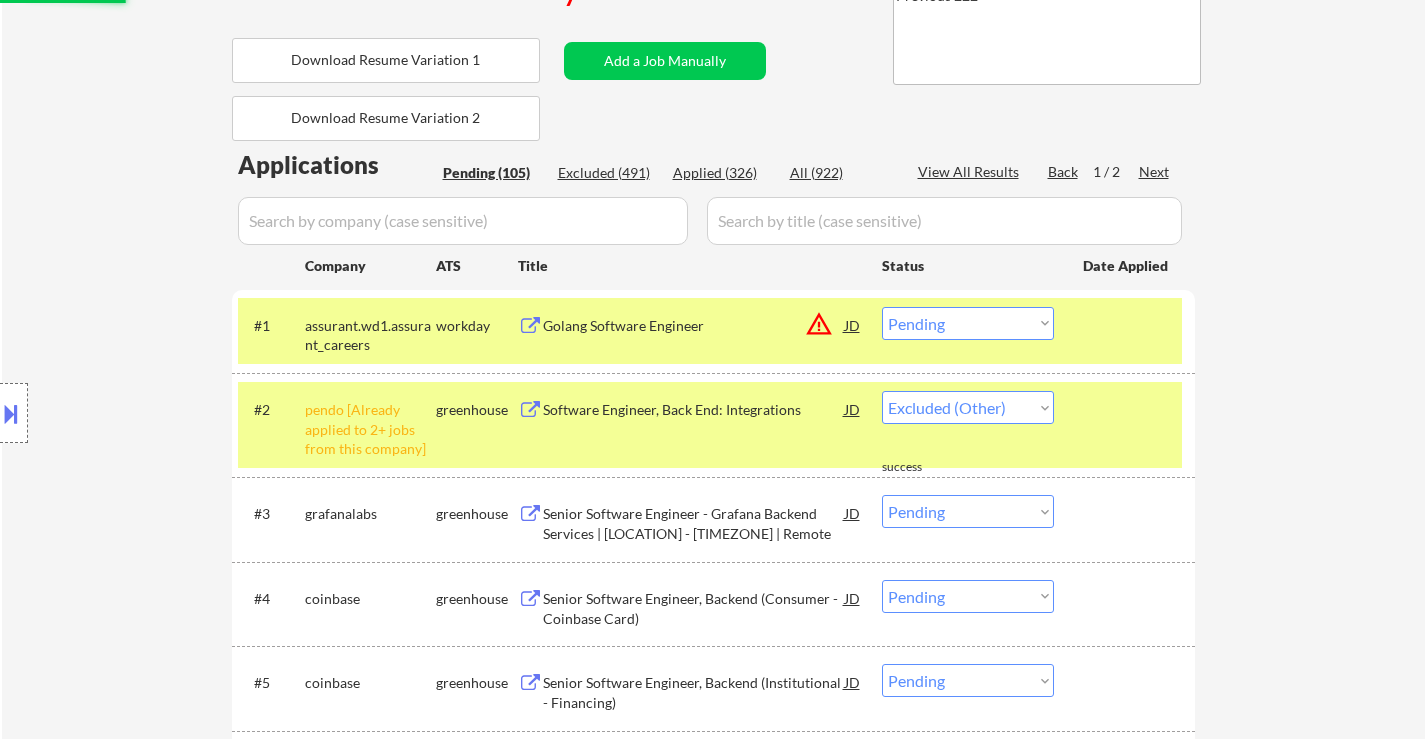 click on "Golang Software Engineer" at bounding box center (694, 326) 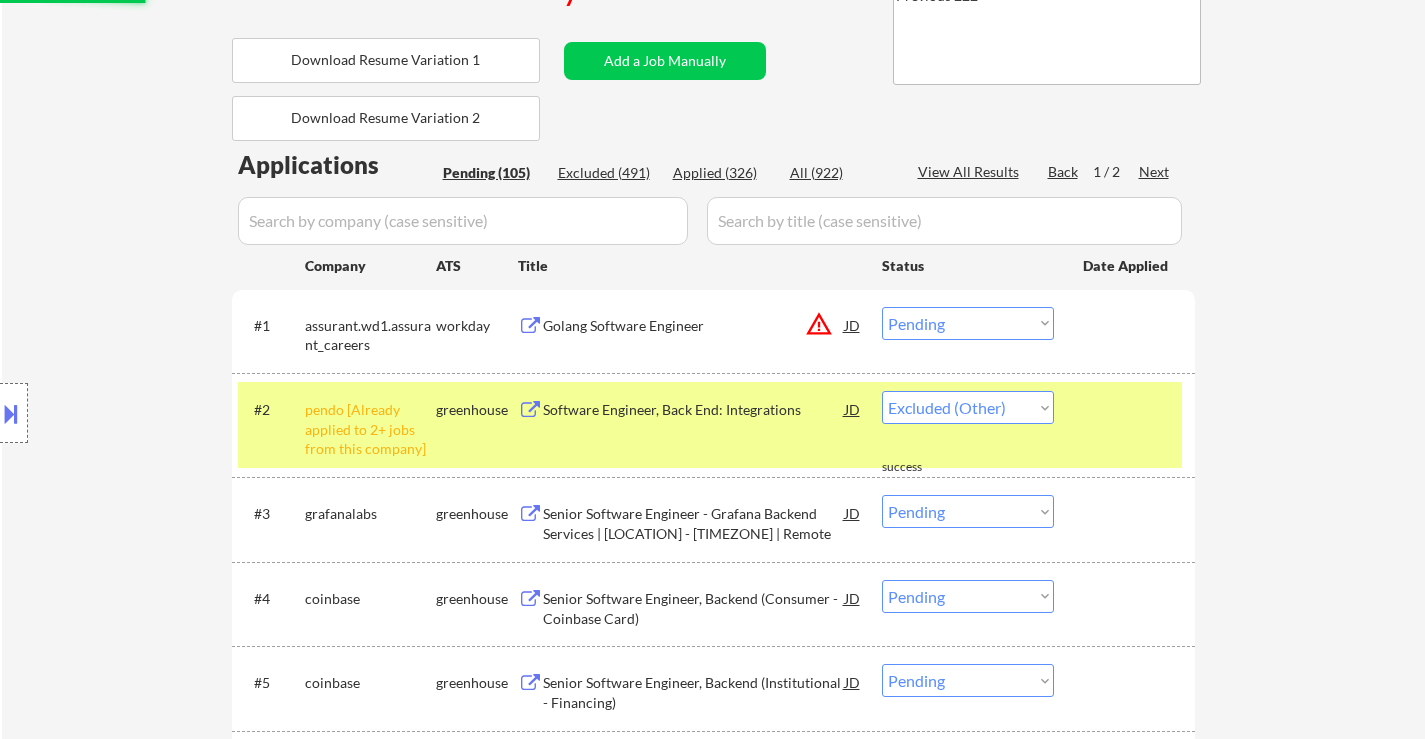 select on ""pending"" 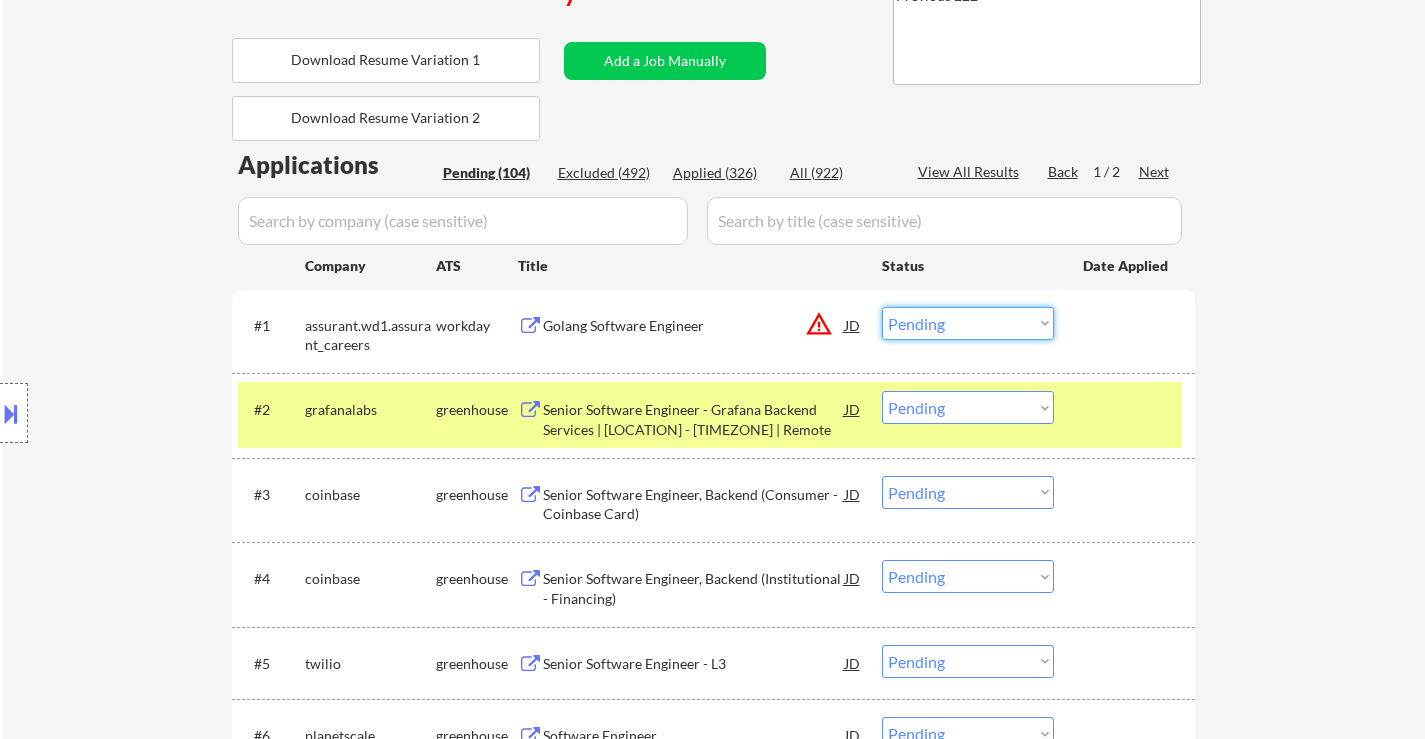 drag, startPoint x: 930, startPoint y: 318, endPoint x: 934, endPoint y: 336, distance: 18.439089 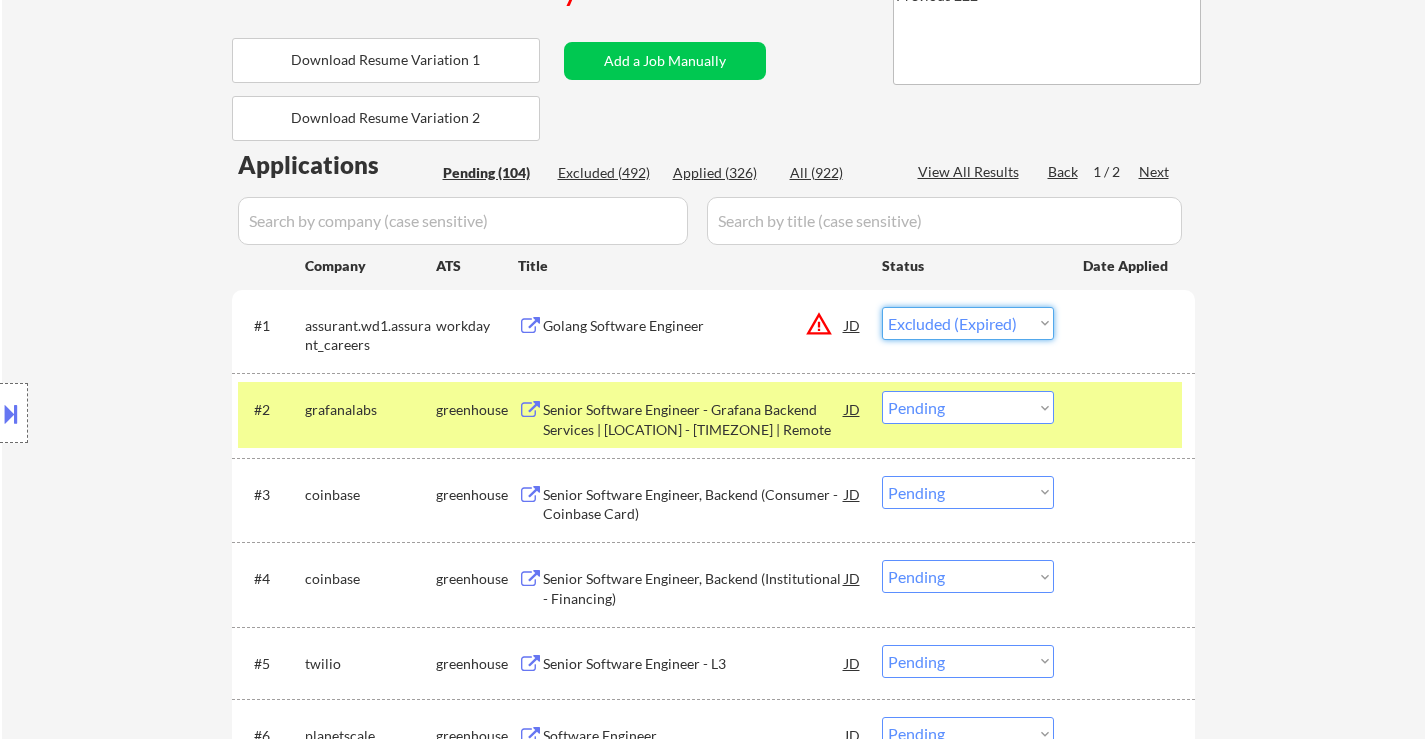 click on "Choose an option... Pending Applied Excluded (Questions) Excluded (Expired) Excluded (Location) Excluded (Bad Match) Excluded (Blocklist) Excluded (Salary) Excluded (Other)" at bounding box center [968, 323] 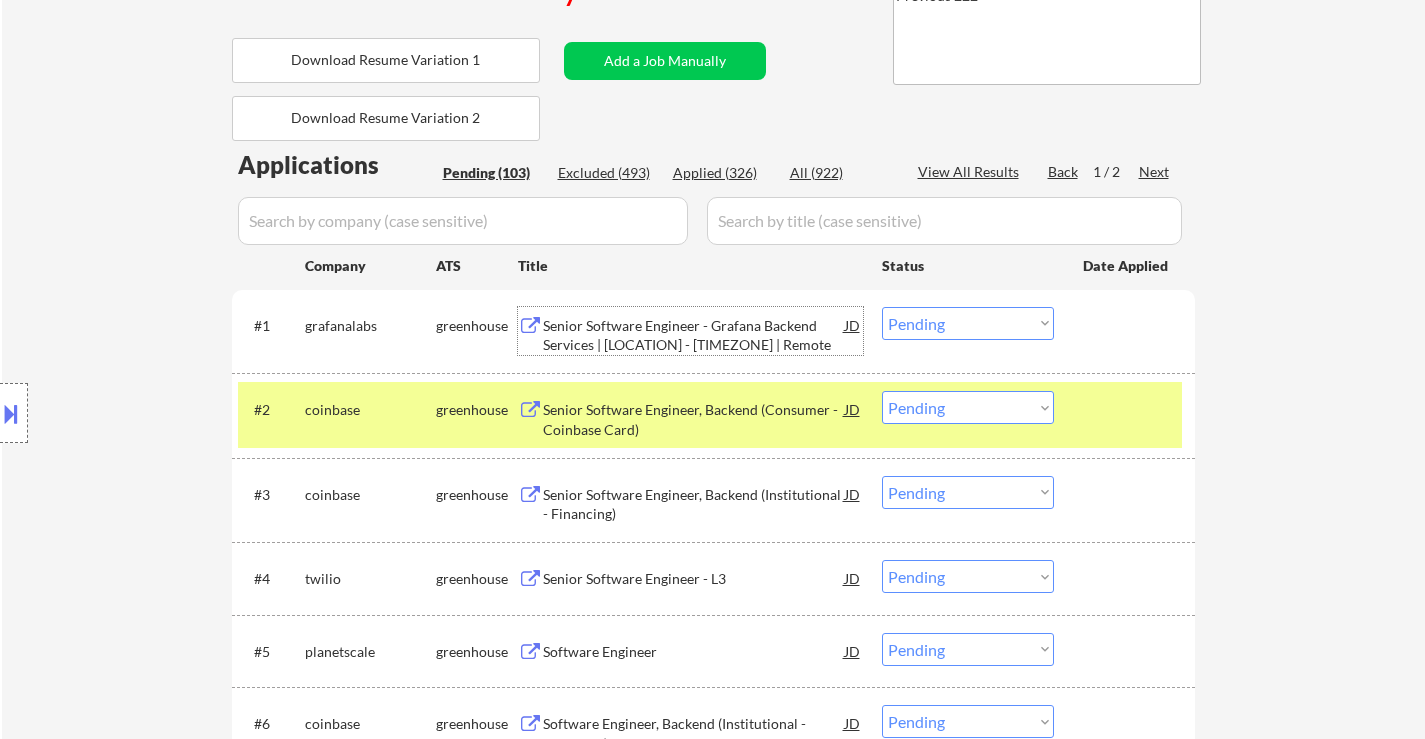 click on "Senior Software Engineer - Grafana Backend Services | [LOCATION] - [TIMEZONE] | Remote" at bounding box center [694, 335] 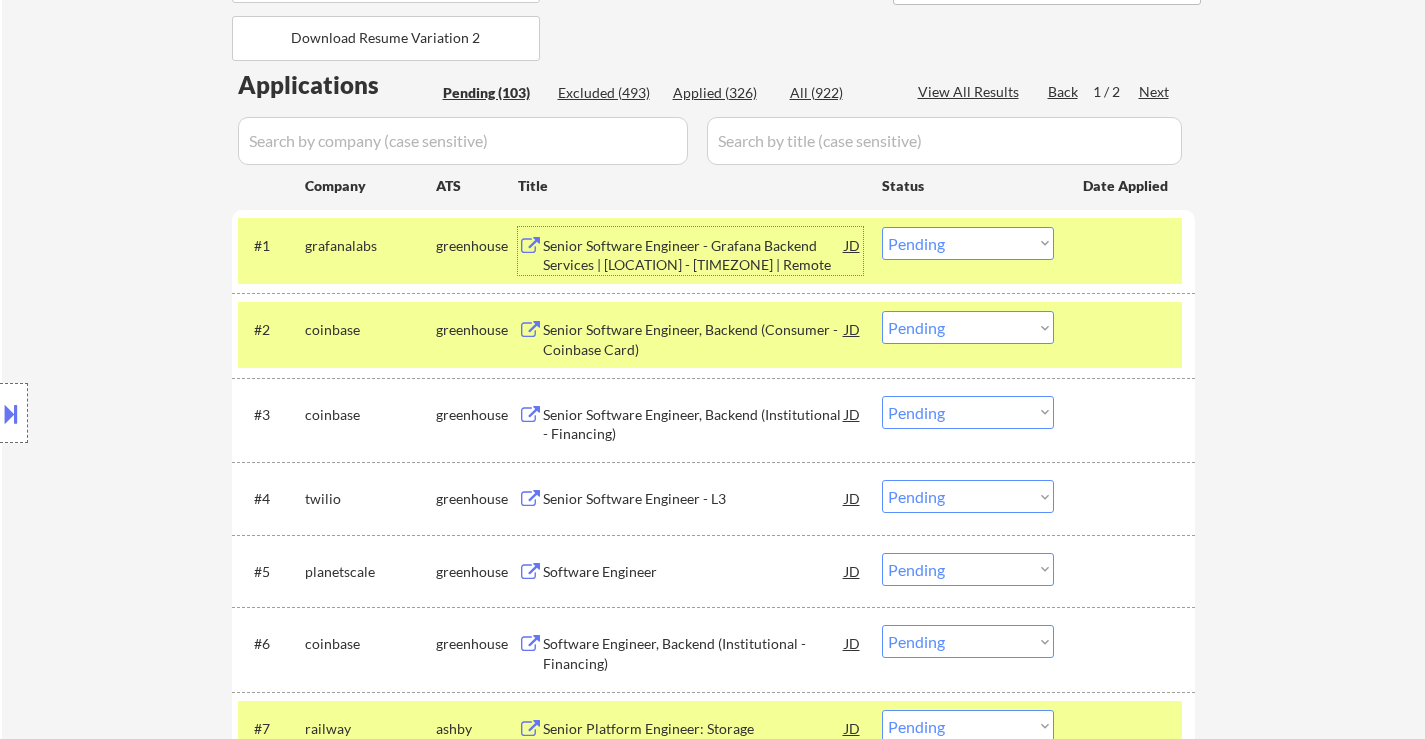 scroll, scrollTop: 500, scrollLeft: 0, axis: vertical 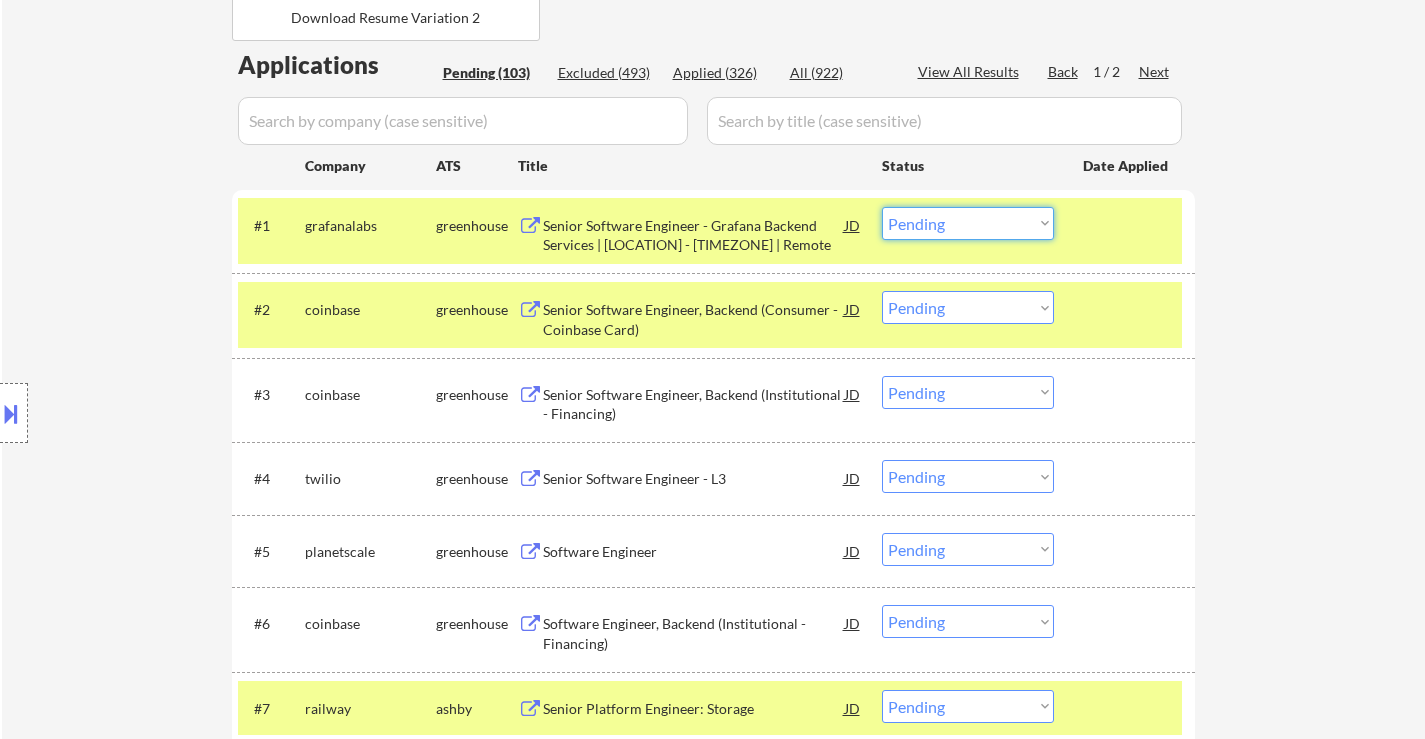 click on "Choose an option... Pending Applied Excluded (Questions) Excluded (Expired) Excluded (Location) Excluded (Bad Match) Excluded (Blocklist) Excluded (Salary) Excluded (Other)" at bounding box center (968, 223) 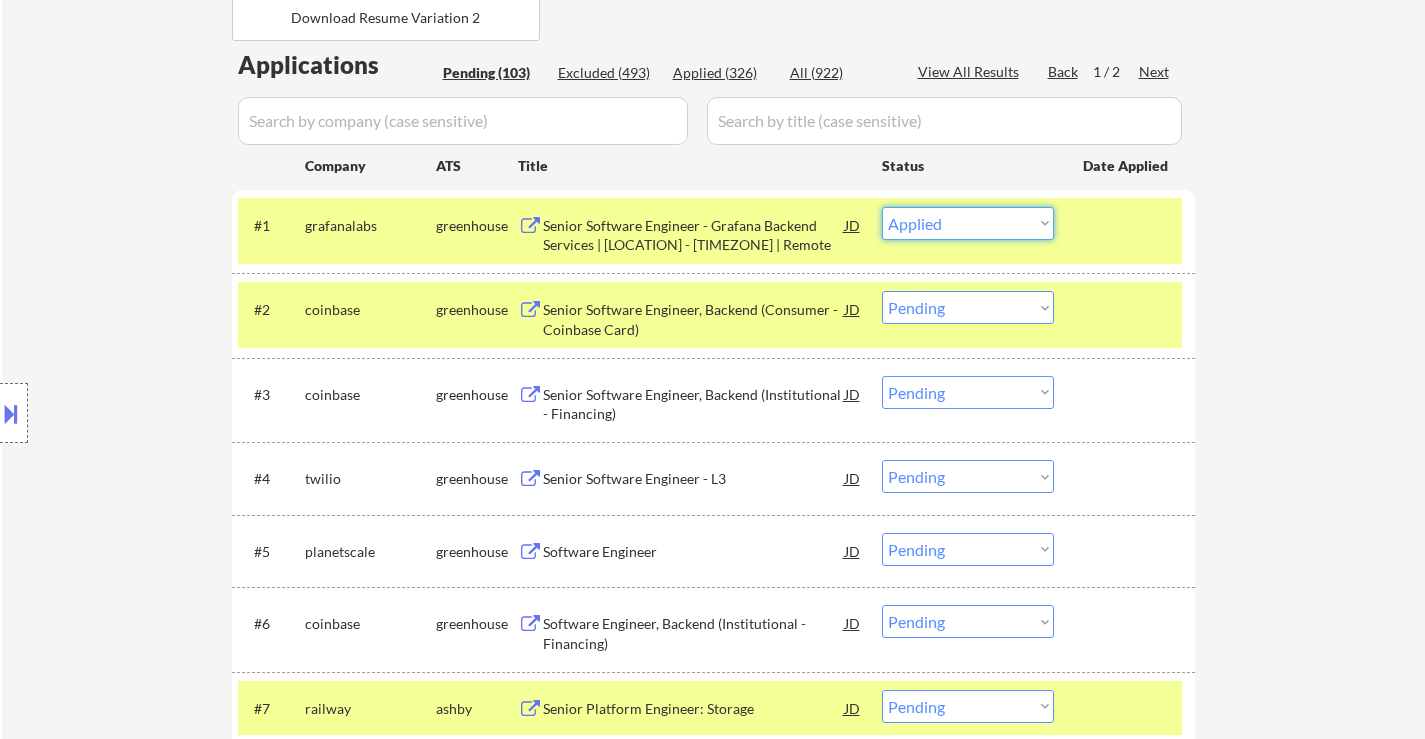 click on "Choose an option... Pending Applied Excluded (Questions) Excluded (Expired) Excluded (Location) Excluded (Bad Match) Excluded (Blocklist) Excluded (Salary) Excluded (Other)" at bounding box center [968, 223] 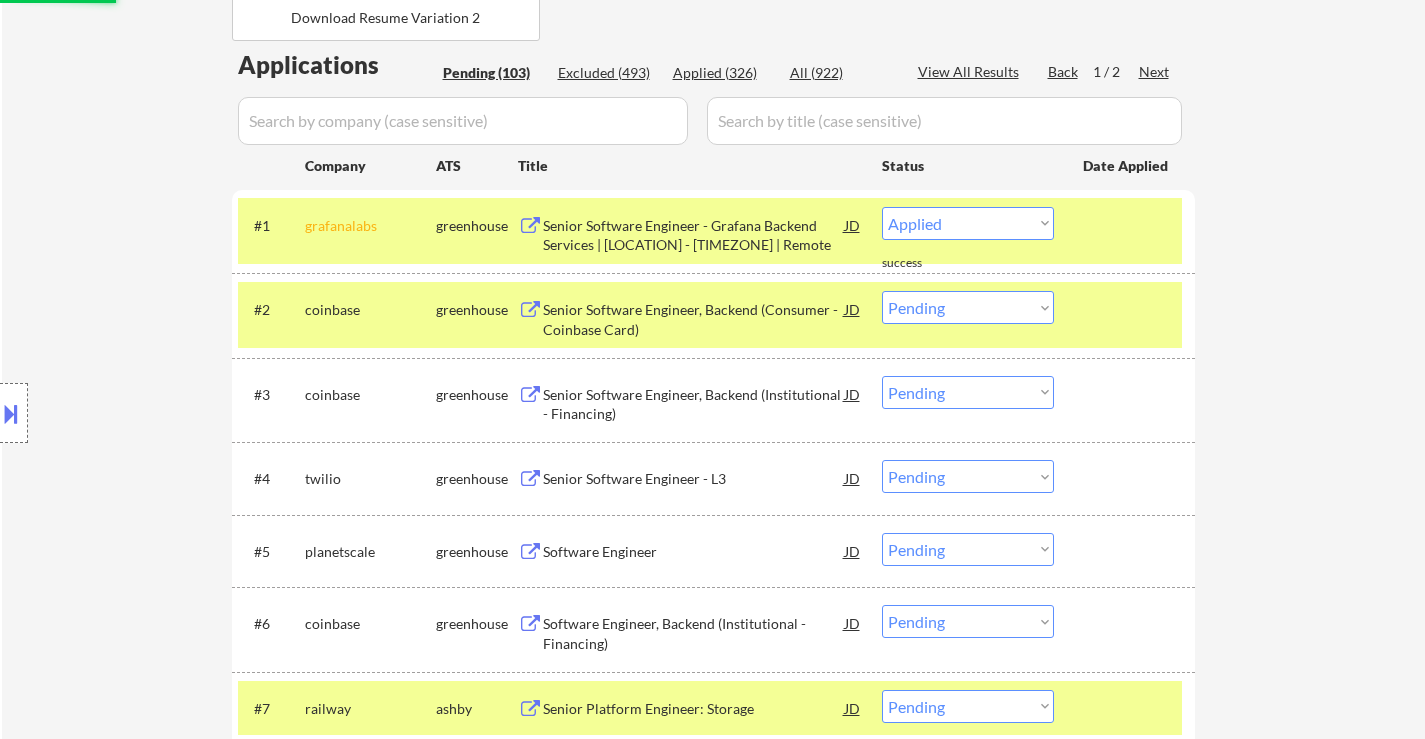 click on "Senior Software Engineer, Backend (Consumer - Coinbase Card)" at bounding box center [694, 319] 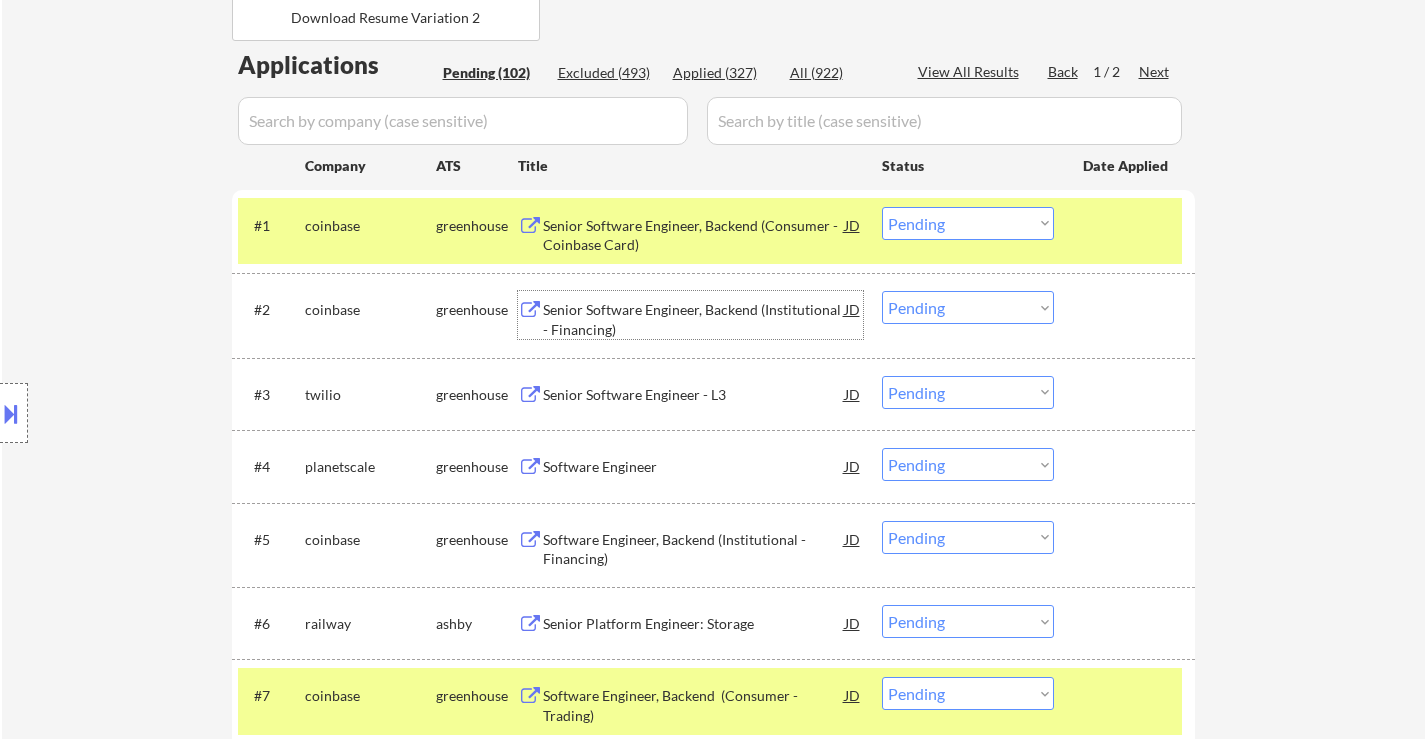click at bounding box center [1127, 309] 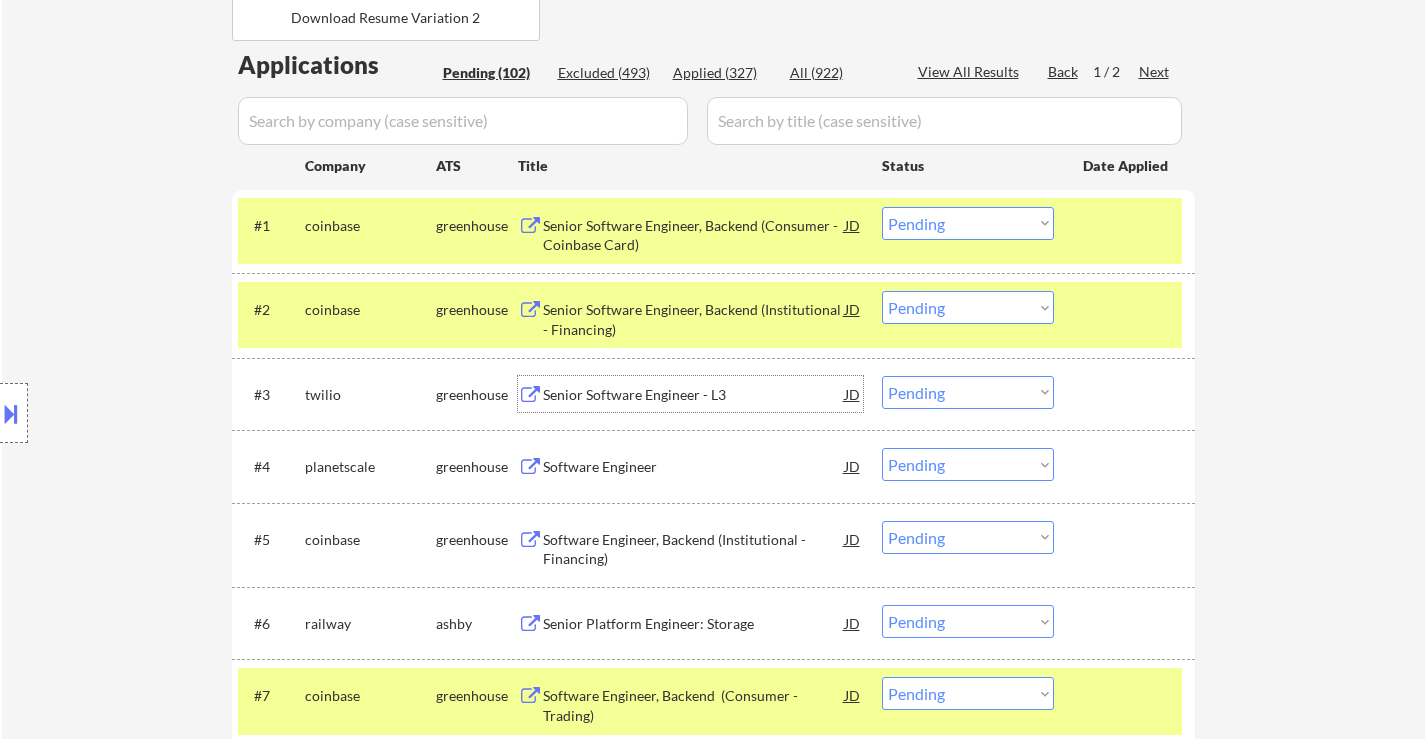 click on "Senior Software Engineer - L3" at bounding box center (694, 395) 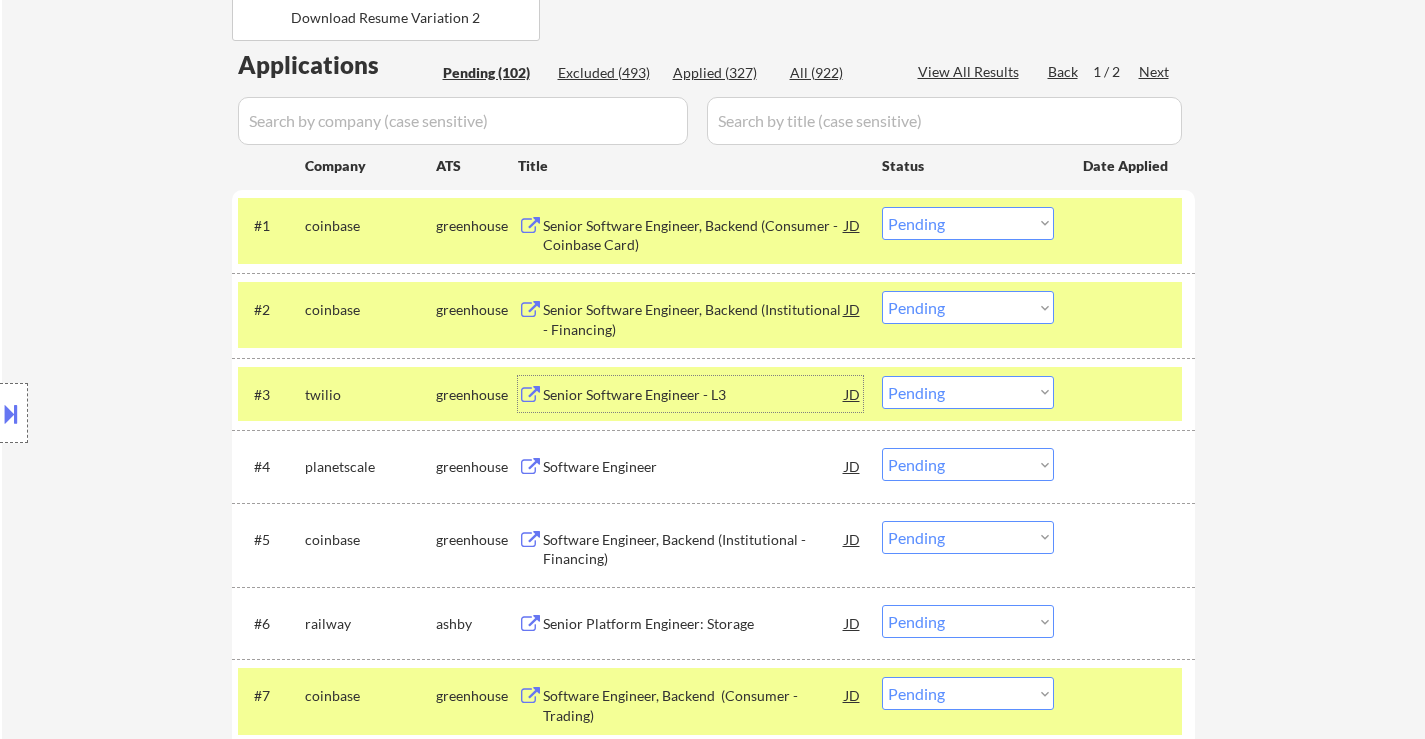 click on "Choose an option... Pending Applied Excluded (Questions) Excluded (Expired) Excluded (Location) Excluded (Bad Match) Excluded (Blocklist) Excluded (Salary) Excluded (Other)" at bounding box center (968, 223) 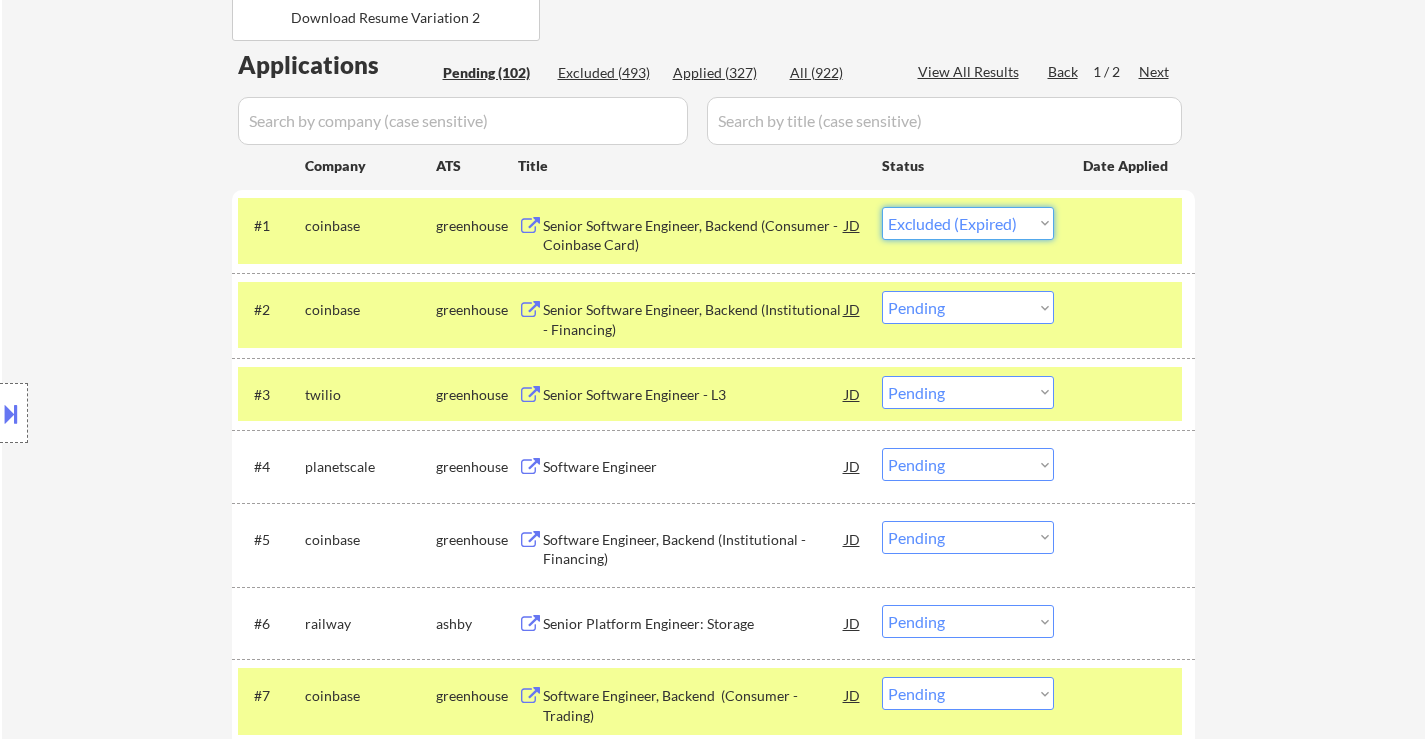 click on "Choose an option... Pending Applied Excluded (Questions) Excluded (Expired) Excluded (Location) Excluded (Bad Match) Excluded (Blocklist) Excluded (Salary) Excluded (Other)" at bounding box center [968, 223] 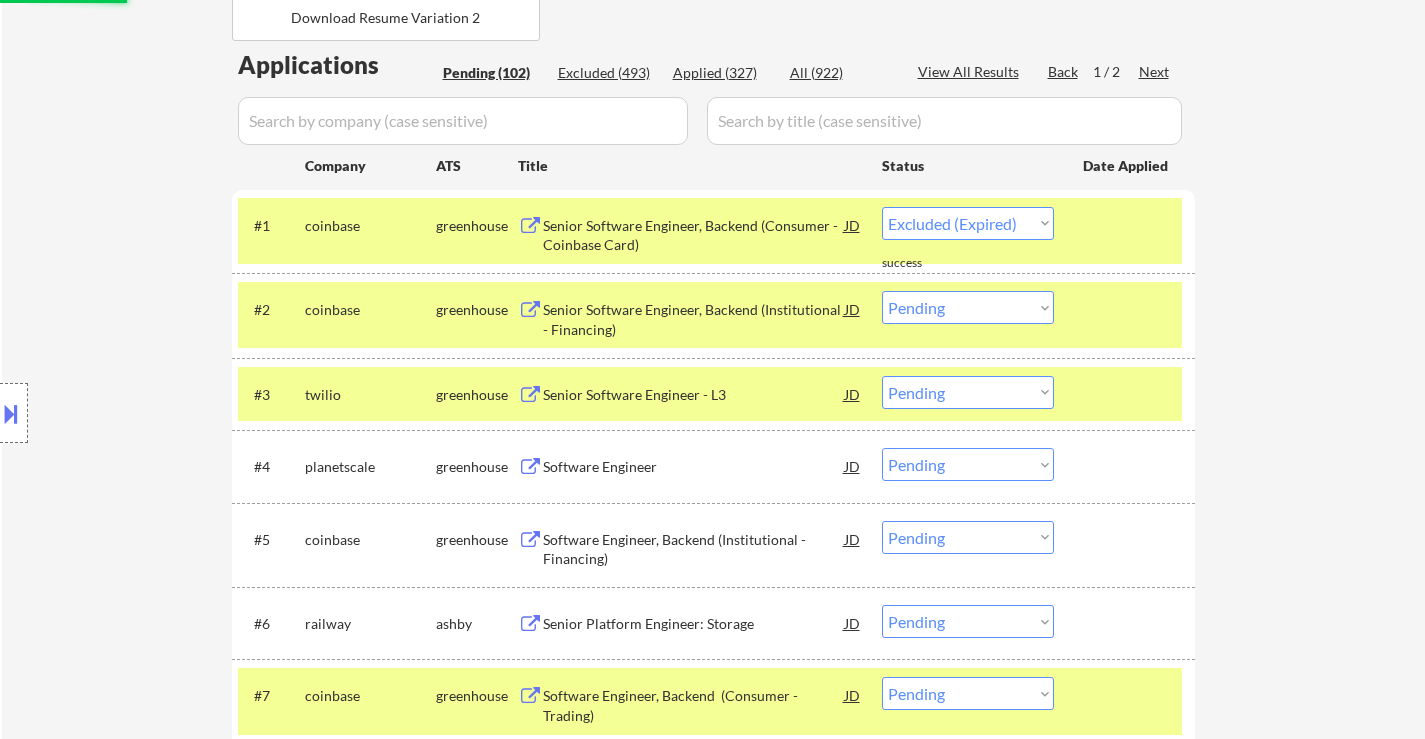 select on ""pending"" 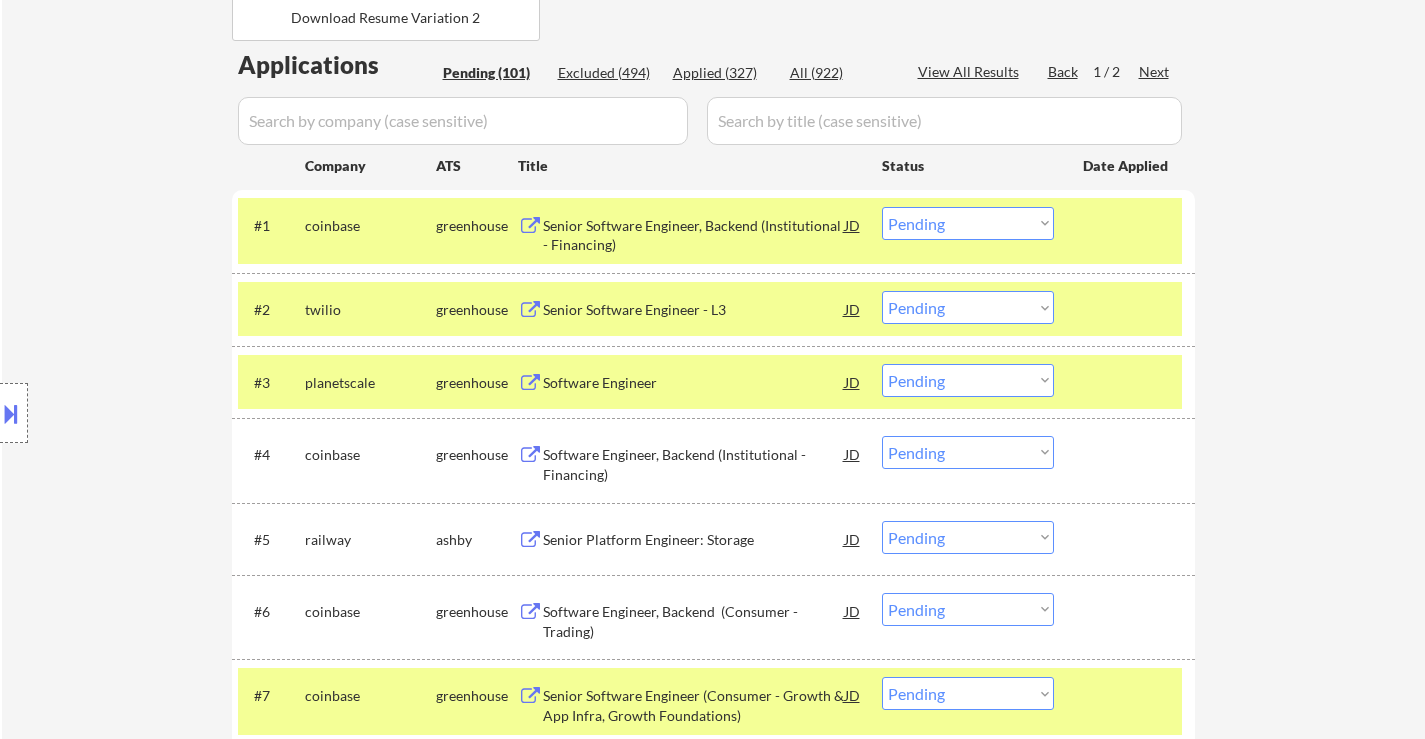 click on "Choose an option... Pending Applied Excluded (Questions) Excluded (Expired) Excluded (Location) Excluded (Bad Match) Excluded (Blocklist) Excluded (Salary) Excluded (Other)" at bounding box center (968, 307) 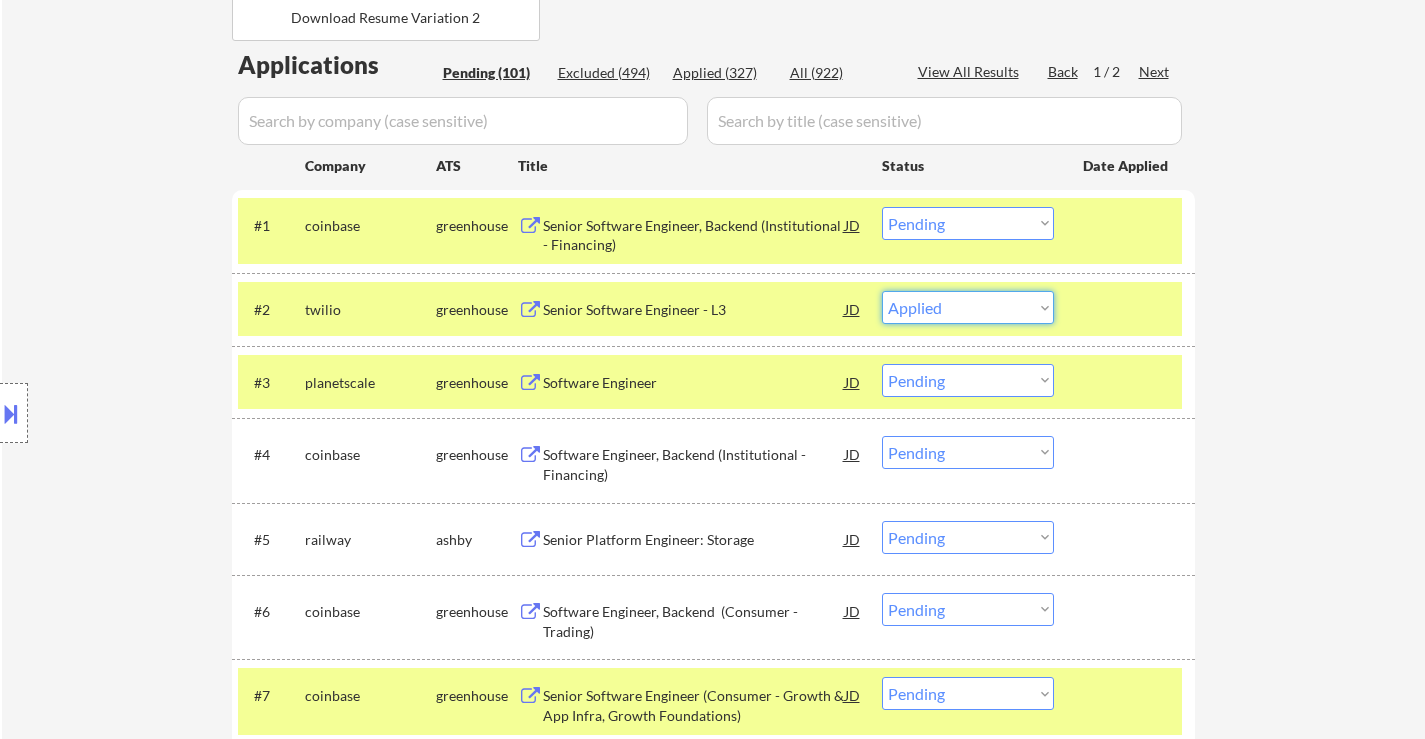 click on "Choose an option... Pending Applied Excluded (Questions) Excluded (Expired) Excluded (Location) Excluded (Bad Match) Excluded (Blocklist) Excluded (Salary) Excluded (Other)" at bounding box center (968, 307) 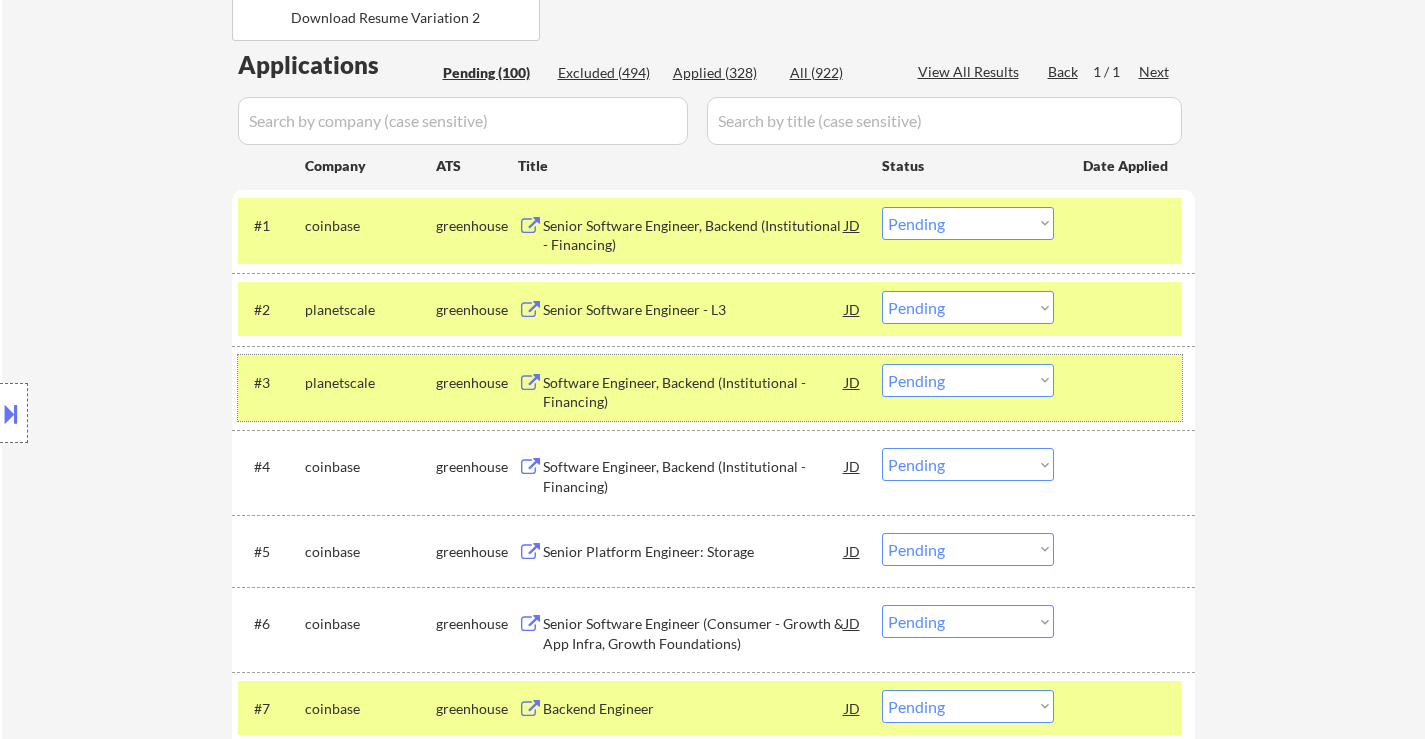 click at bounding box center [1127, 382] 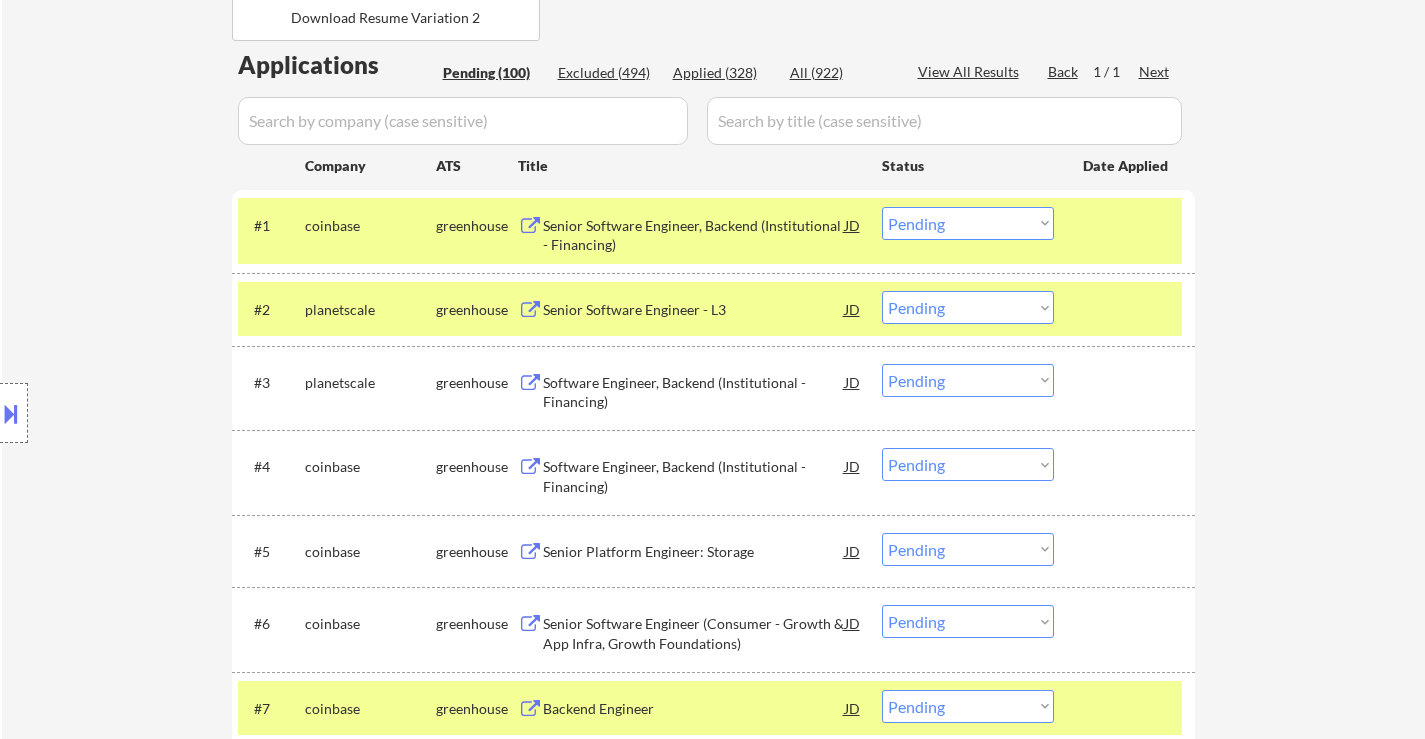 click on "#2 planetscale greenhouse Senior Software Engineer - L3 JD warning_amber Choose an option... Pending Applied Excluded (Questions) Excluded (Expired) Excluded (Location) Excluded (Bad Match) Excluded (Blocklist) Excluded (Salary) Excluded (Other)" at bounding box center [710, 309] 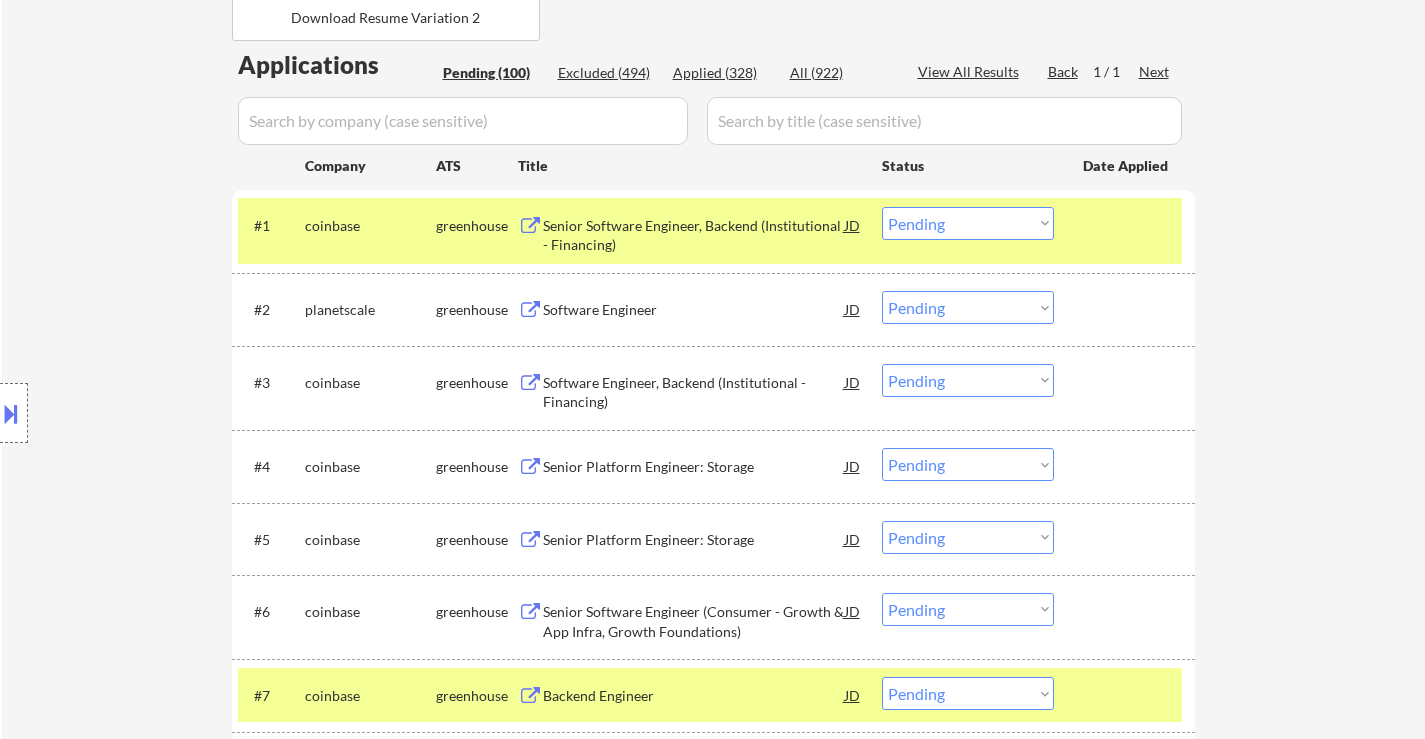 click on "Software Engineer" at bounding box center (694, 310) 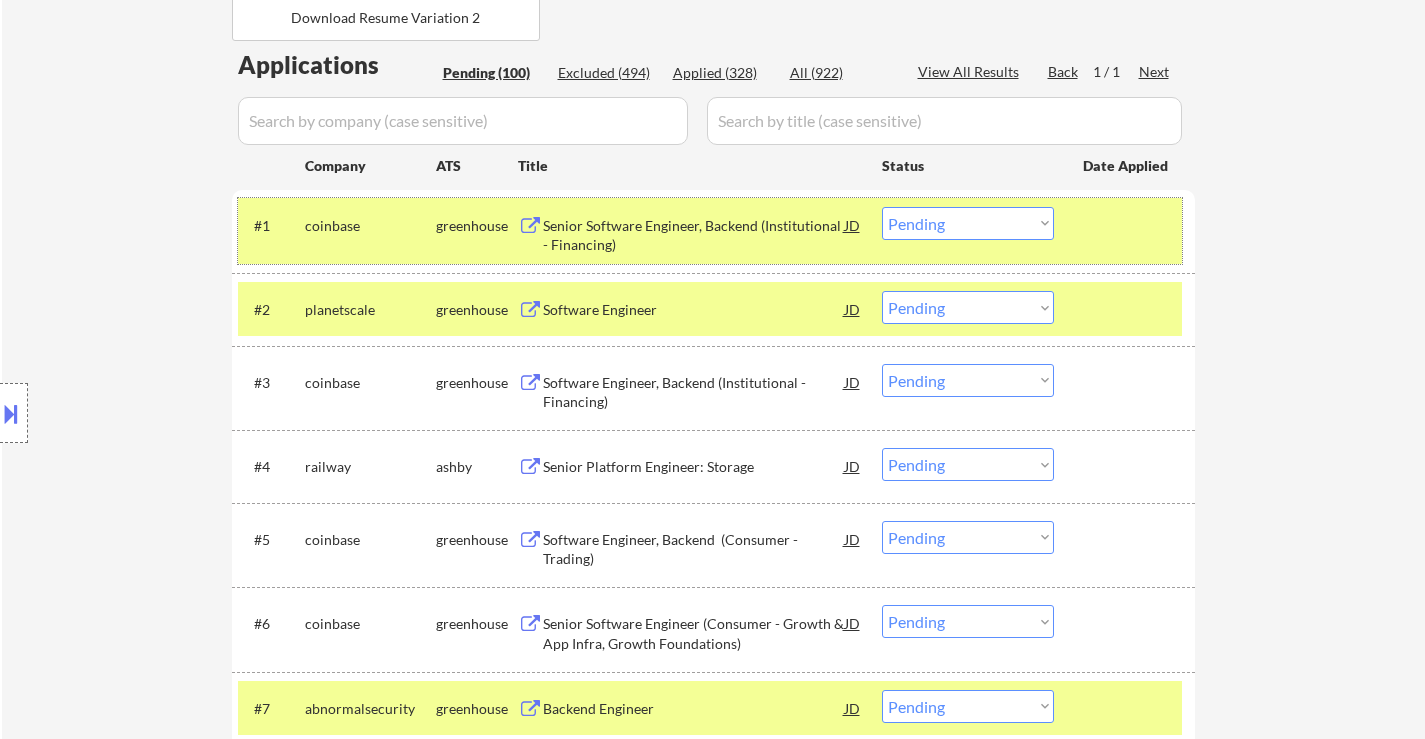 click at bounding box center (1127, 225) 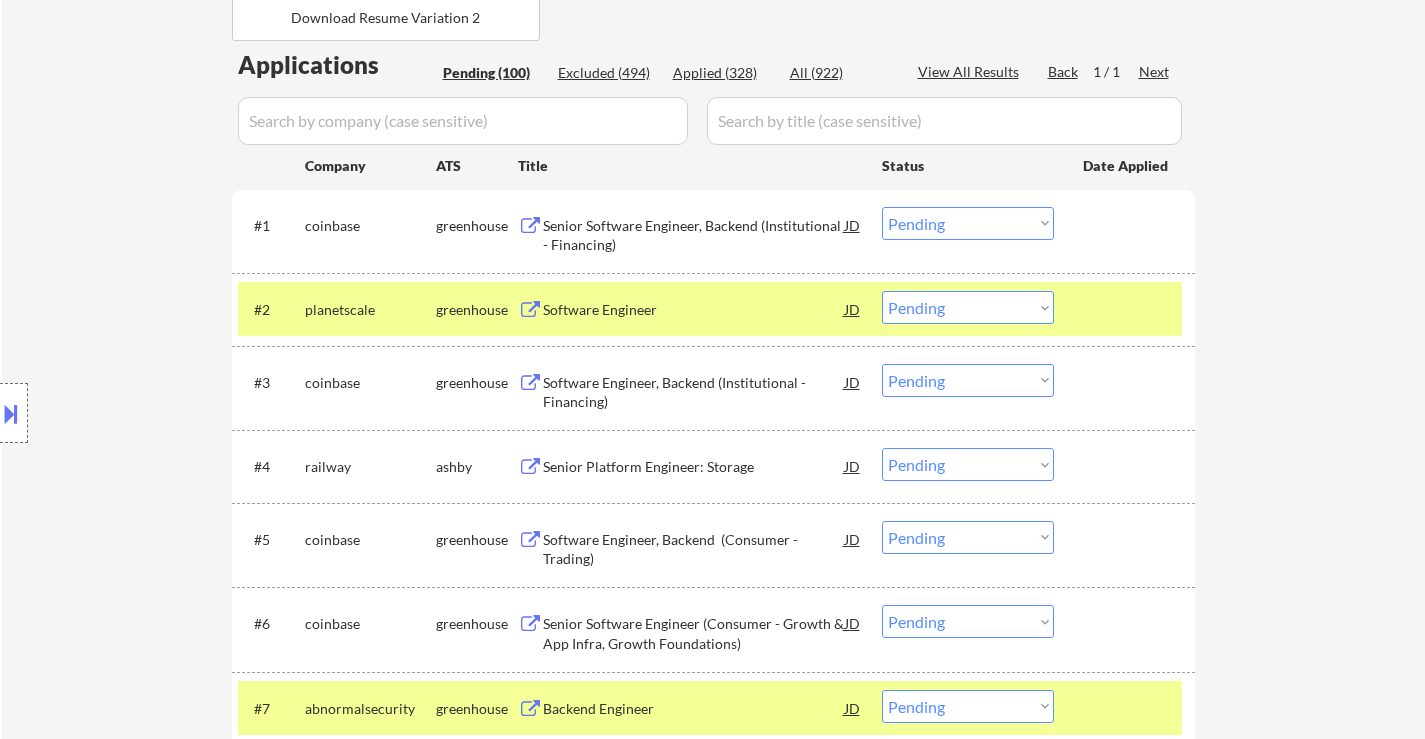 click on "Senior Platform Engineer: Storage" at bounding box center [694, 467] 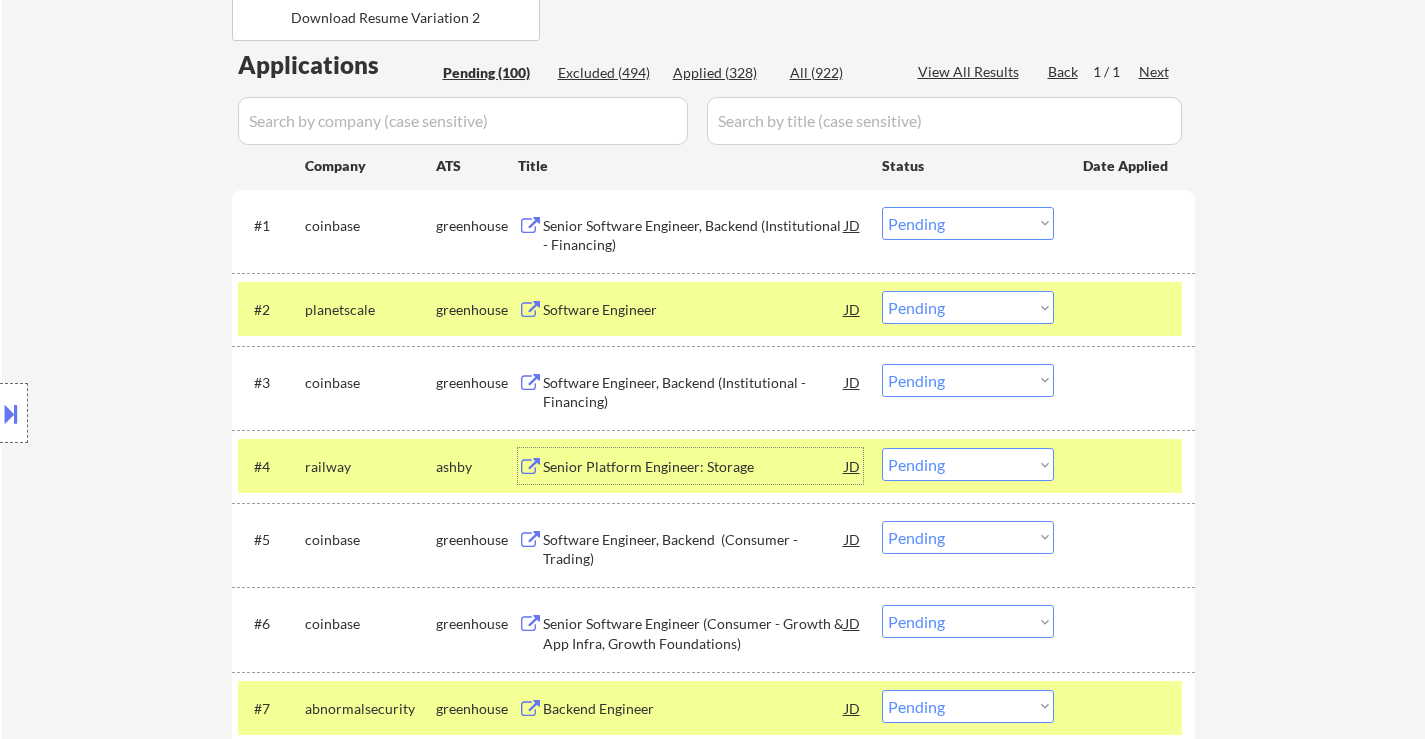 click on "Choose an option... Pending Applied Excluded (Questions) Excluded (Expired) Excluded (Location) Excluded (Bad Match) Excluded (Blocklist) Excluded (Salary) Excluded (Other)" at bounding box center [968, 307] 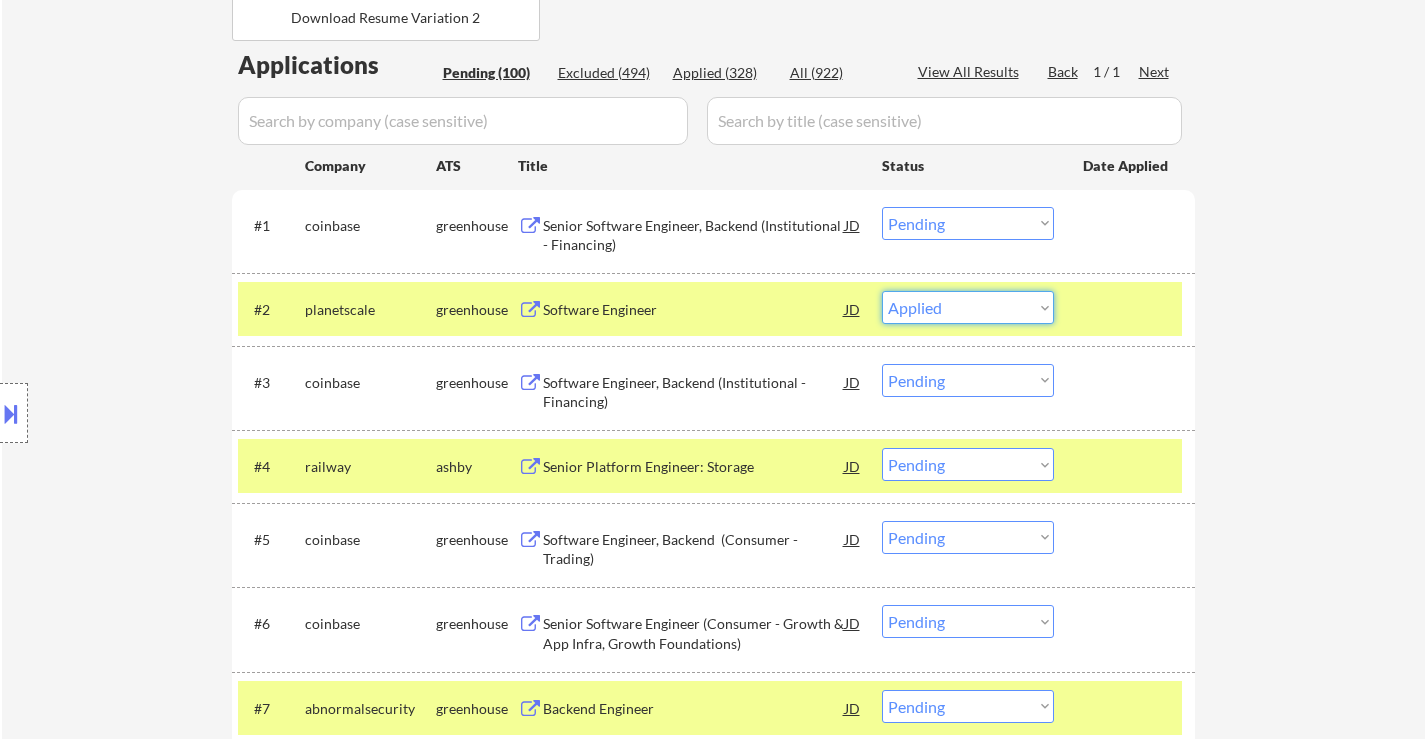 click on "Choose an option... Pending Applied Excluded (Questions) Excluded (Expired) Excluded (Location) Excluded (Bad Match) Excluded (Blocklist) Excluded (Salary) Excluded (Other)" at bounding box center (968, 307) 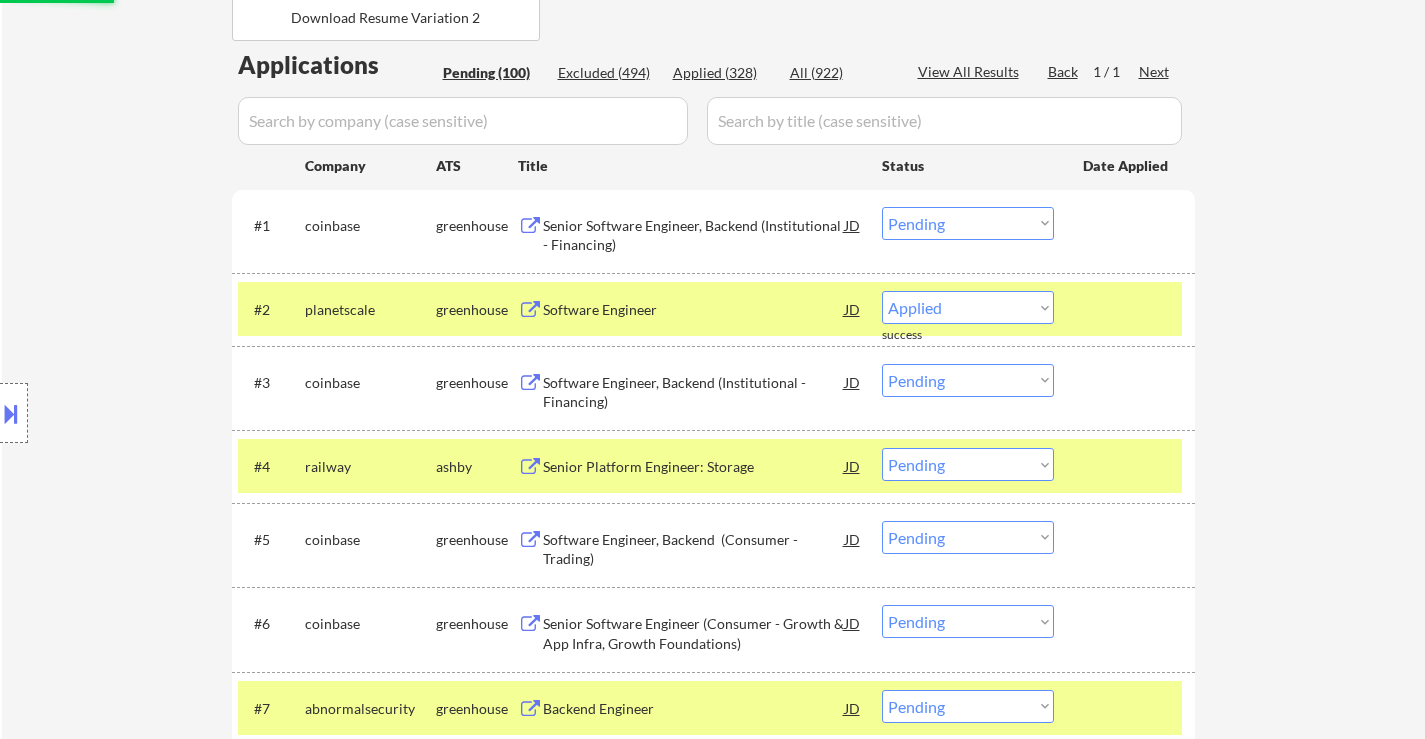 select on ""pending"" 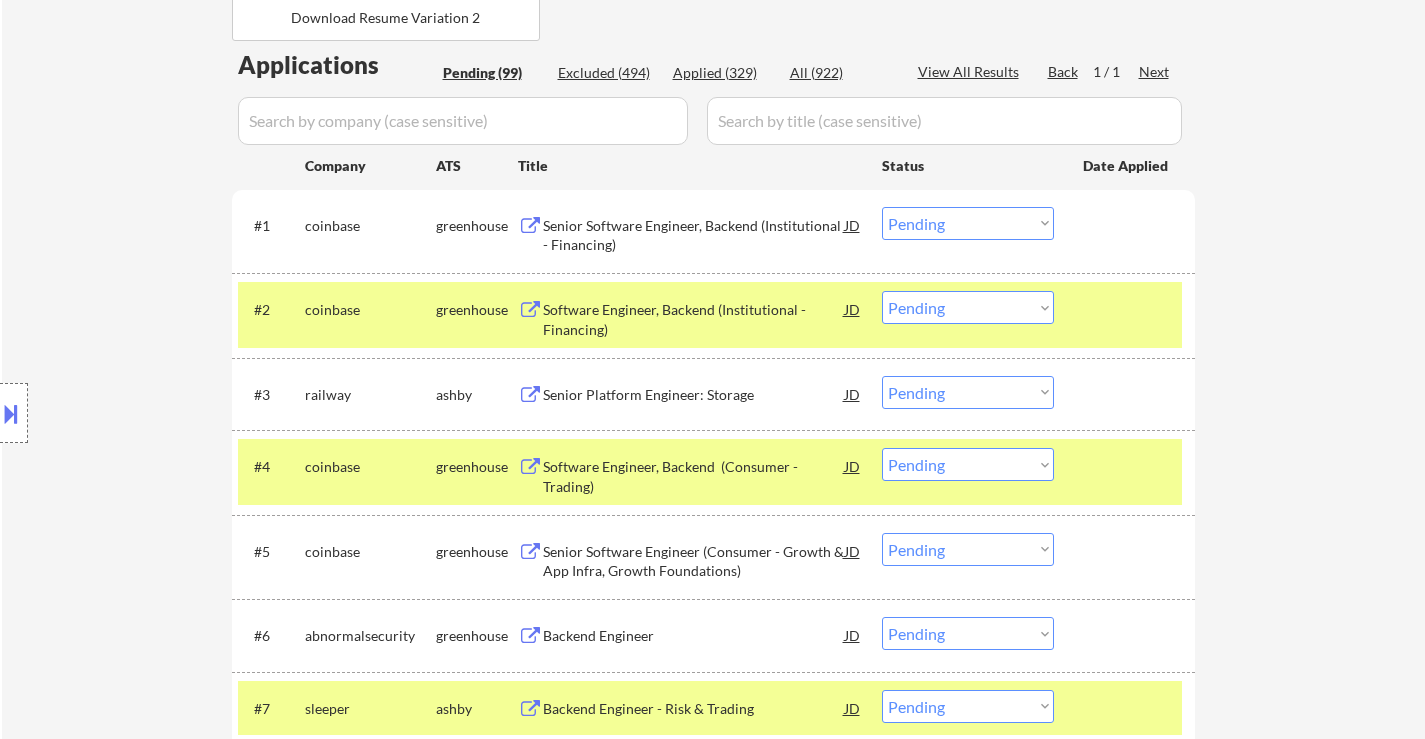 click on "Choose an option... Pending Applied Excluded (Questions) Excluded (Expired) Excluded (Location) Excluded (Bad Match) Excluded (Blocklist) Excluded (Salary) Excluded (Other)" at bounding box center [968, 392] 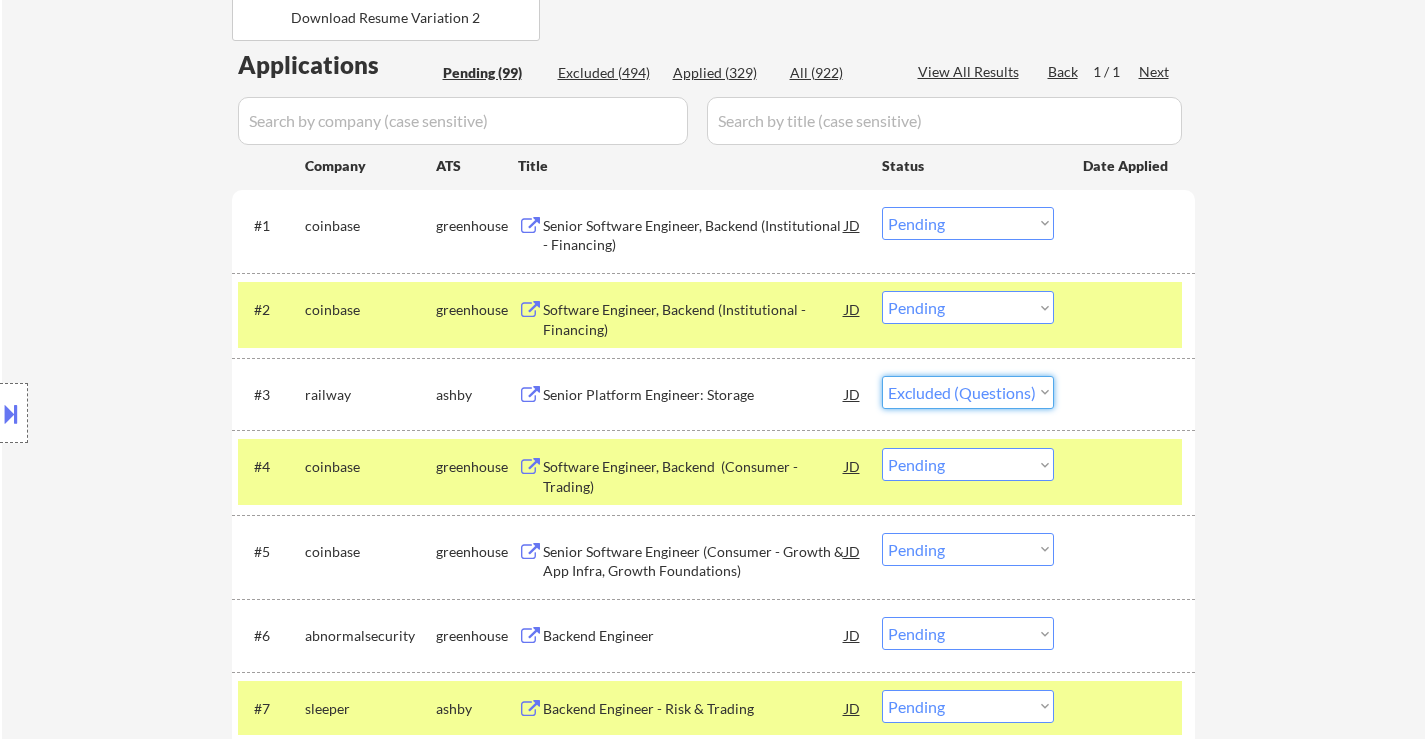 click on "Choose an option... Pending Applied Excluded (Questions) Excluded (Expired) Excluded (Location) Excluded (Bad Match) Excluded (Blocklist) Excluded (Salary) Excluded (Other)" at bounding box center [968, 392] 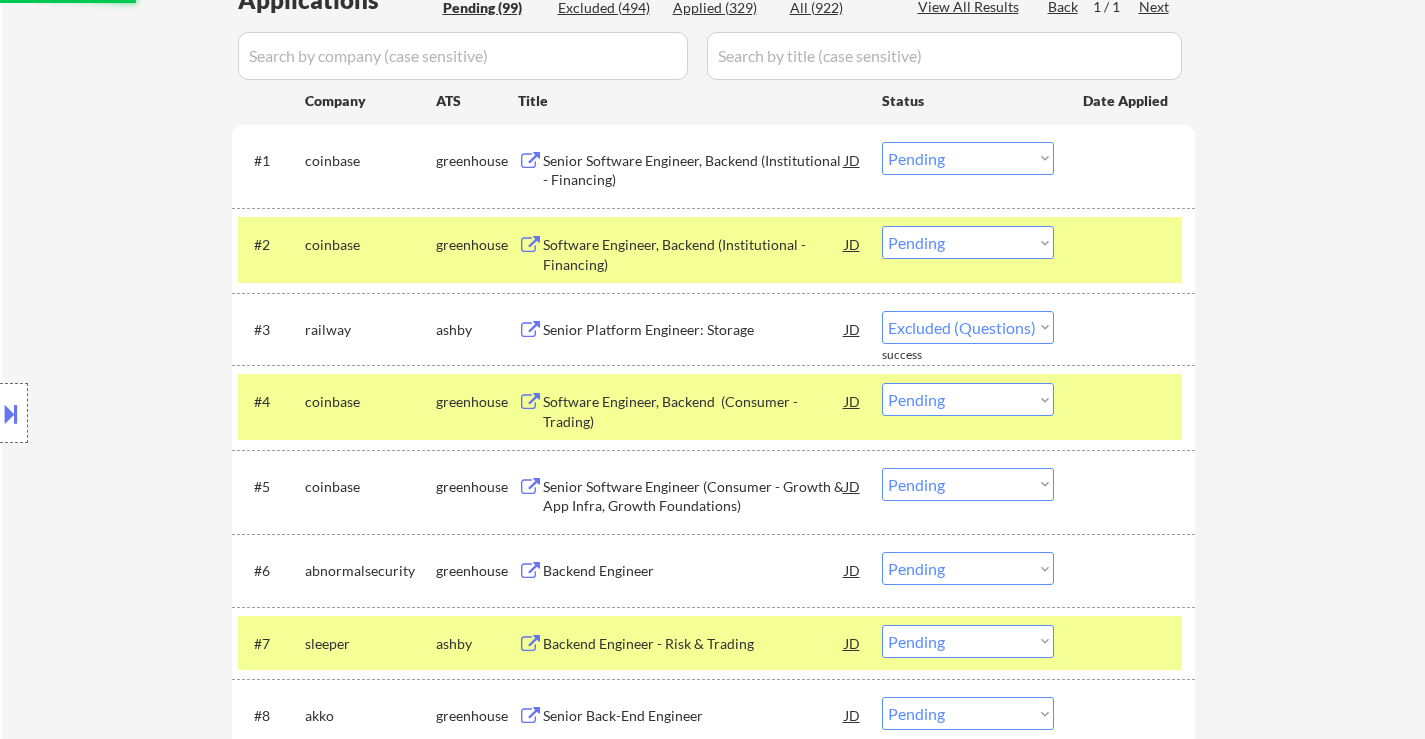scroll, scrollTop: 600, scrollLeft: 0, axis: vertical 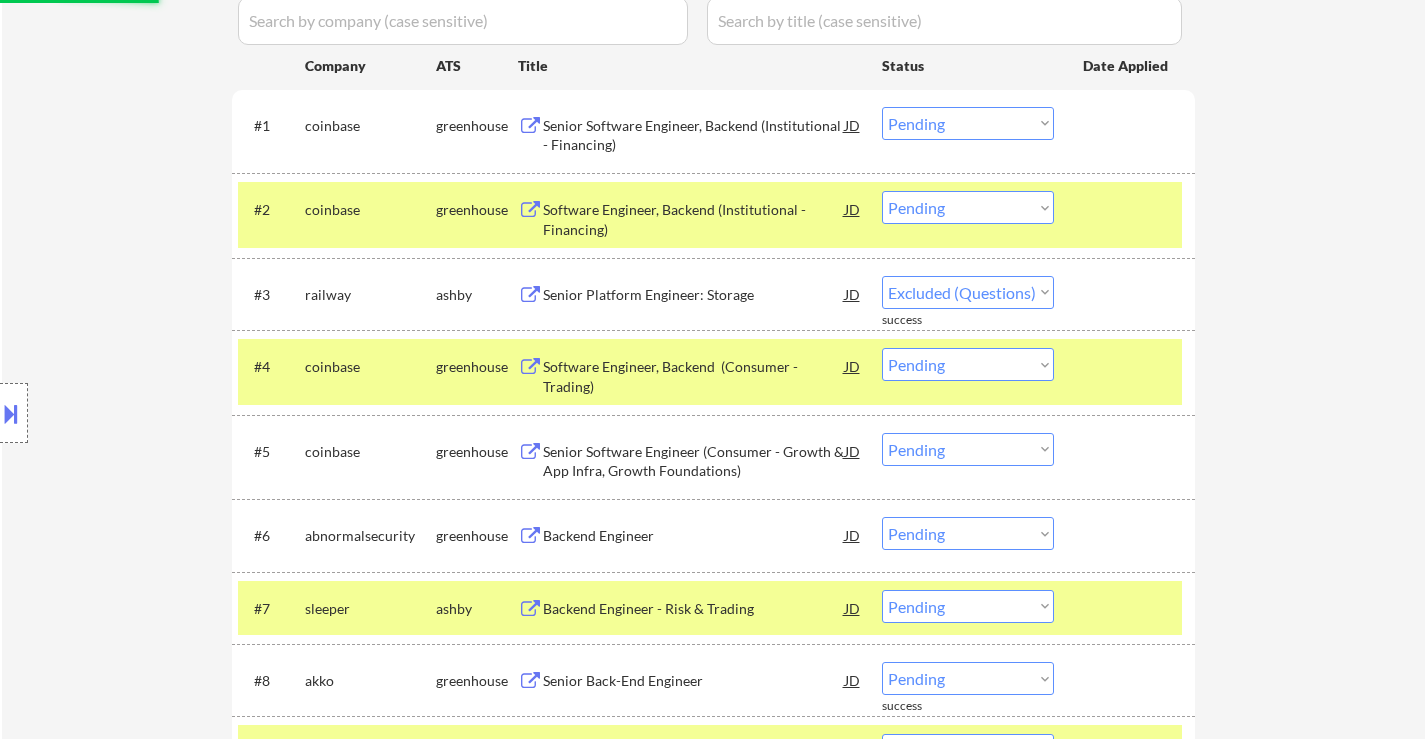 select on ""pending"" 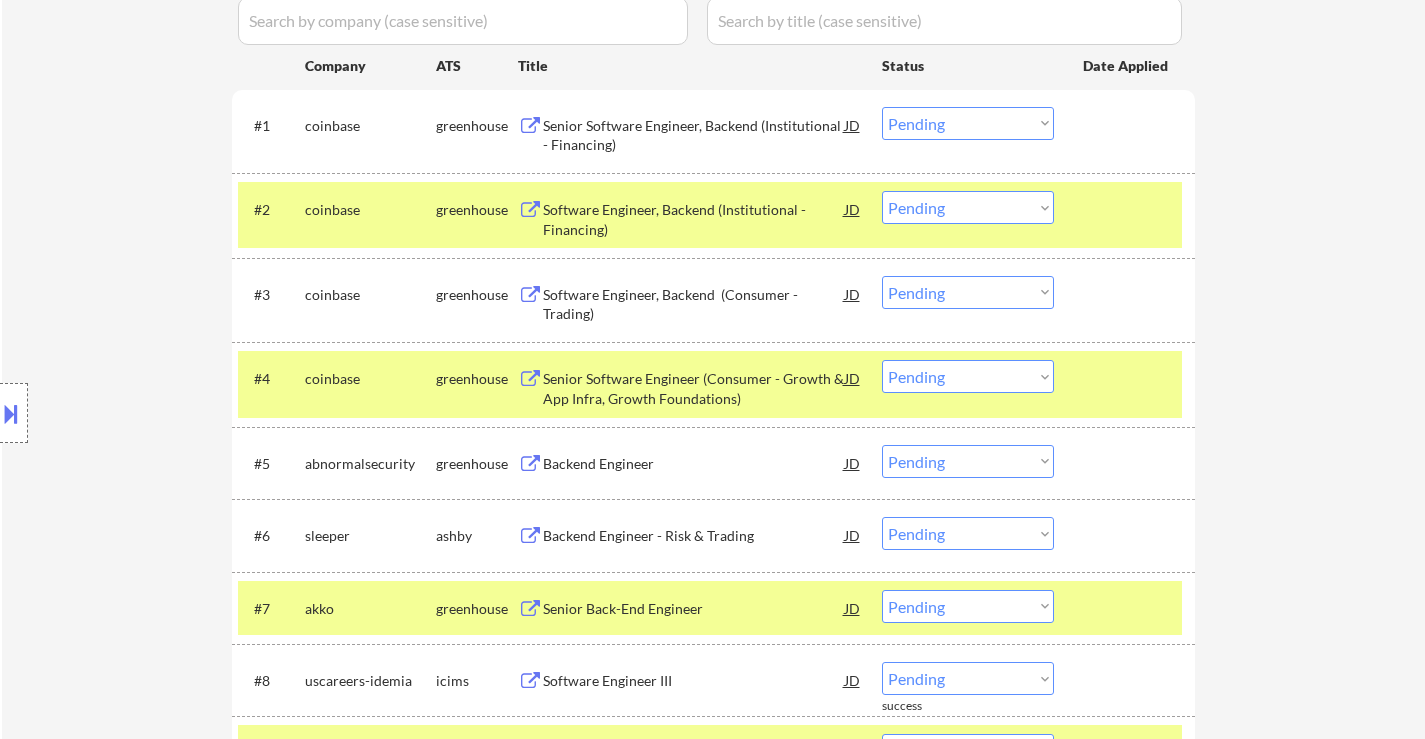click at bounding box center [1127, 209] 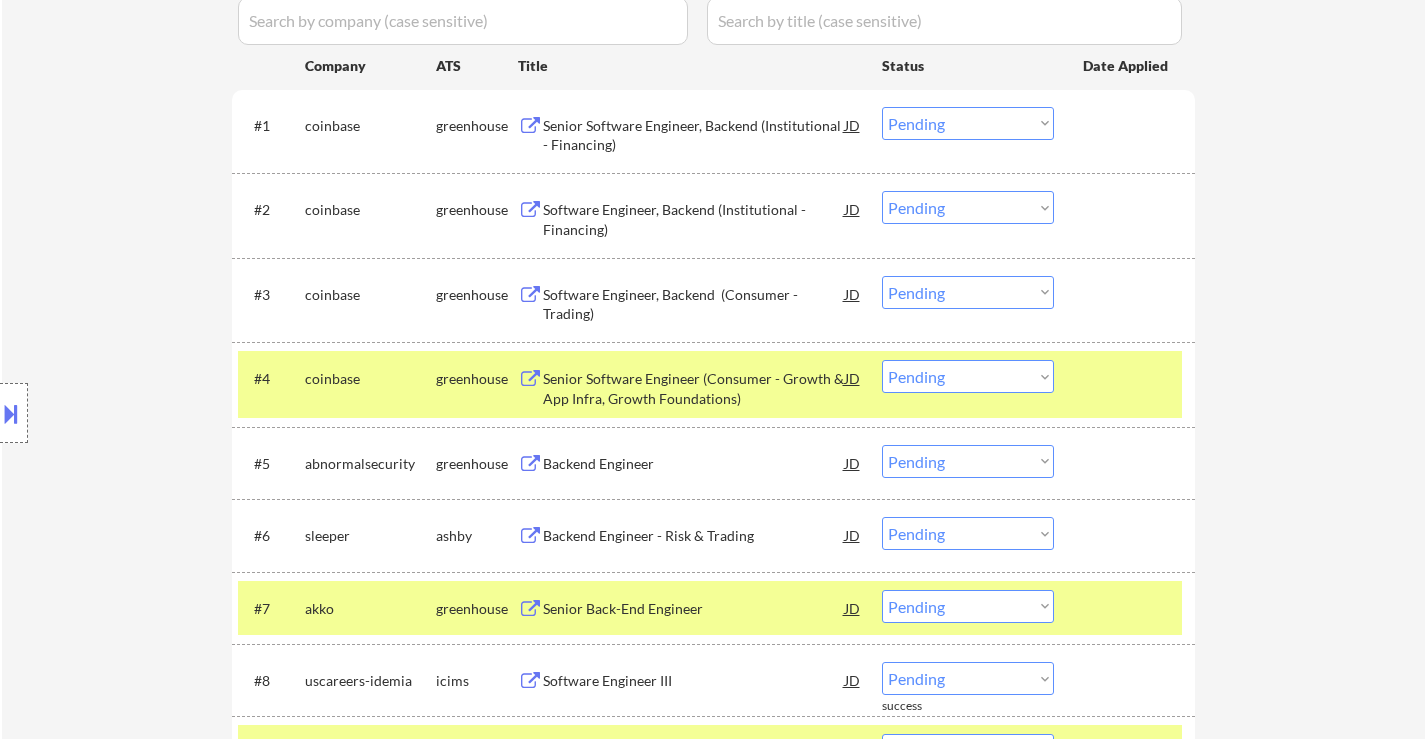 click on "#4 coinbase greenhouse Senior Software Engineer (Consumer - Growth & App Infra, Growth Foundations) JD Choose an option... Pending Applied Excluded (Questions) Excluded (Expired) Excluded (Location) Excluded (Bad Match) Excluded (Blocklist) Excluded (Salary) Excluded (Other)" at bounding box center (710, 384) 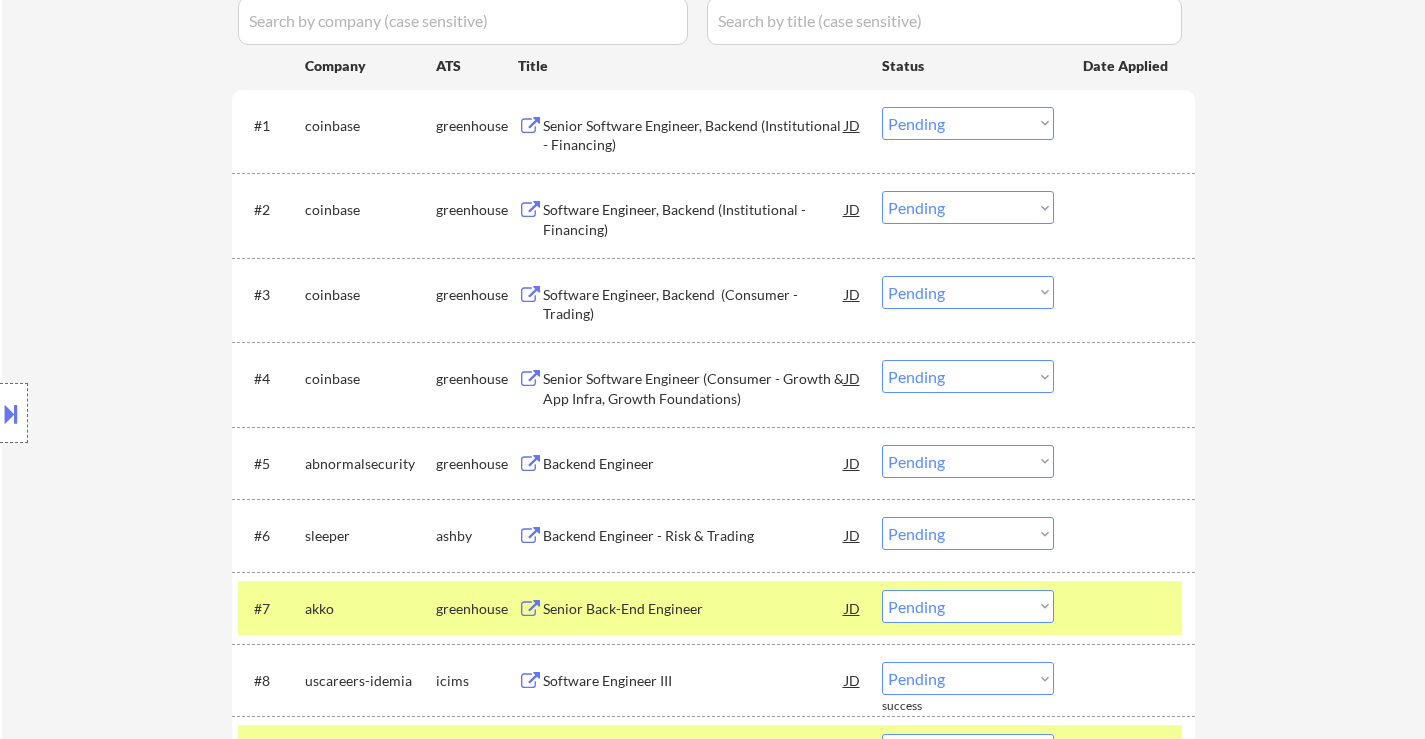 scroll, scrollTop: 700, scrollLeft: 0, axis: vertical 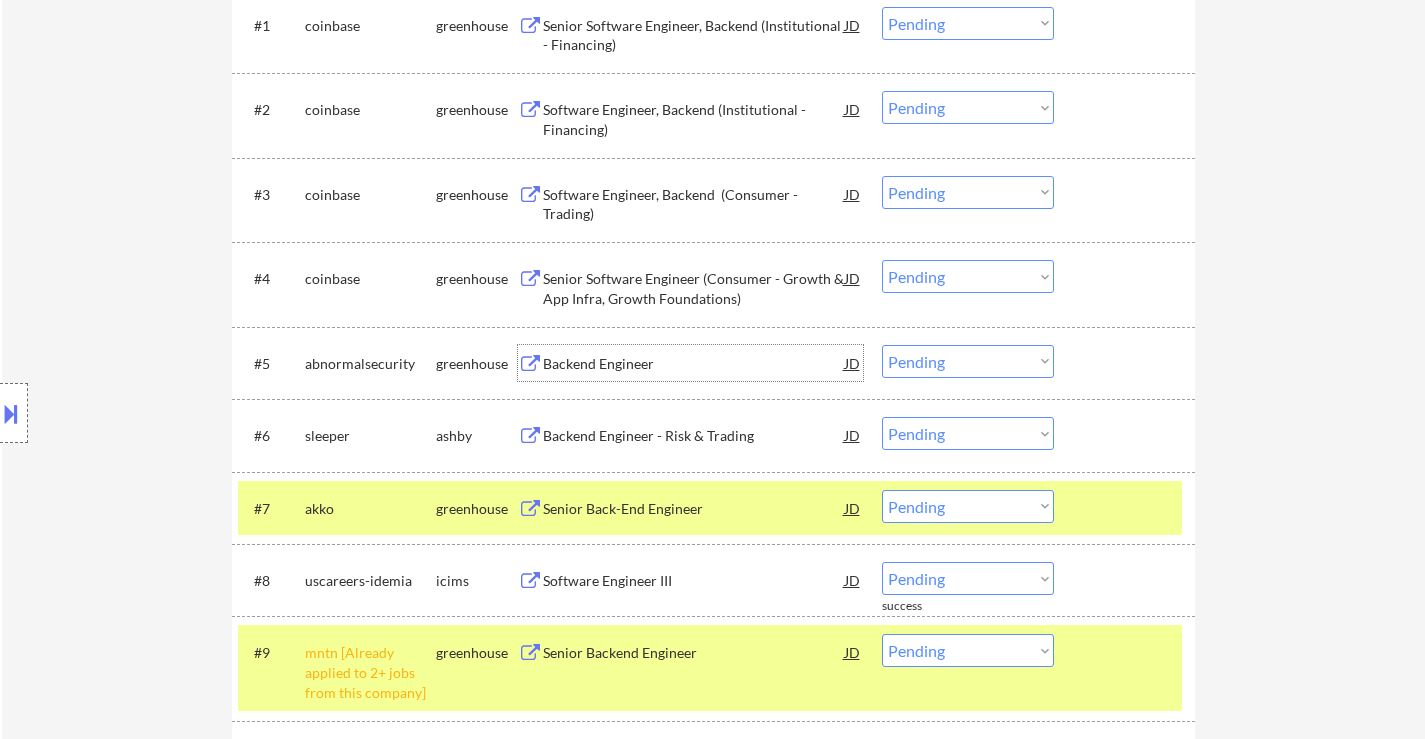 click on "Backend Engineer" at bounding box center [694, 363] 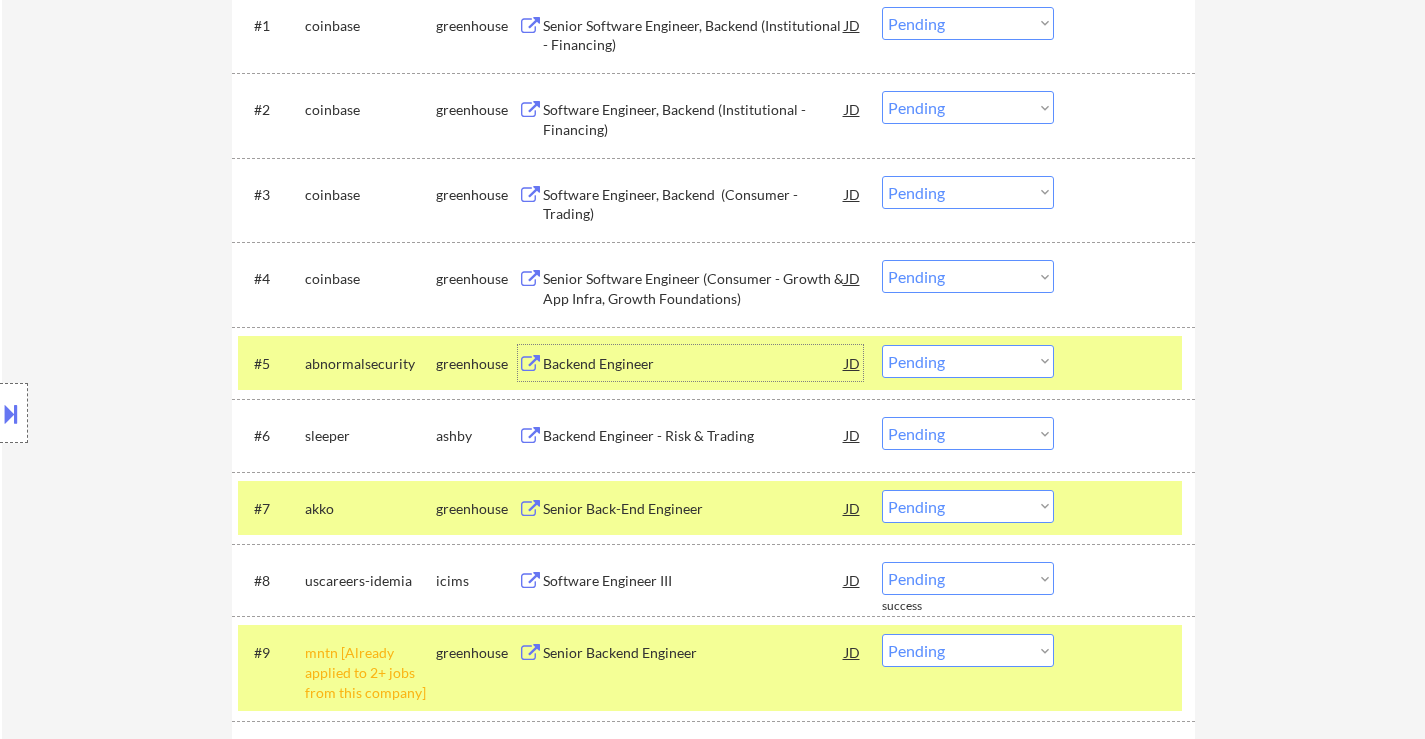 click on "Choose an option... Pending Applied Excluded (Questions) Excluded (Expired) Excluded (Location) Excluded (Bad Match) Excluded (Blocklist) Excluded (Salary) Excluded (Other)" at bounding box center [968, 361] 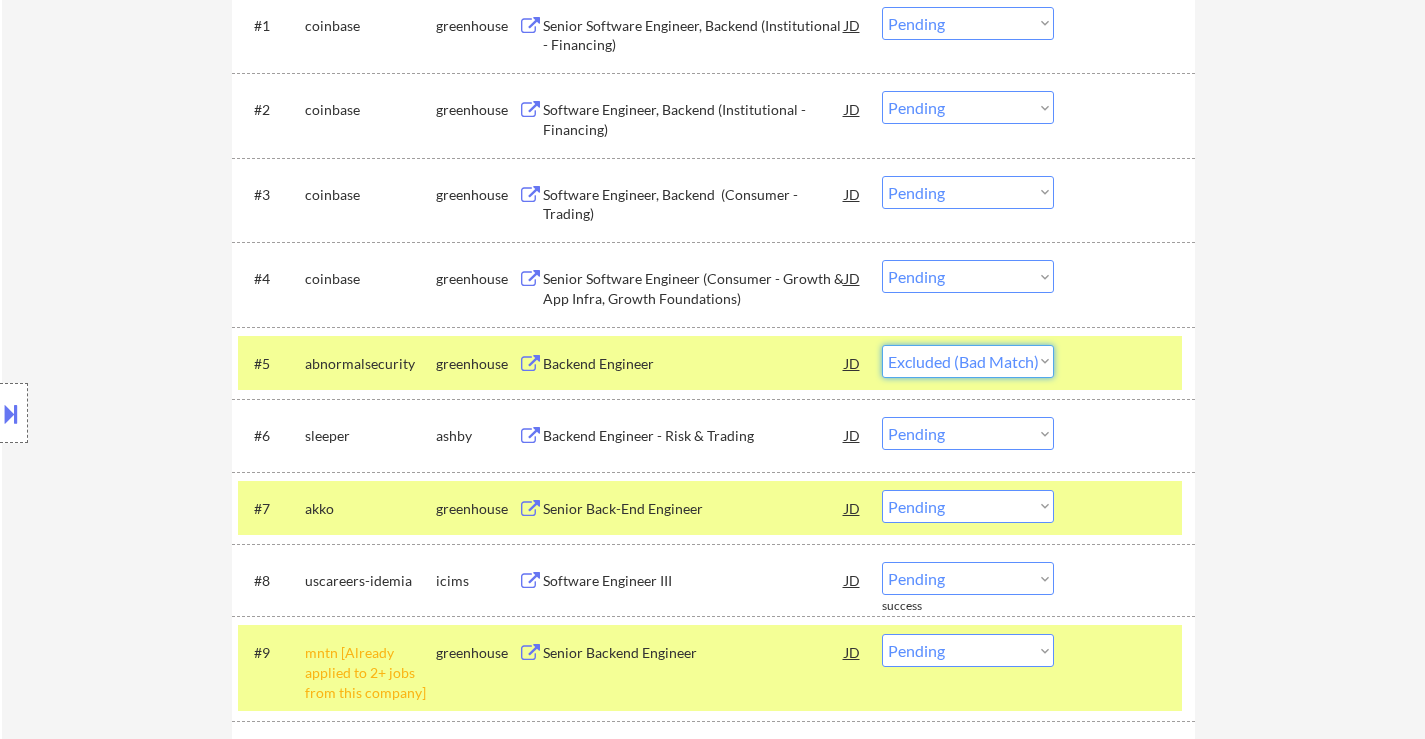 click on "Choose an option... Pending Applied Excluded (Questions) Excluded (Expired) Excluded (Location) Excluded (Bad Match) Excluded (Blocklist) Excluded (Salary) Excluded (Other)" at bounding box center (968, 361) 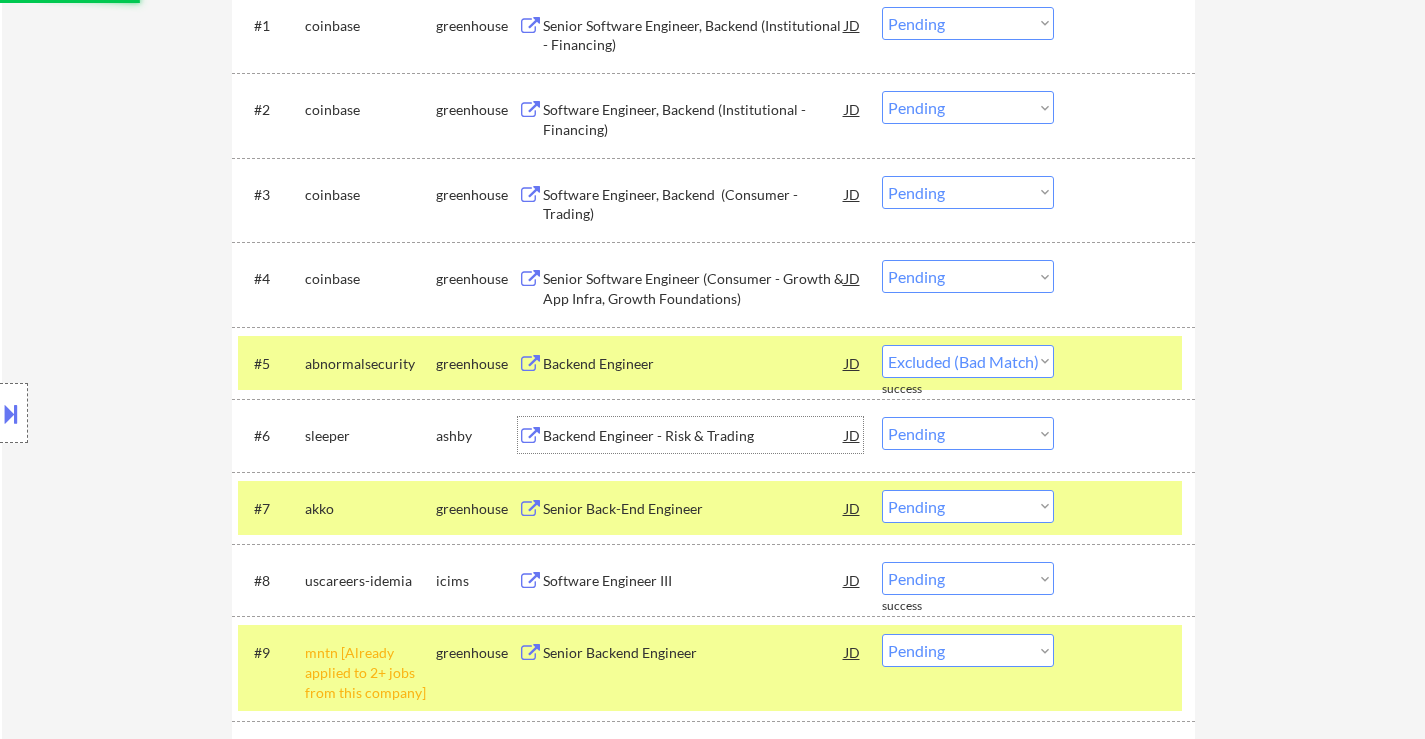 click on "Backend Engineer - Risk & Trading" at bounding box center [694, 436] 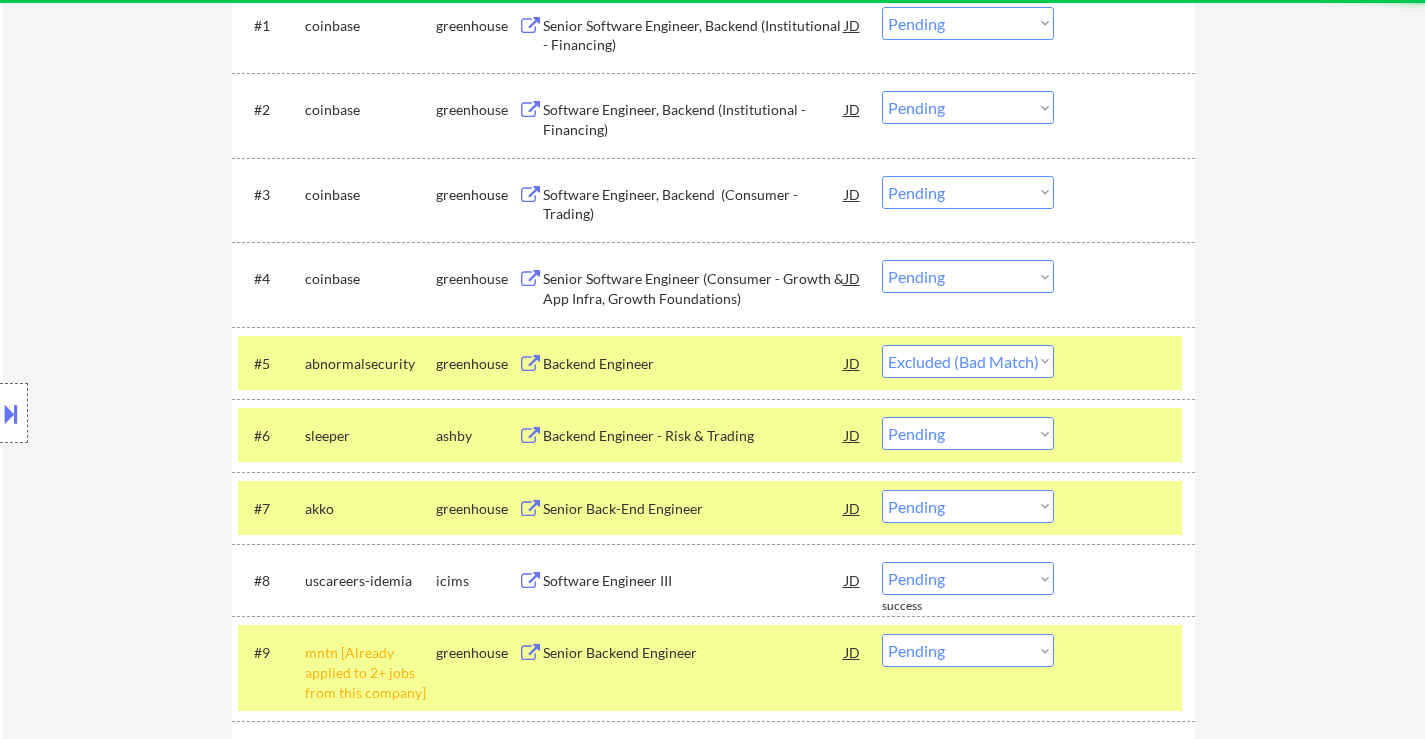 select on ""pending"" 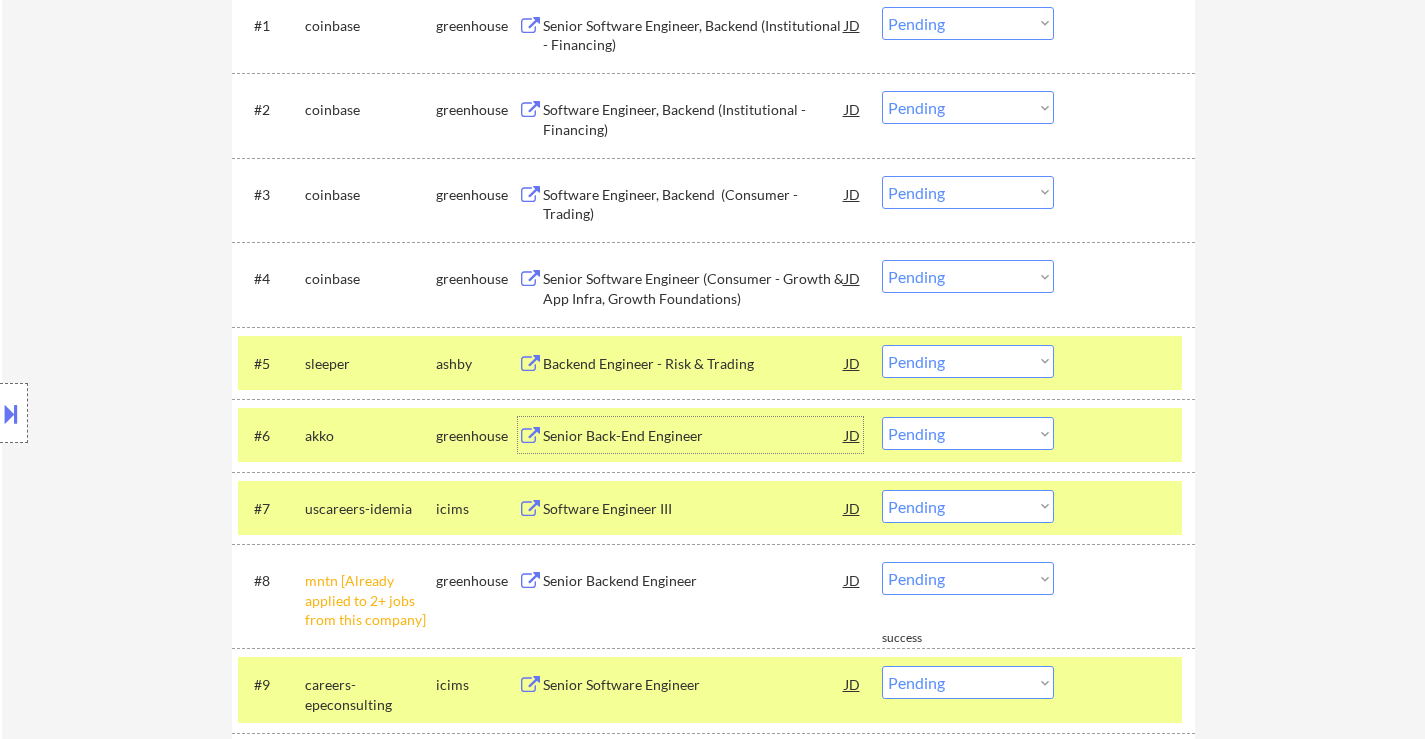 drag, startPoint x: 1169, startPoint y: 352, endPoint x: 1150, endPoint y: 404, distance: 55.362442 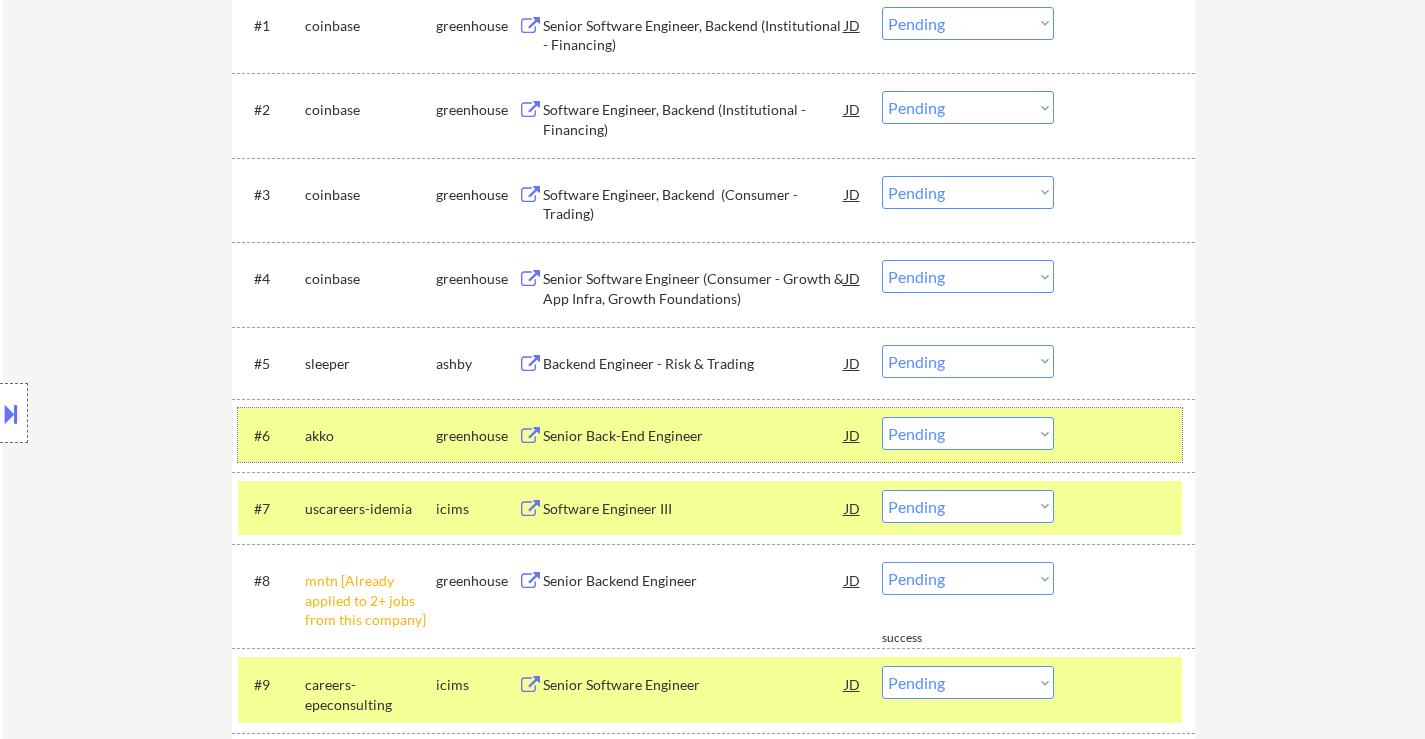 click at bounding box center (1127, 435) 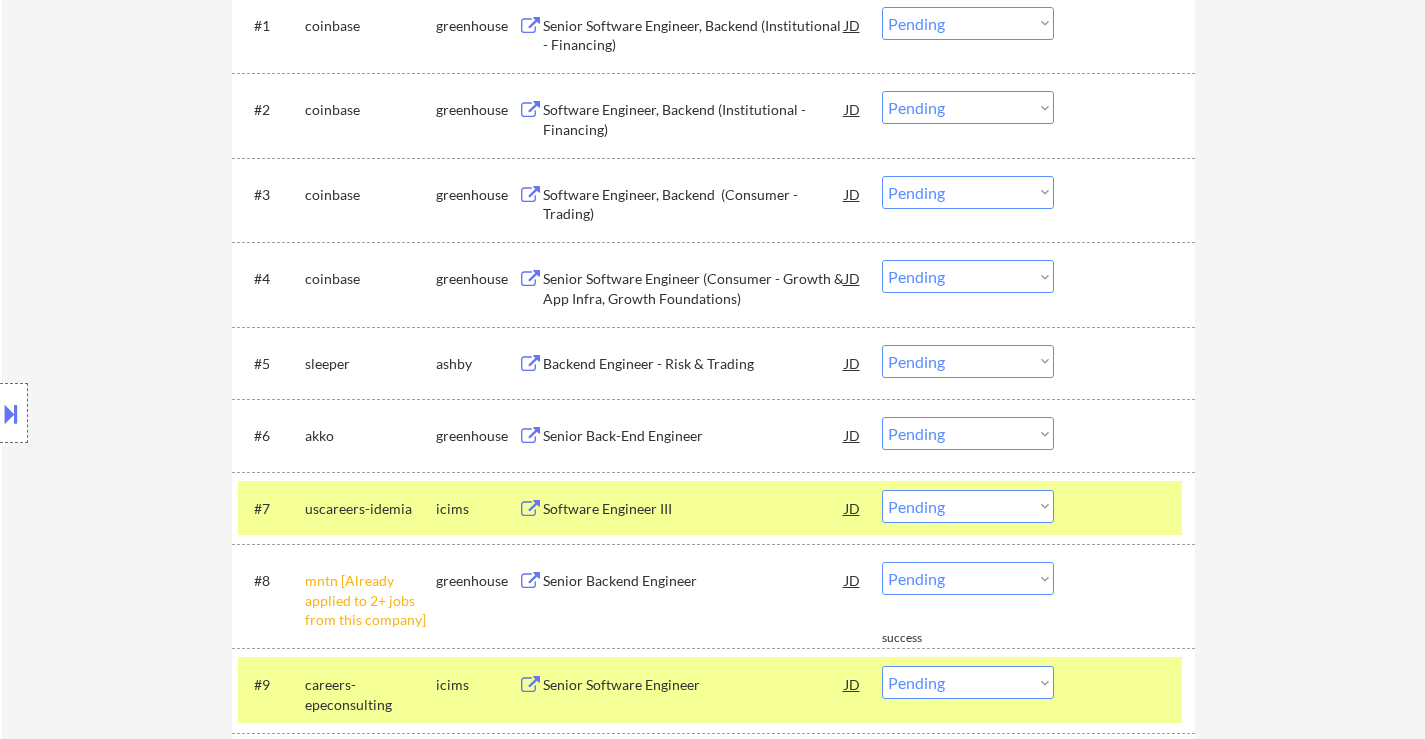 click at bounding box center (1127, 508) 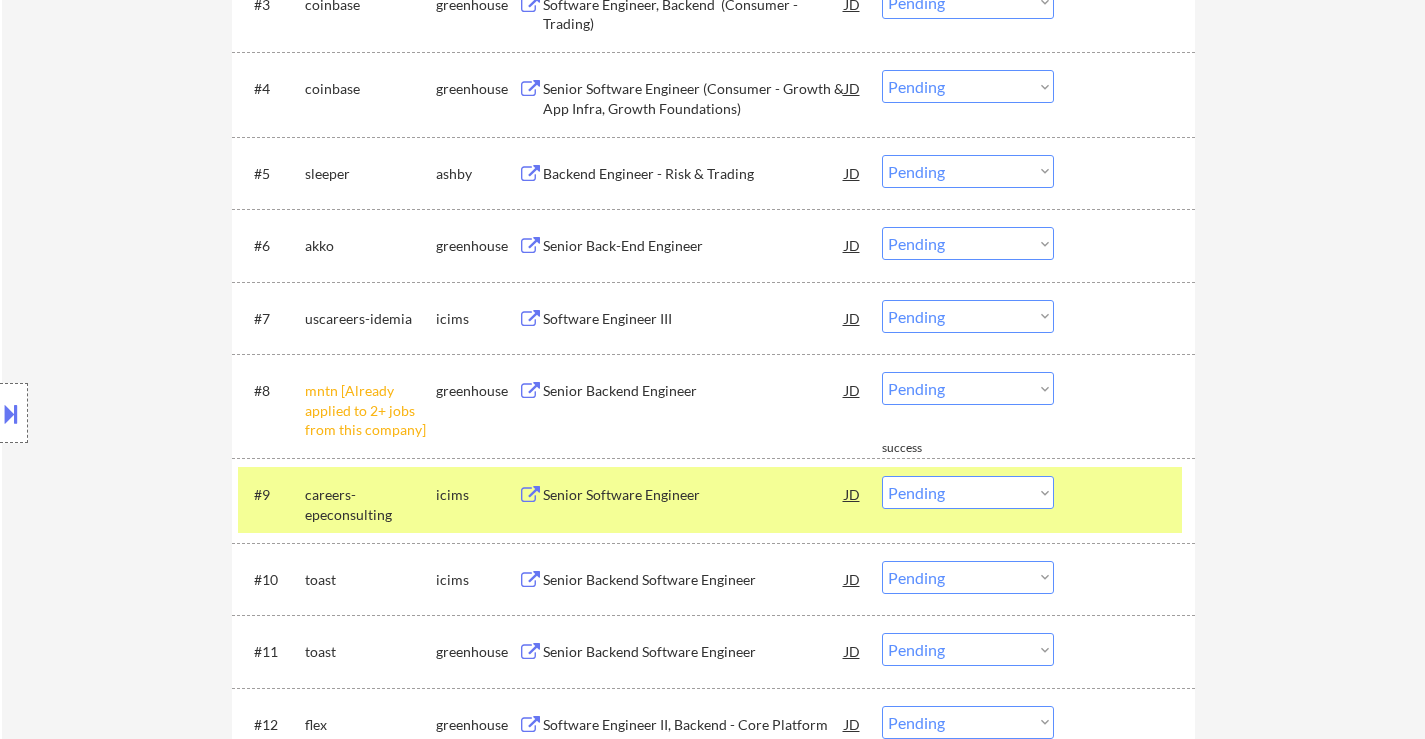 scroll, scrollTop: 900, scrollLeft: 0, axis: vertical 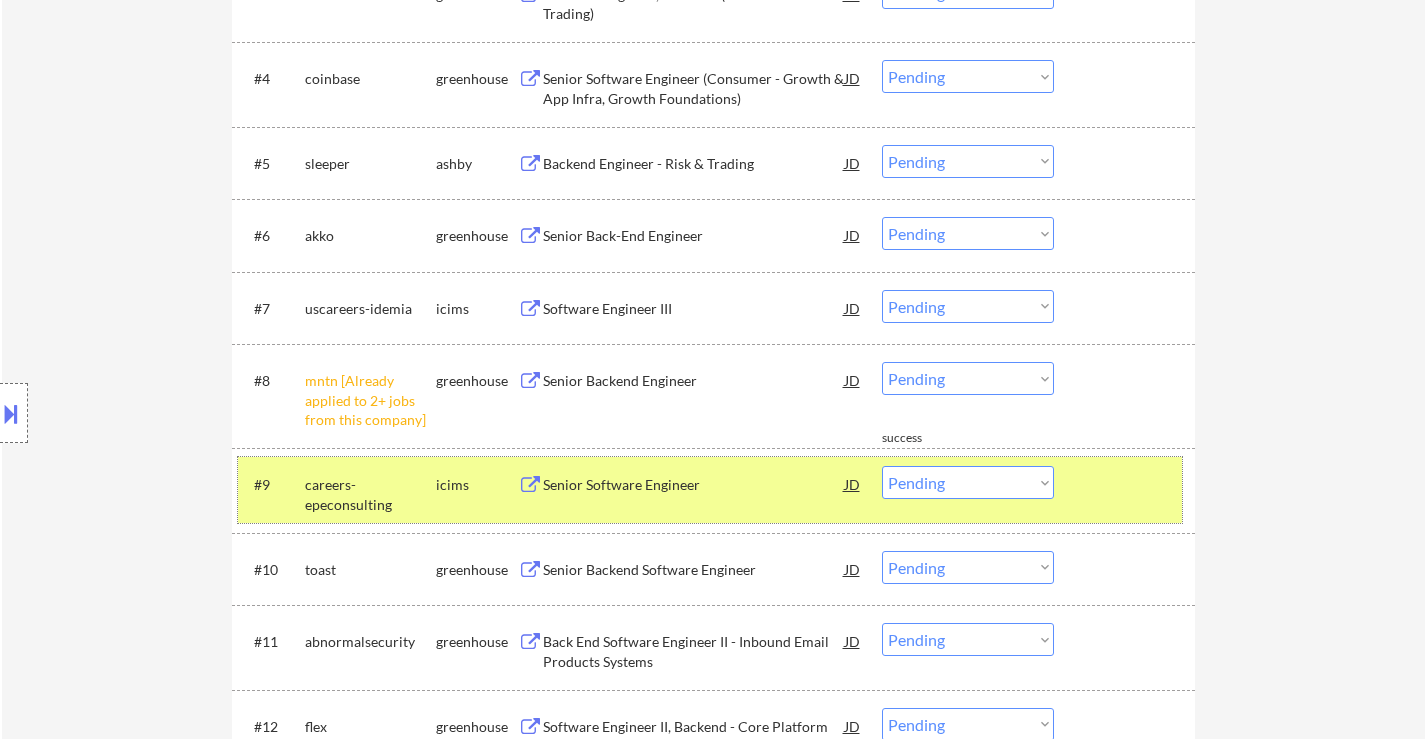 click on "#9 careers-epeconsulting icims Senior Software Engineer JD Choose an option... Pending Applied Excluded (Questions) Excluded (Expired) Excluded (Location) Excluded (Bad Match) Excluded (Blocklist) Excluded (Salary) Excluded (Other)" at bounding box center [710, 490] 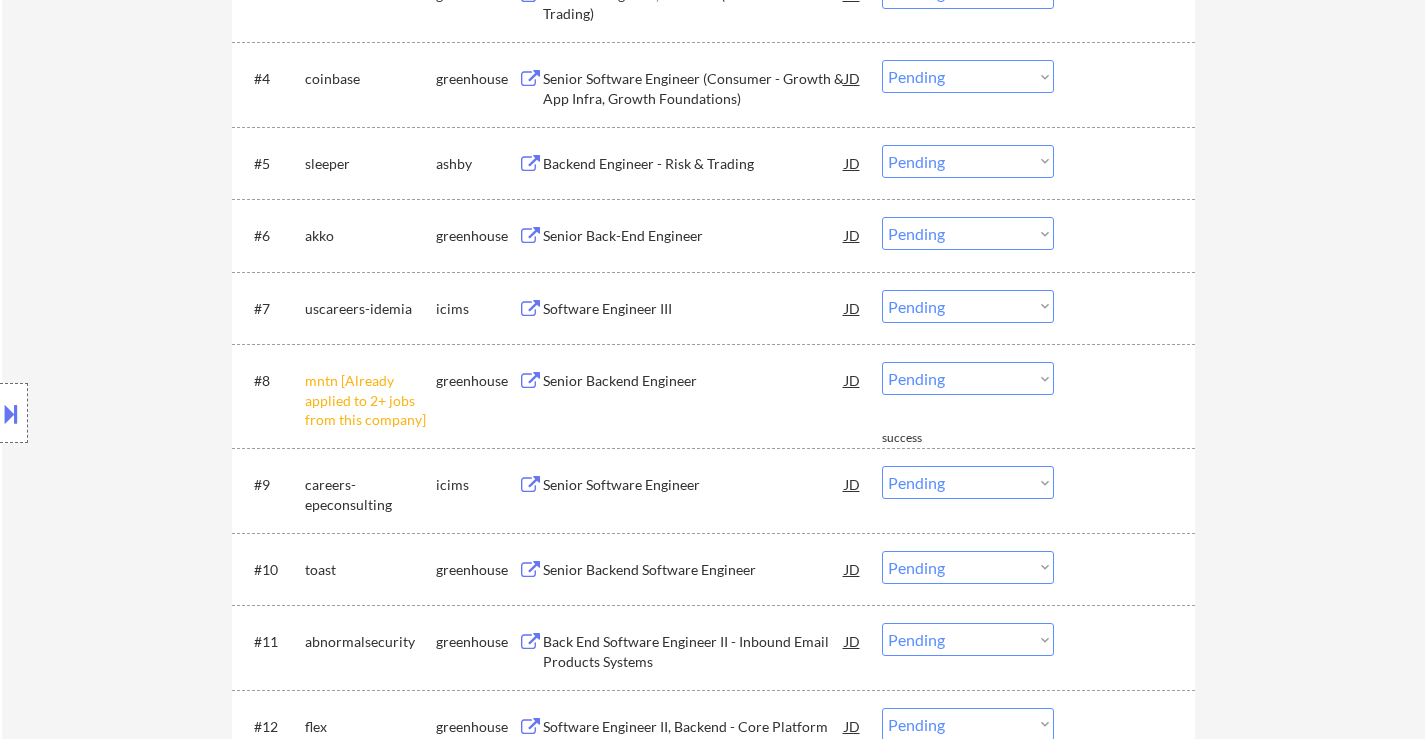 click on "Choose an option... Pending Applied Excluded (Questions) Excluded (Expired) Excluded (Location) Excluded (Bad Match) Excluded (Blocklist) Excluded (Salary) Excluded (Other)" at bounding box center (968, 378) 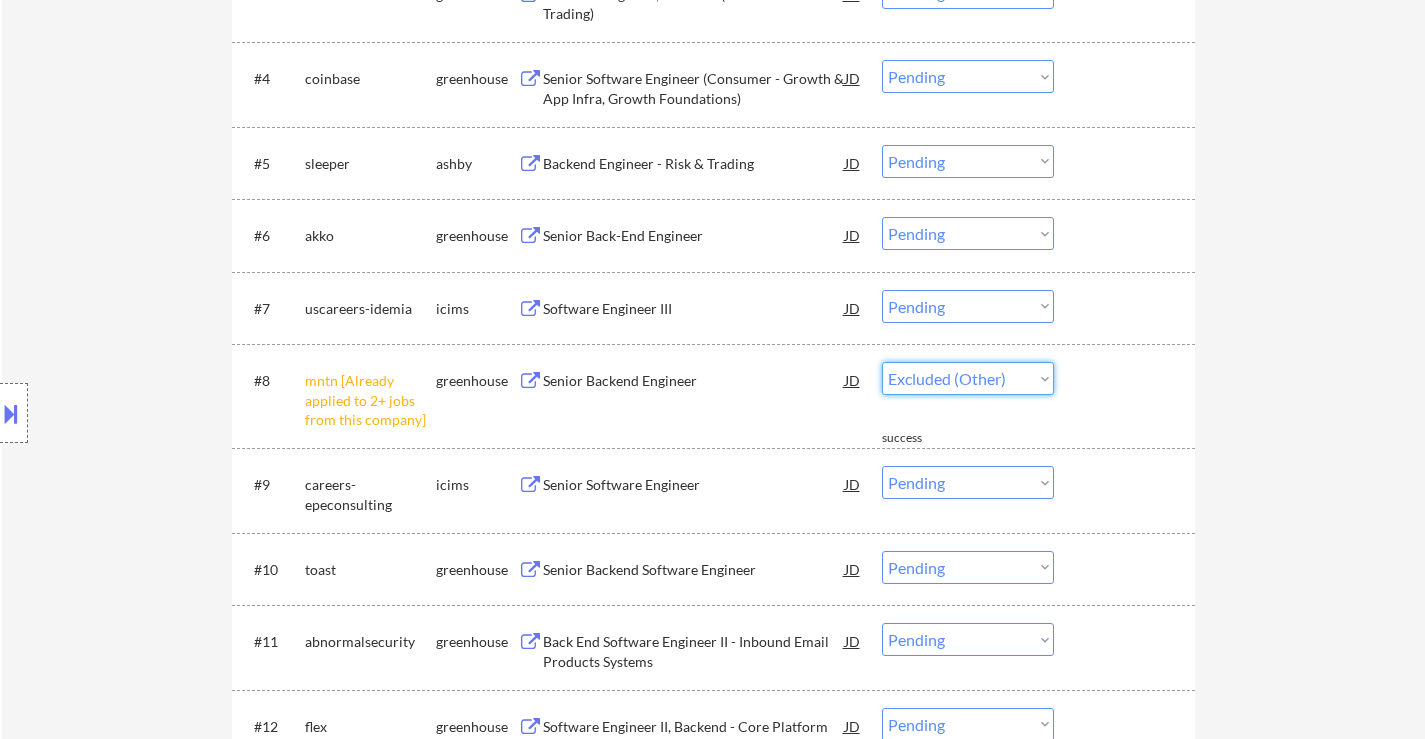 click on "Choose an option... Pending Applied Excluded (Questions) Excluded (Expired) Excluded (Location) Excluded (Bad Match) Excluded (Blocklist) Excluded (Salary) Excluded (Other)" at bounding box center (968, 378) 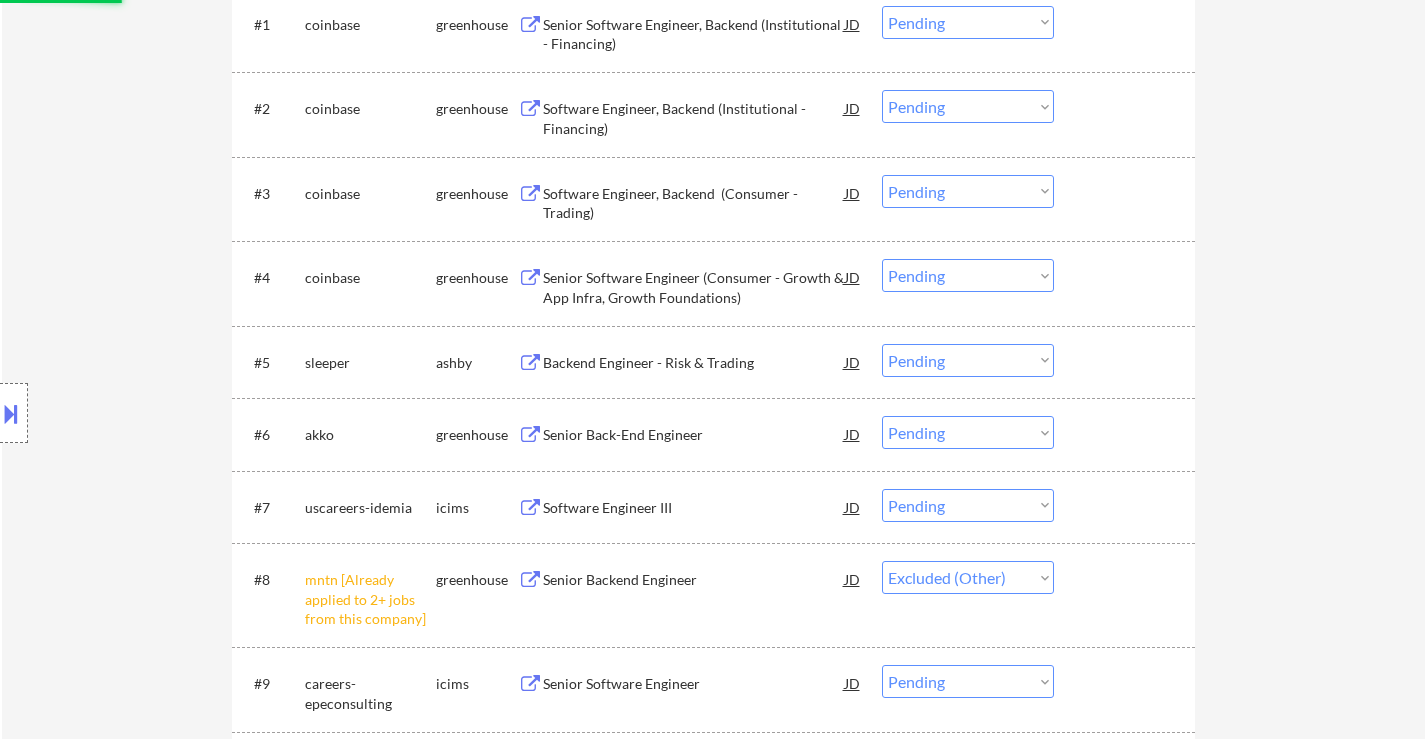 scroll, scrollTop: 700, scrollLeft: 0, axis: vertical 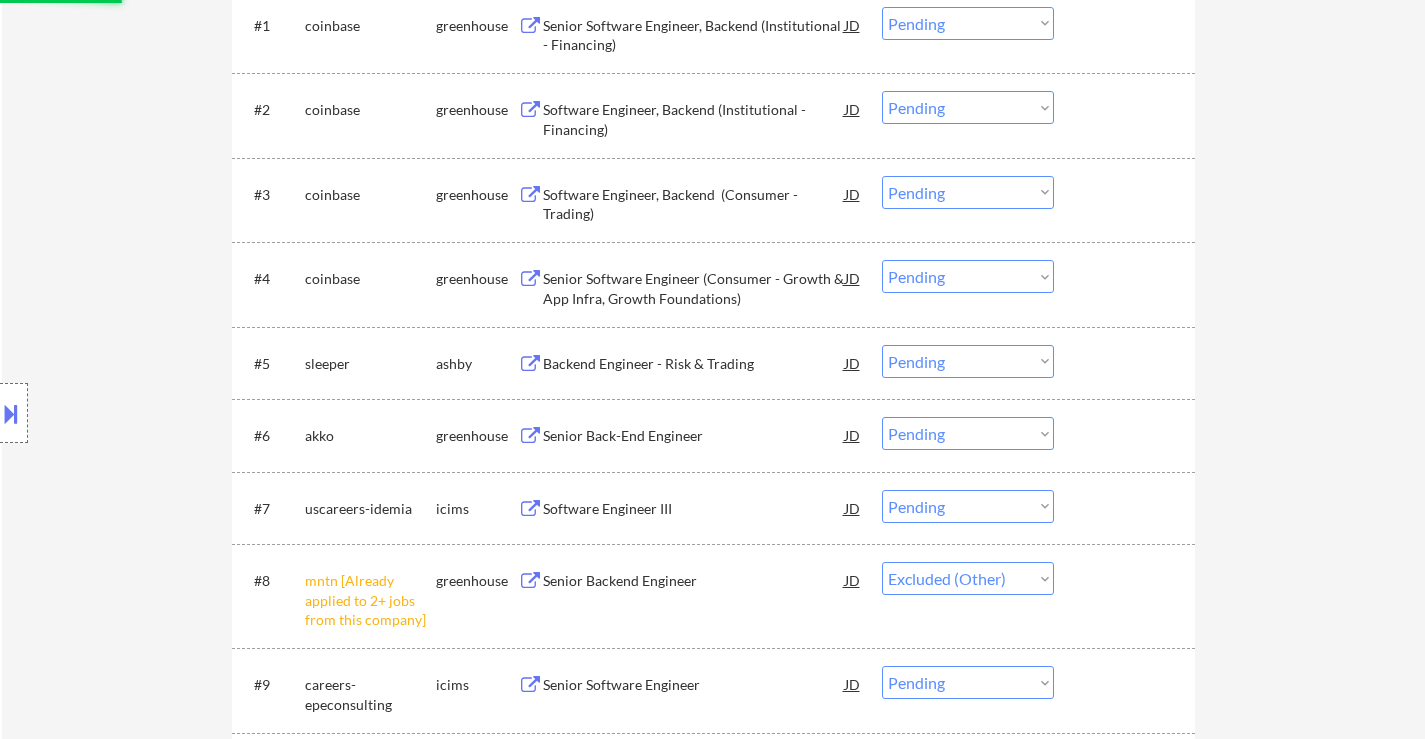 select on ""pending"" 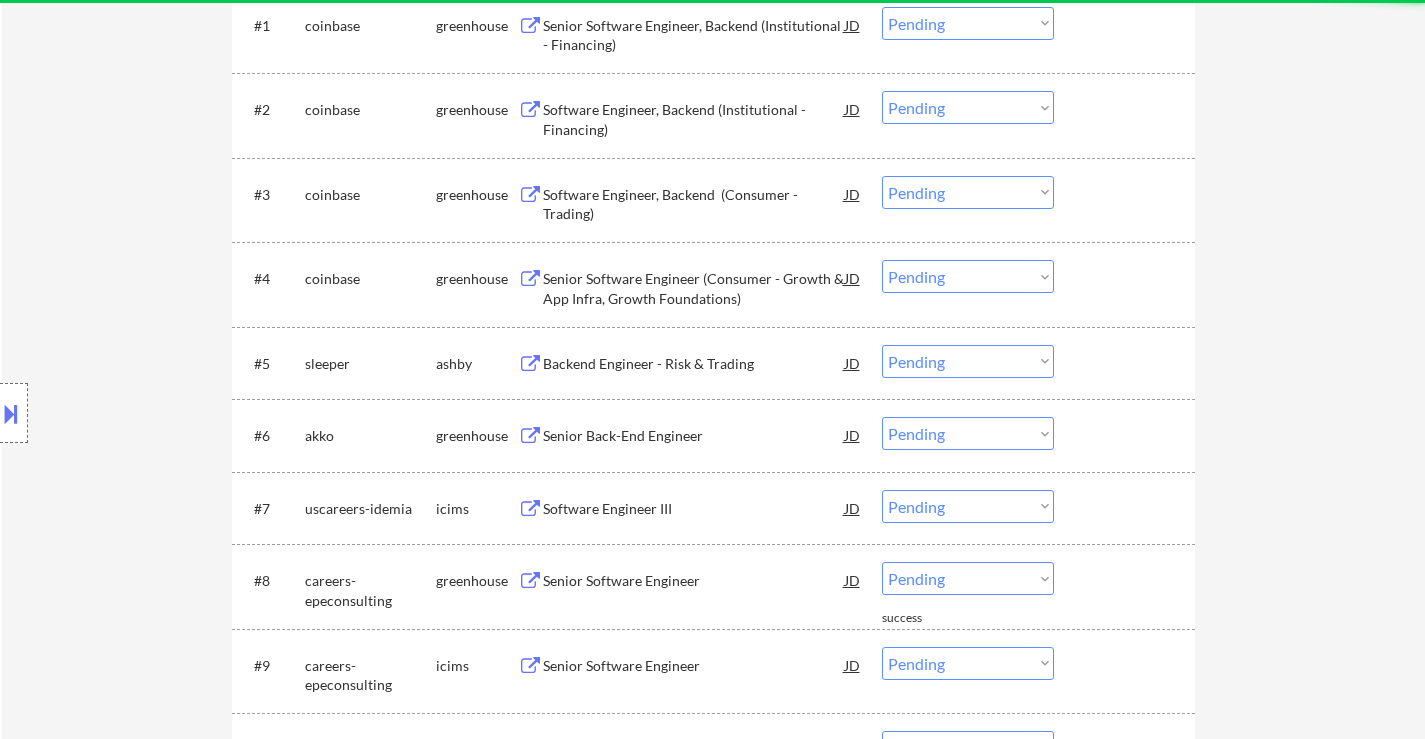 click on "Senior Back-End Engineer" at bounding box center [694, 436] 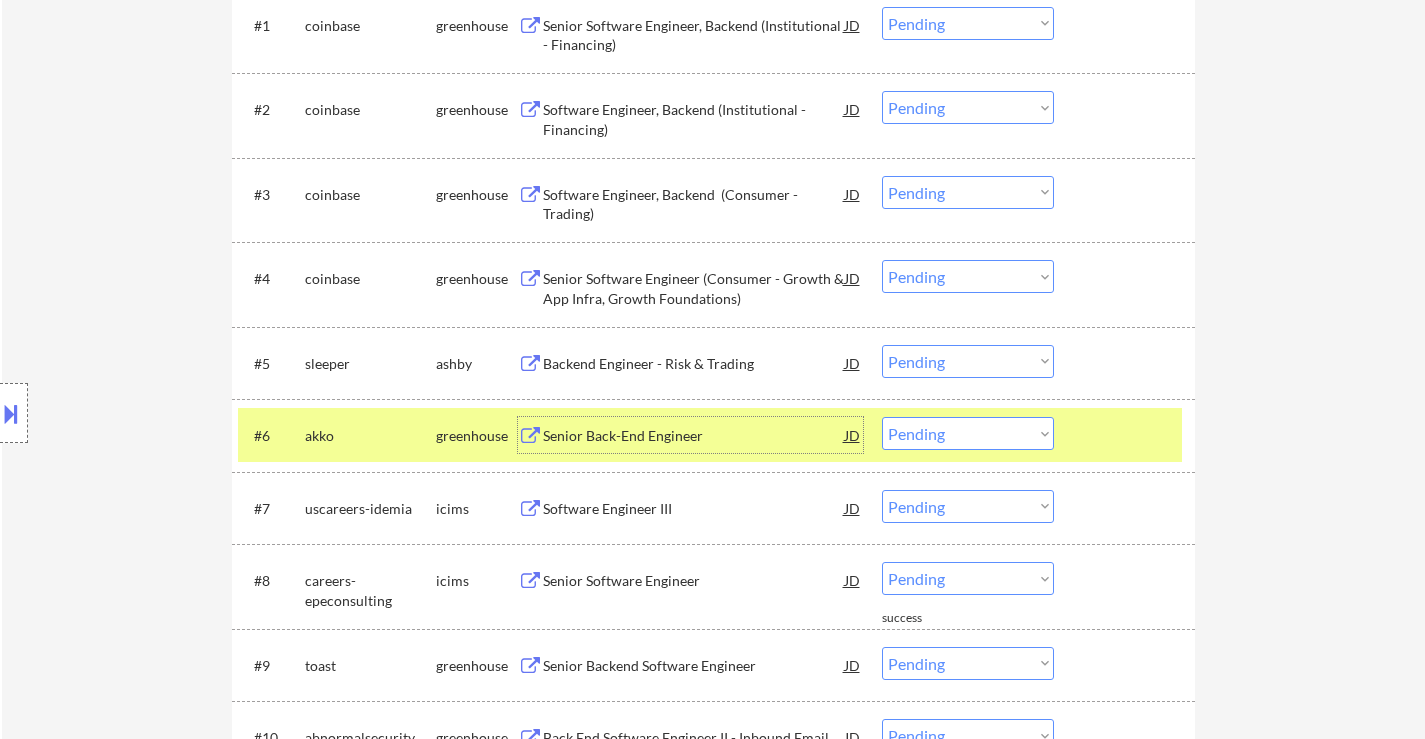 drag, startPoint x: 955, startPoint y: 435, endPoint x: 956, endPoint y: 448, distance: 13.038404 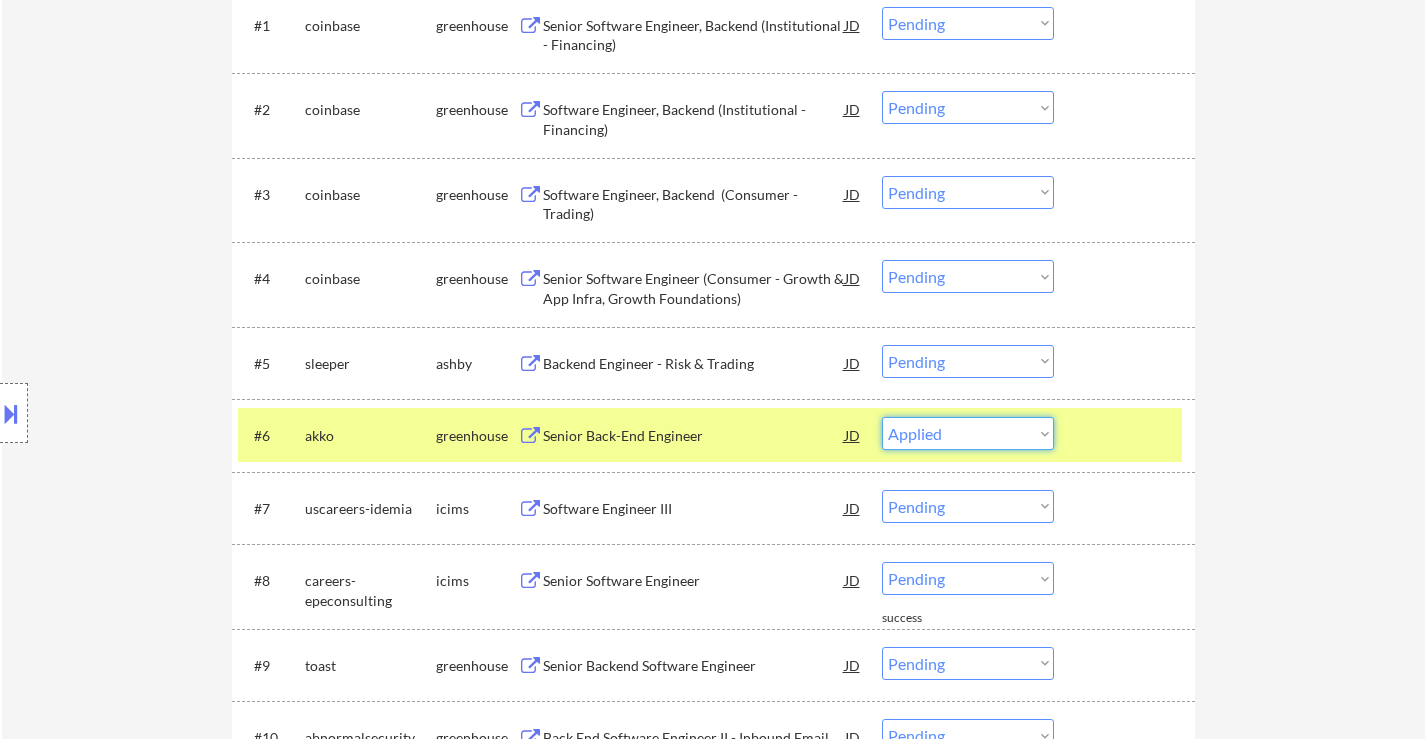 click on "Choose an option... Pending Applied Excluded (Questions) Excluded (Expired) Excluded (Location) Excluded (Bad Match) Excluded (Blocklist) Excluded (Salary) Excluded (Other)" at bounding box center [968, 433] 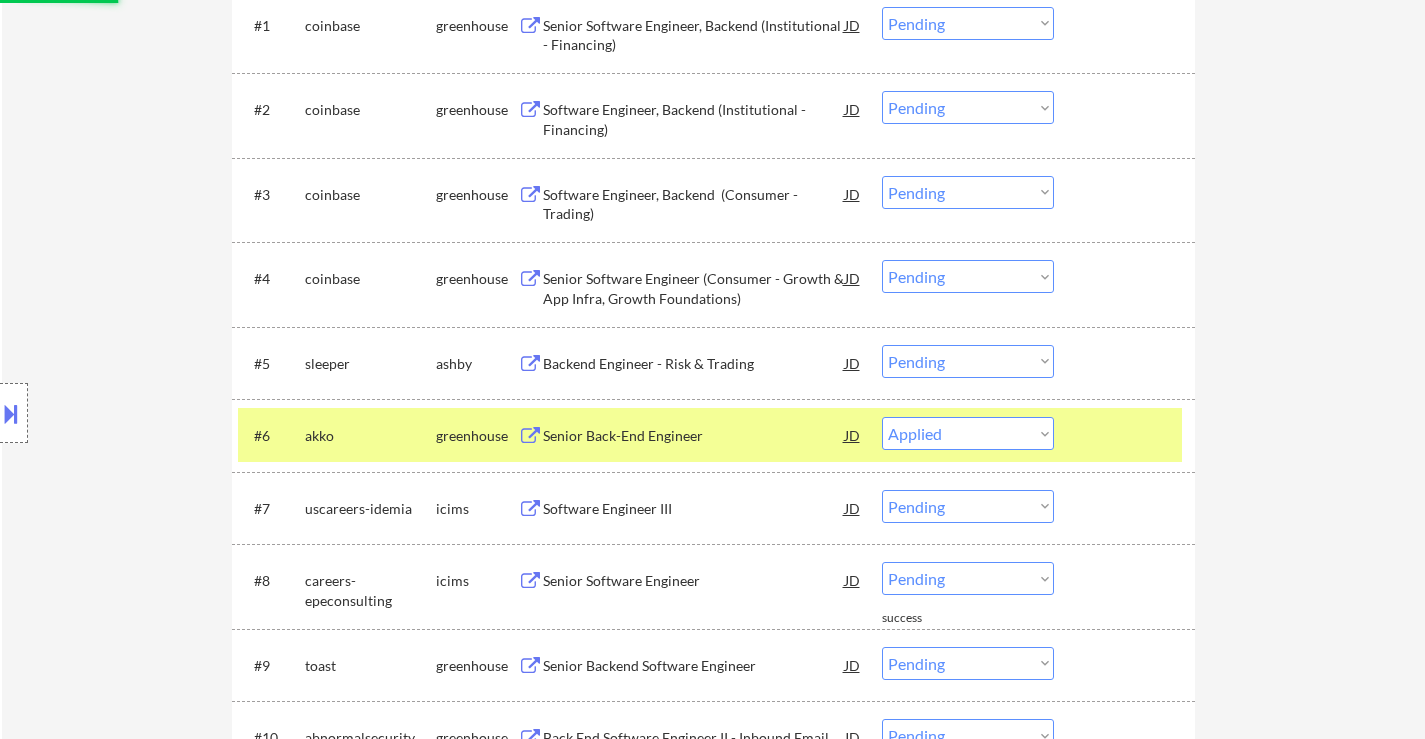 select on ""pending"" 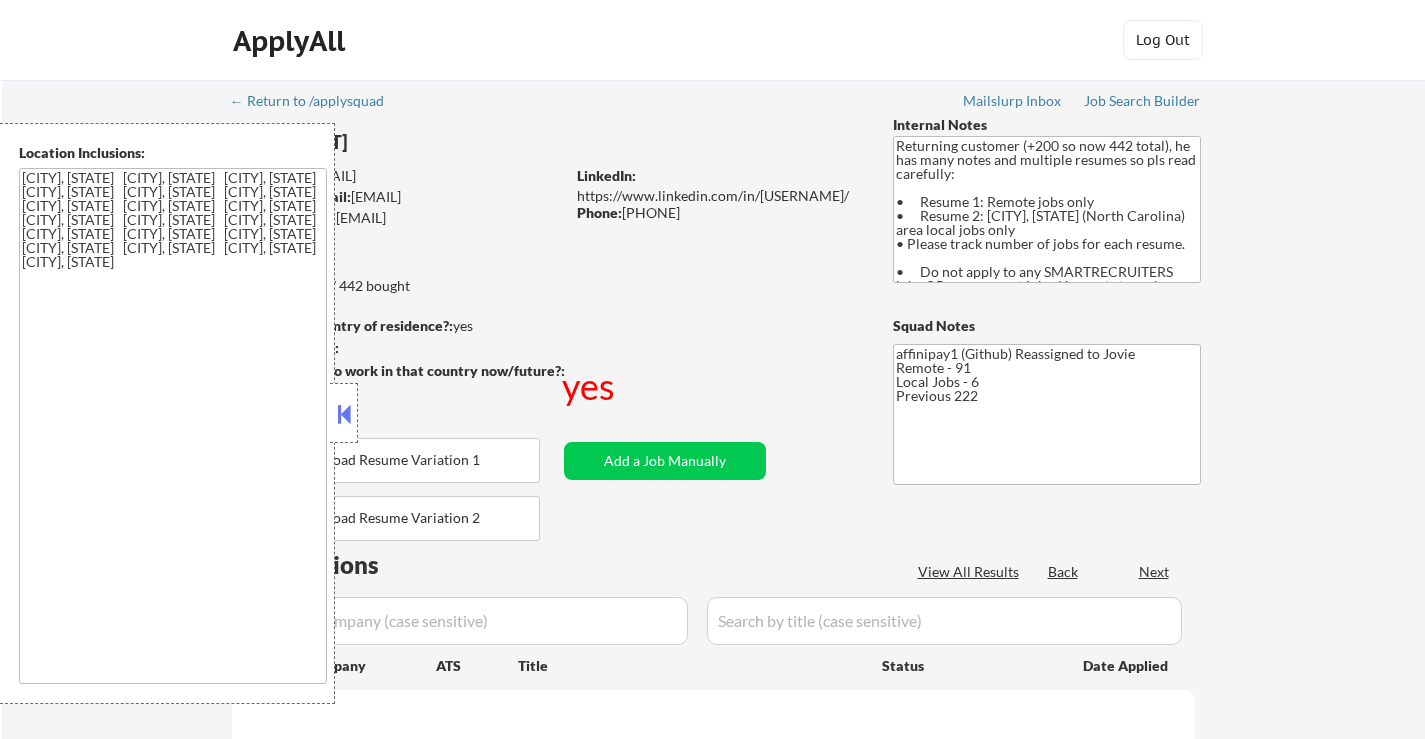 scroll, scrollTop: 0, scrollLeft: 0, axis: both 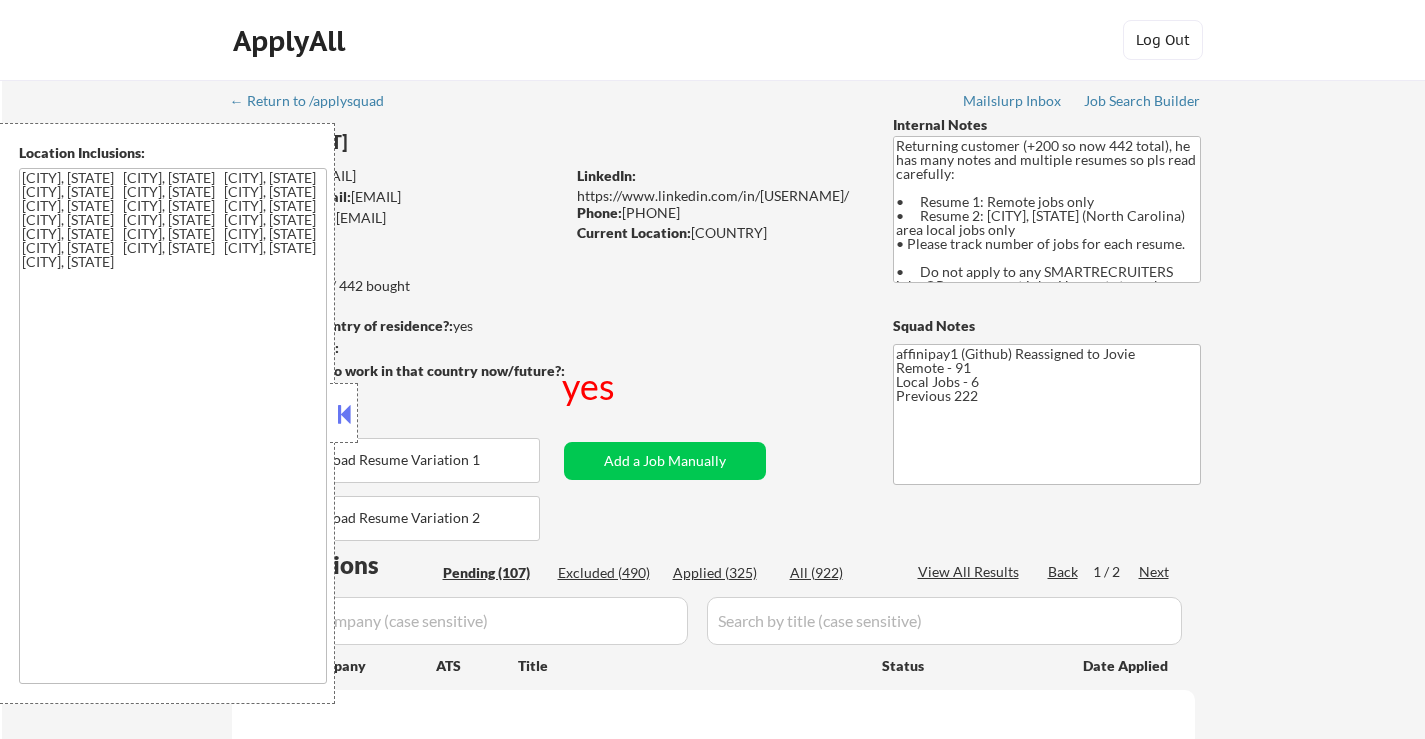 select on ""pending"" 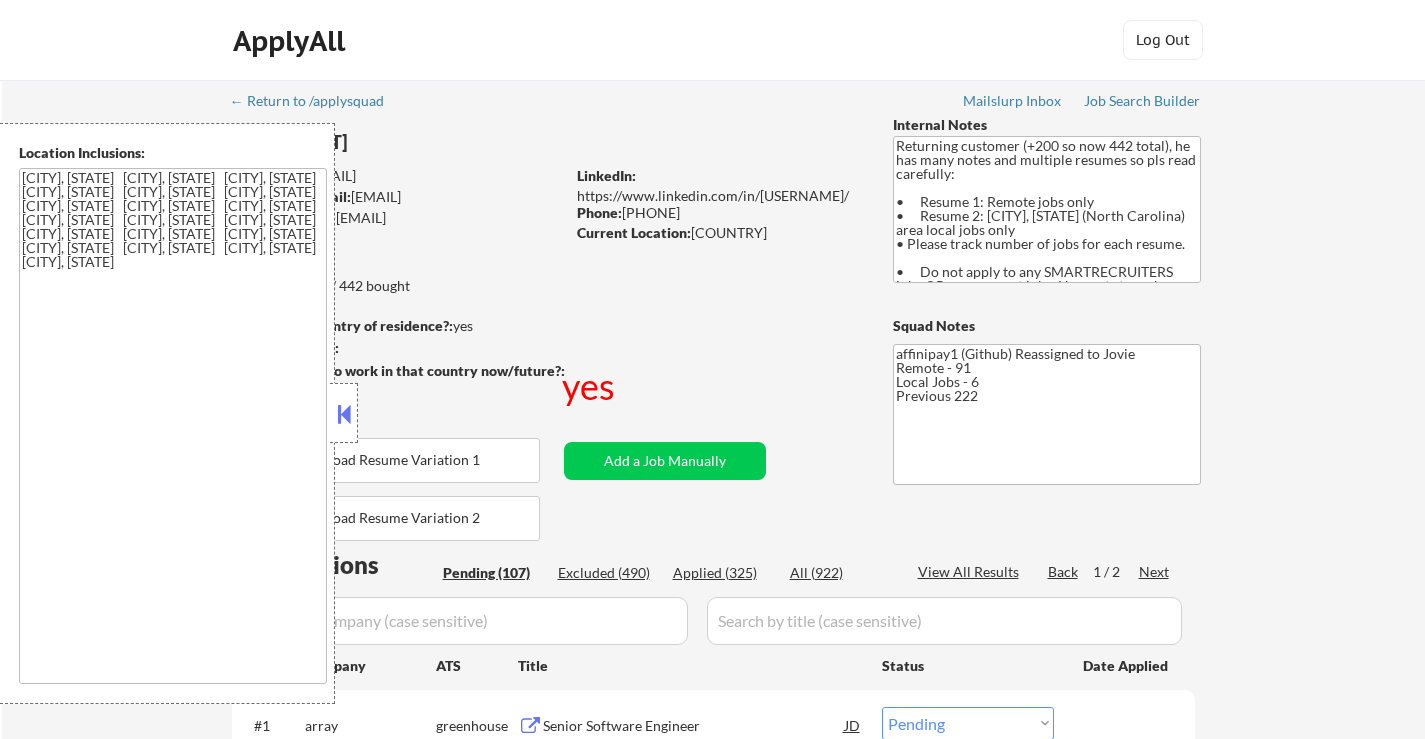 scroll, scrollTop: 100, scrollLeft: 0, axis: vertical 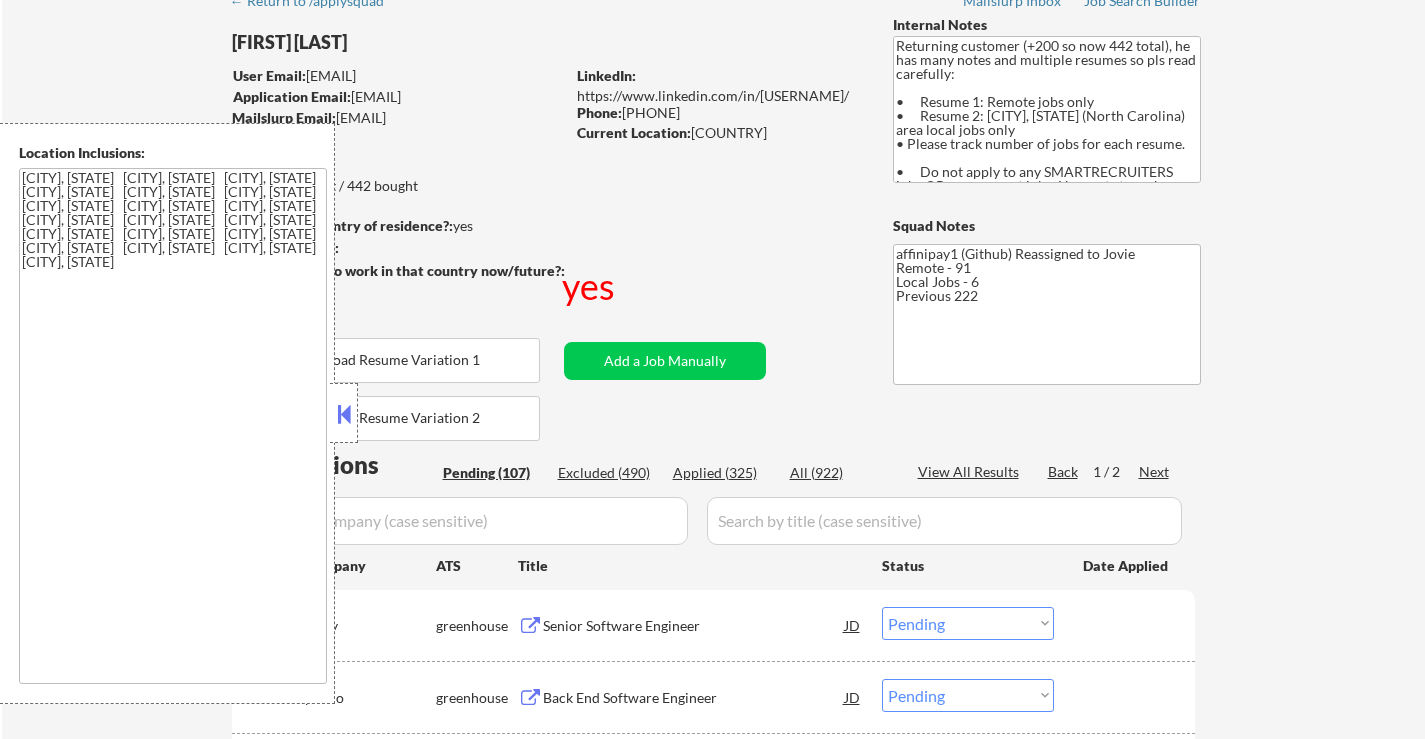 click at bounding box center (344, 414) 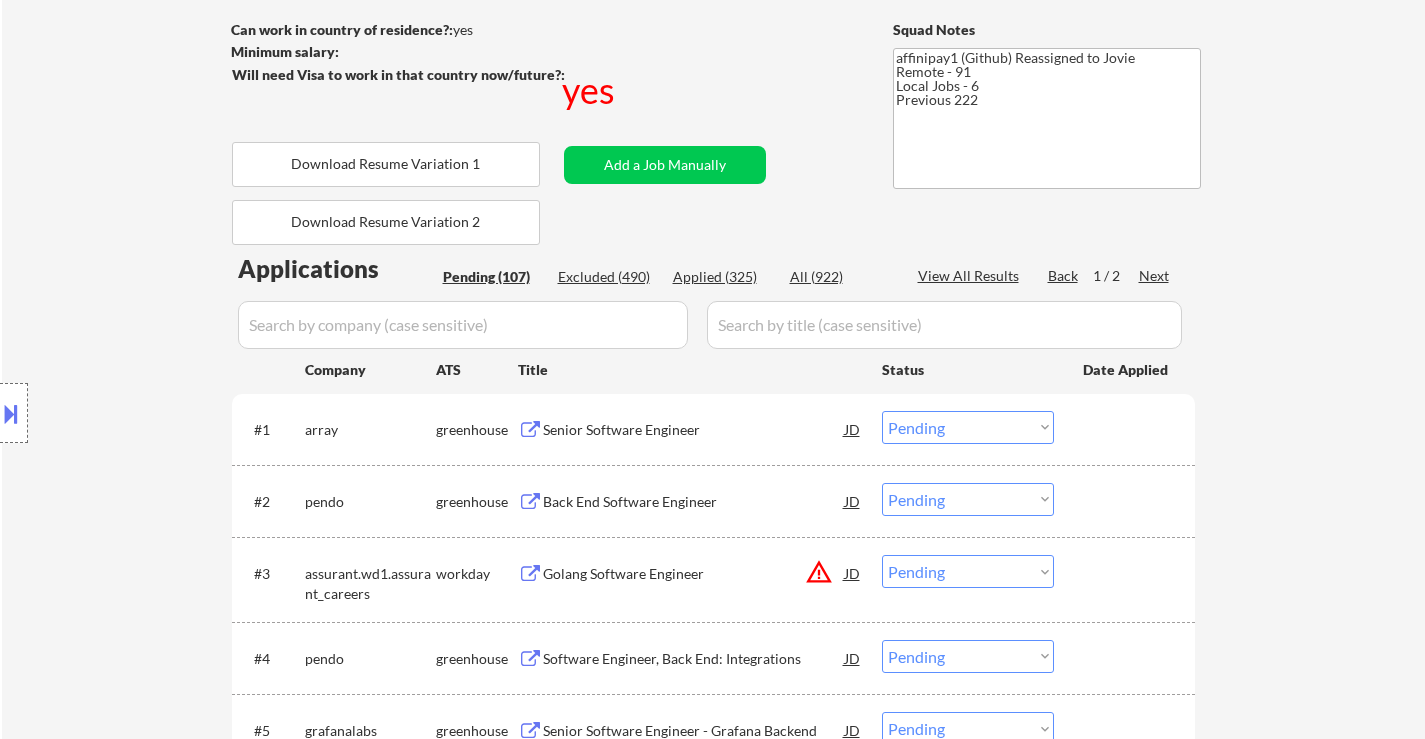 scroll, scrollTop: 300, scrollLeft: 0, axis: vertical 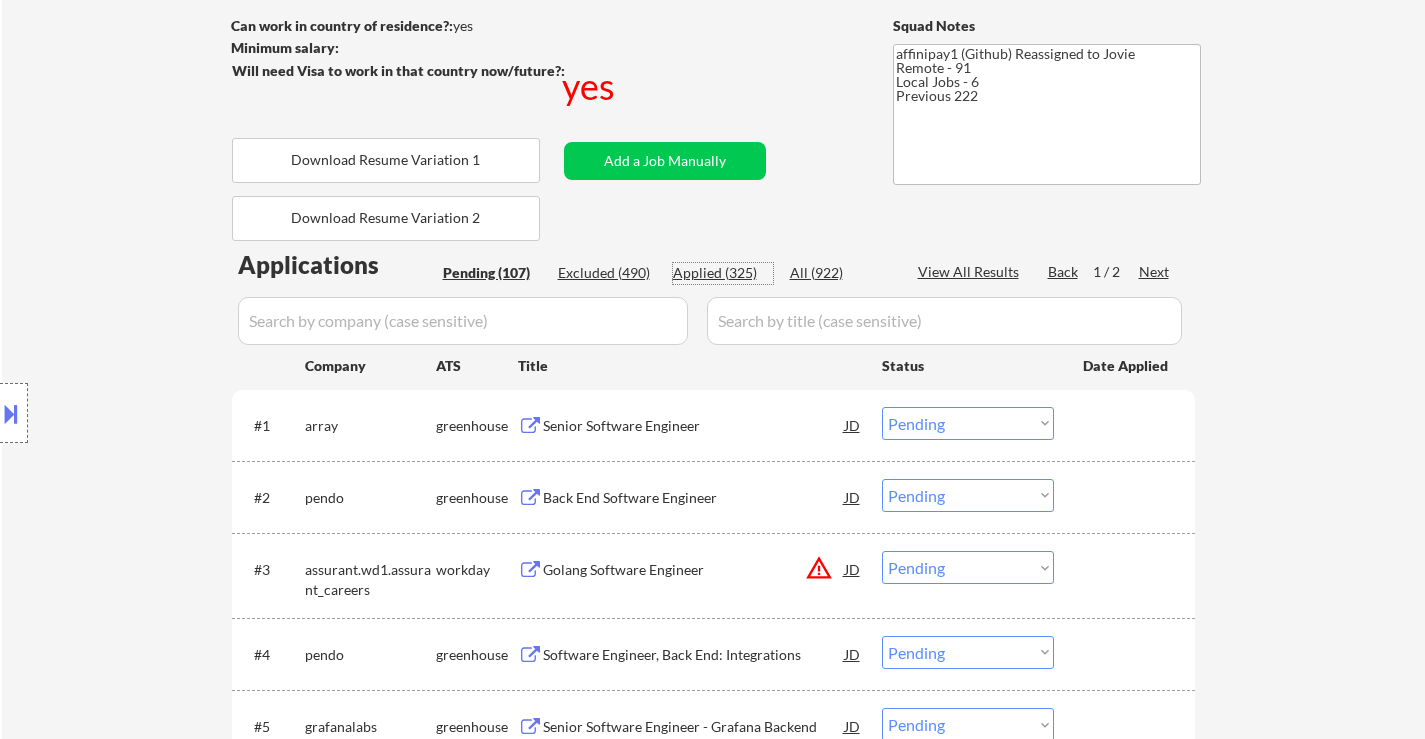 click on "Applied (325)" at bounding box center (723, 273) 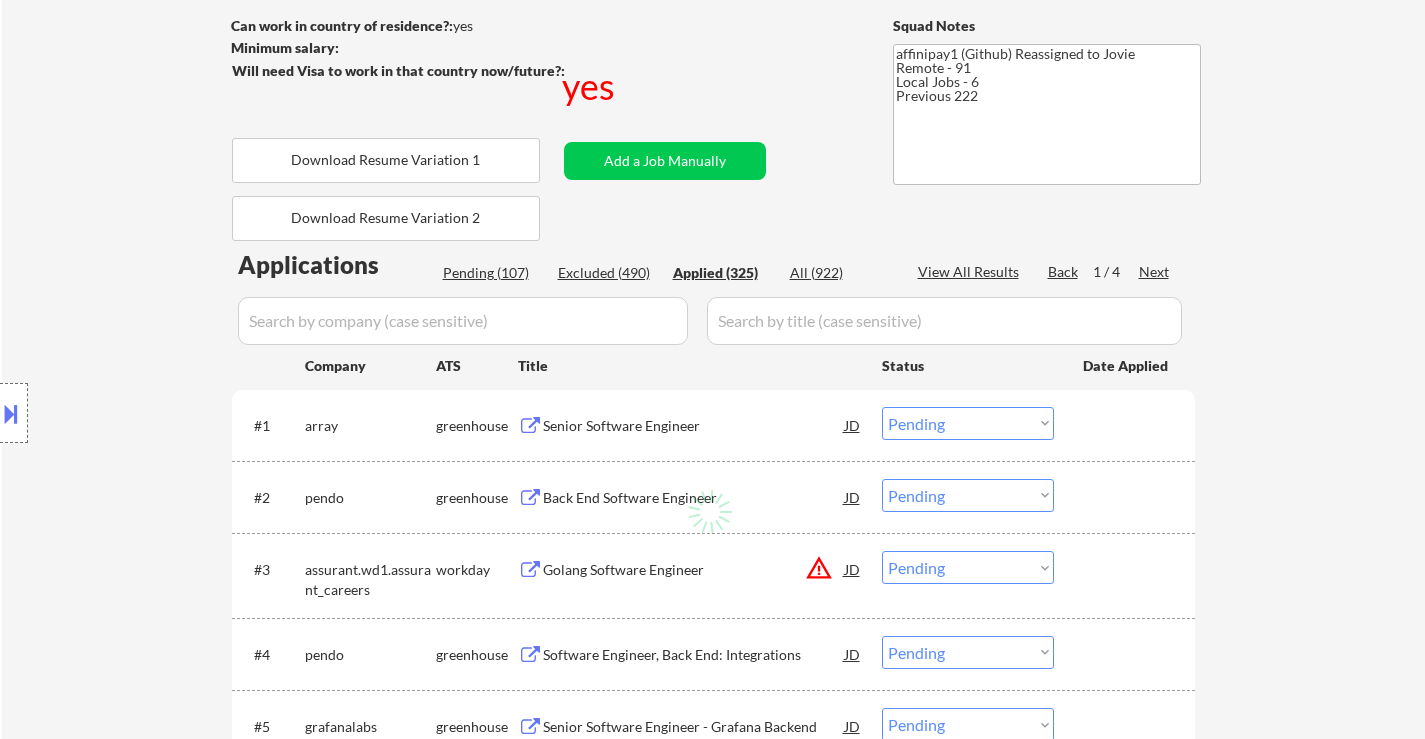 select on ""applied"" 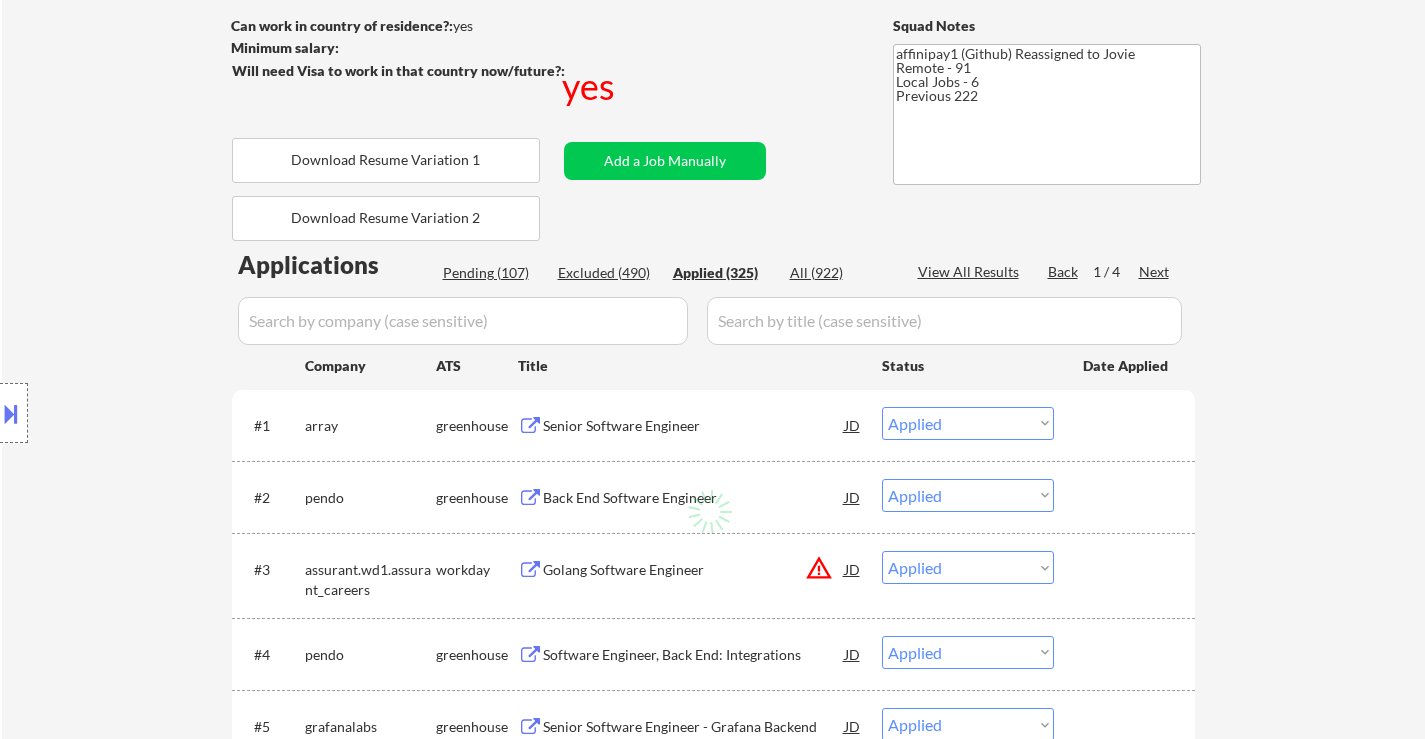 select on ""applied"" 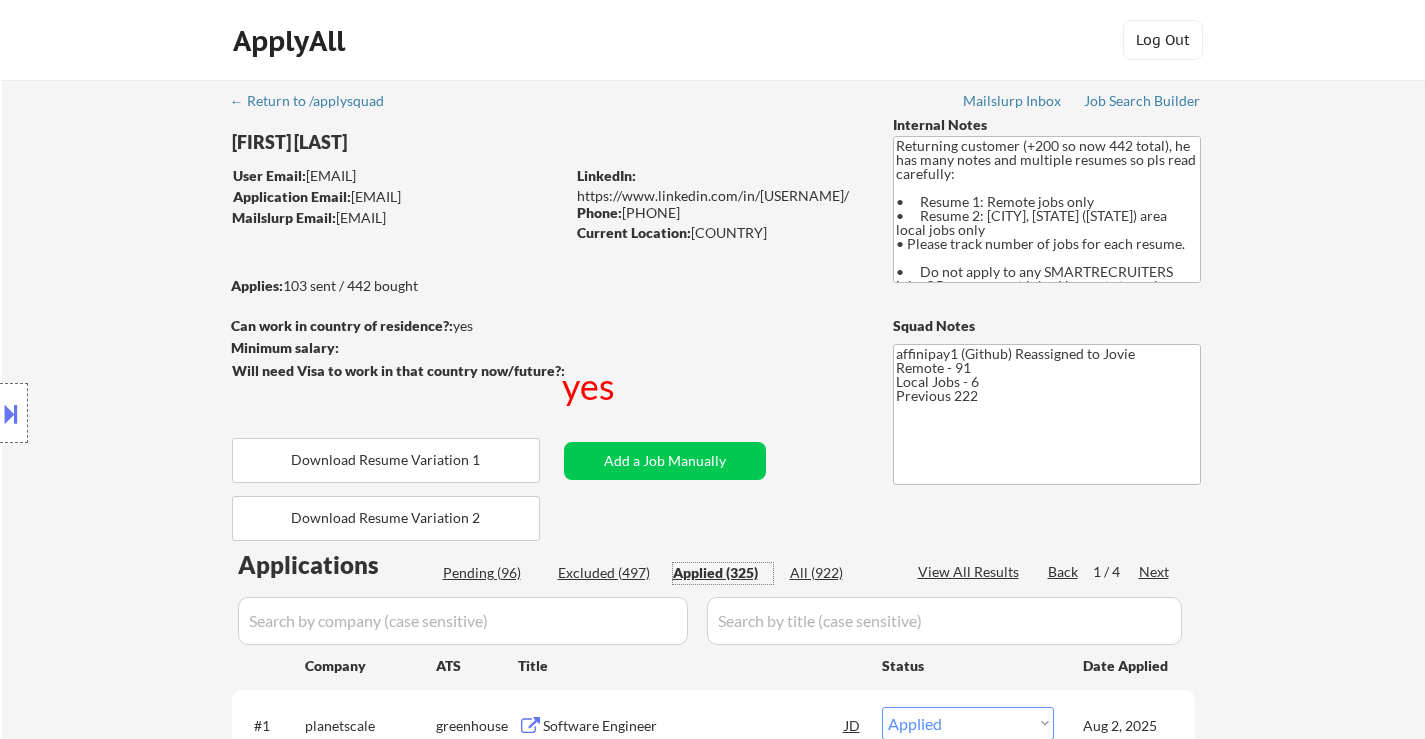 select on ""applied"" 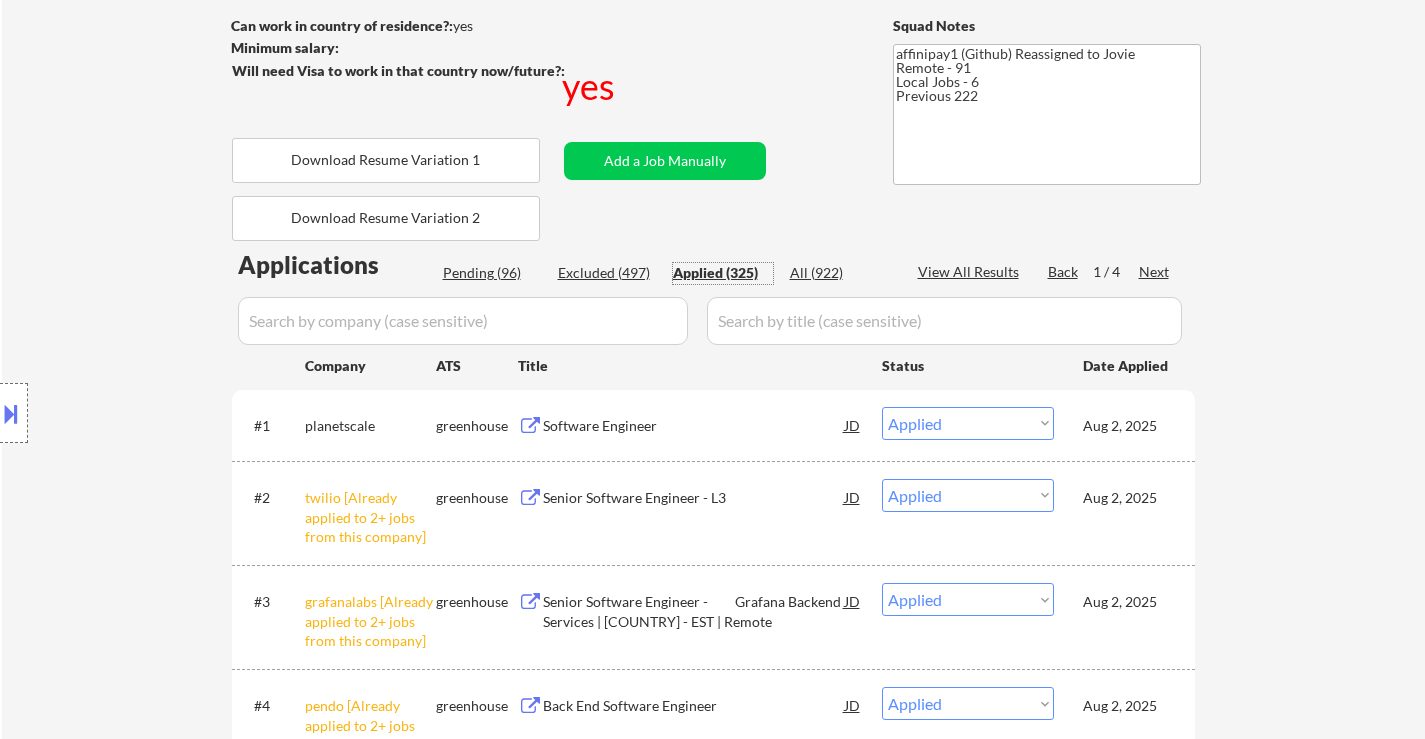 scroll, scrollTop: 300, scrollLeft: 0, axis: vertical 